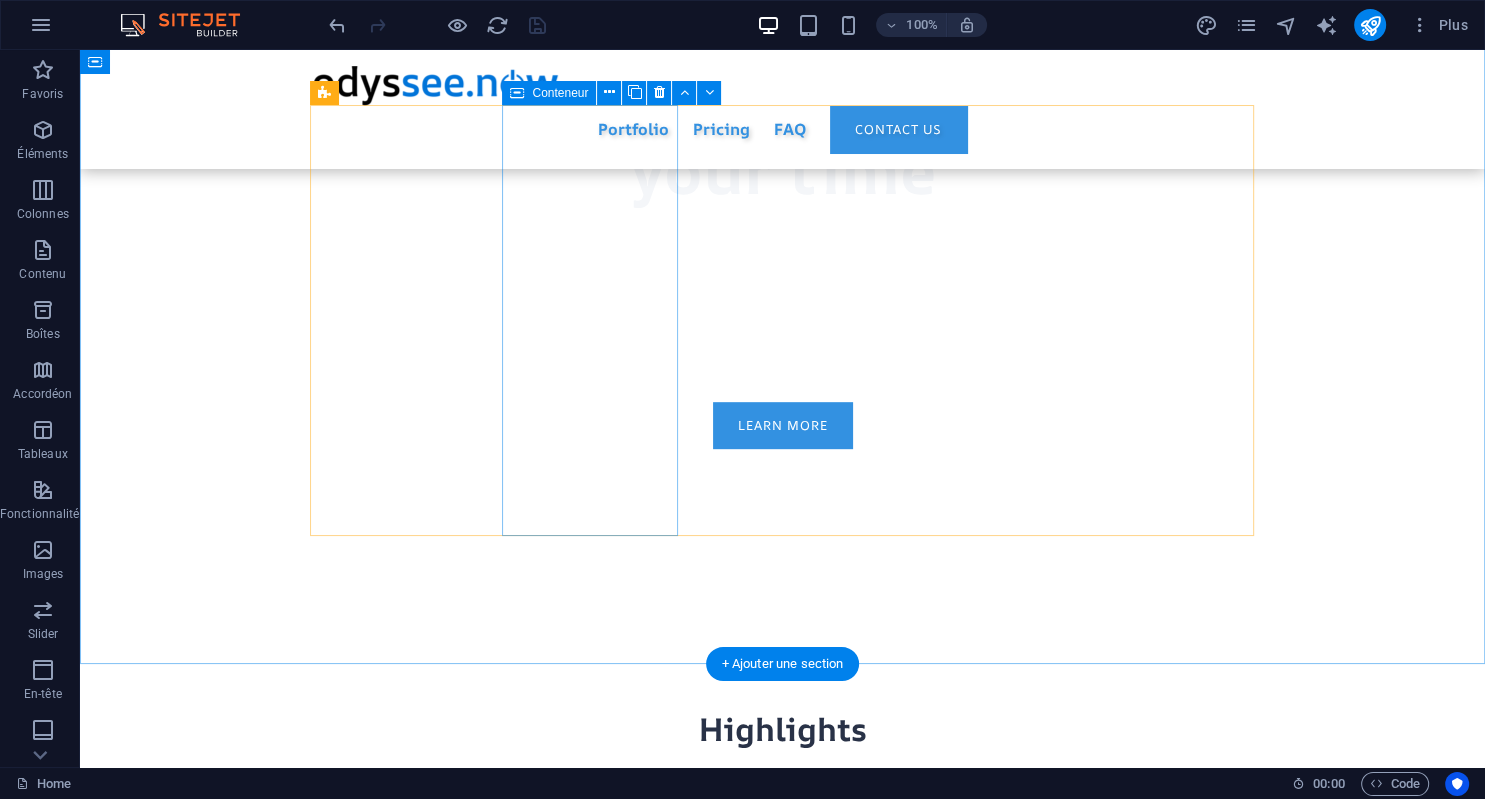 scroll, scrollTop: 948, scrollLeft: 0, axis: vertical 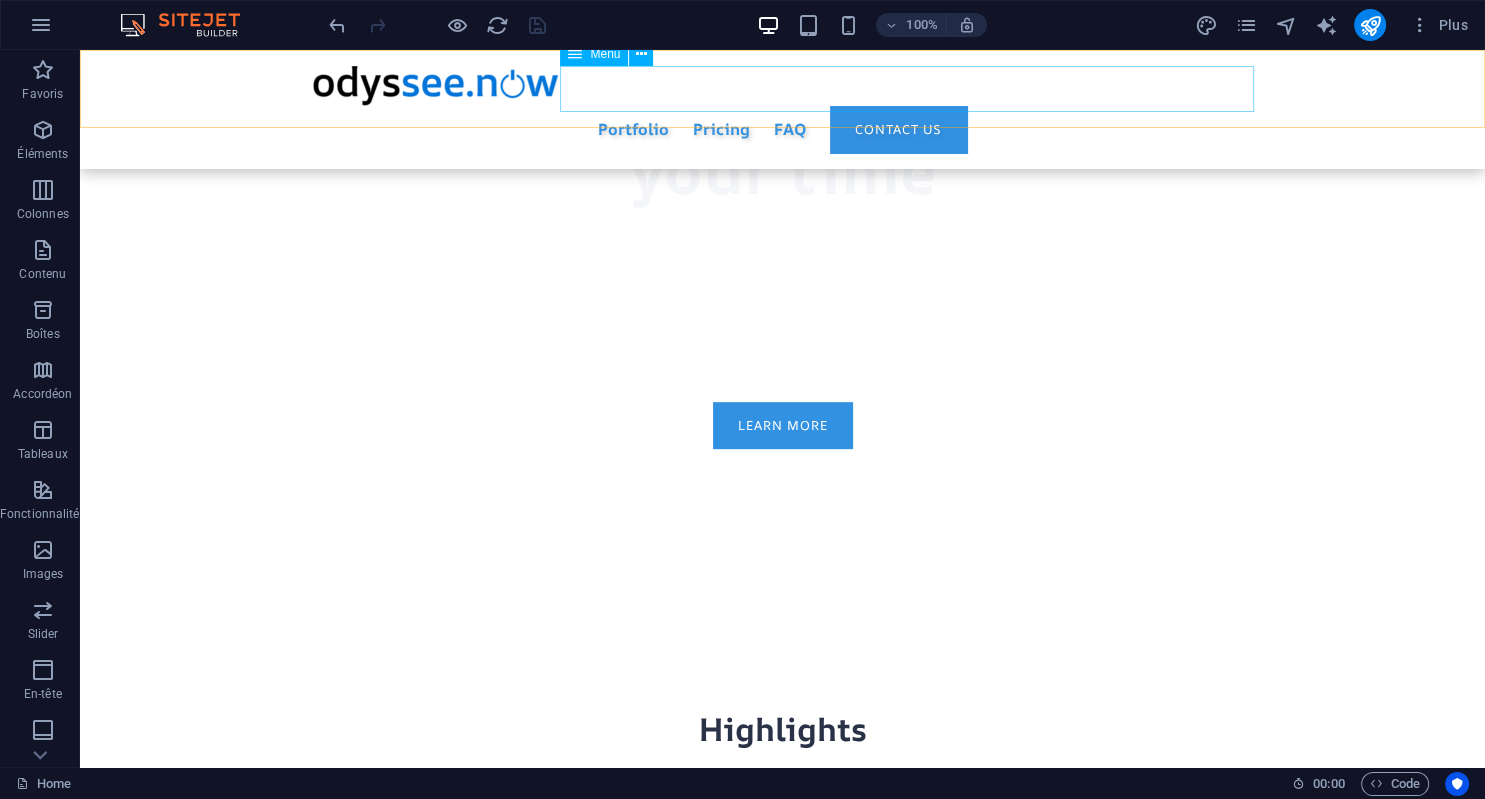 click on "Portfolio Pricing FAQ Contact us" at bounding box center [783, 129] 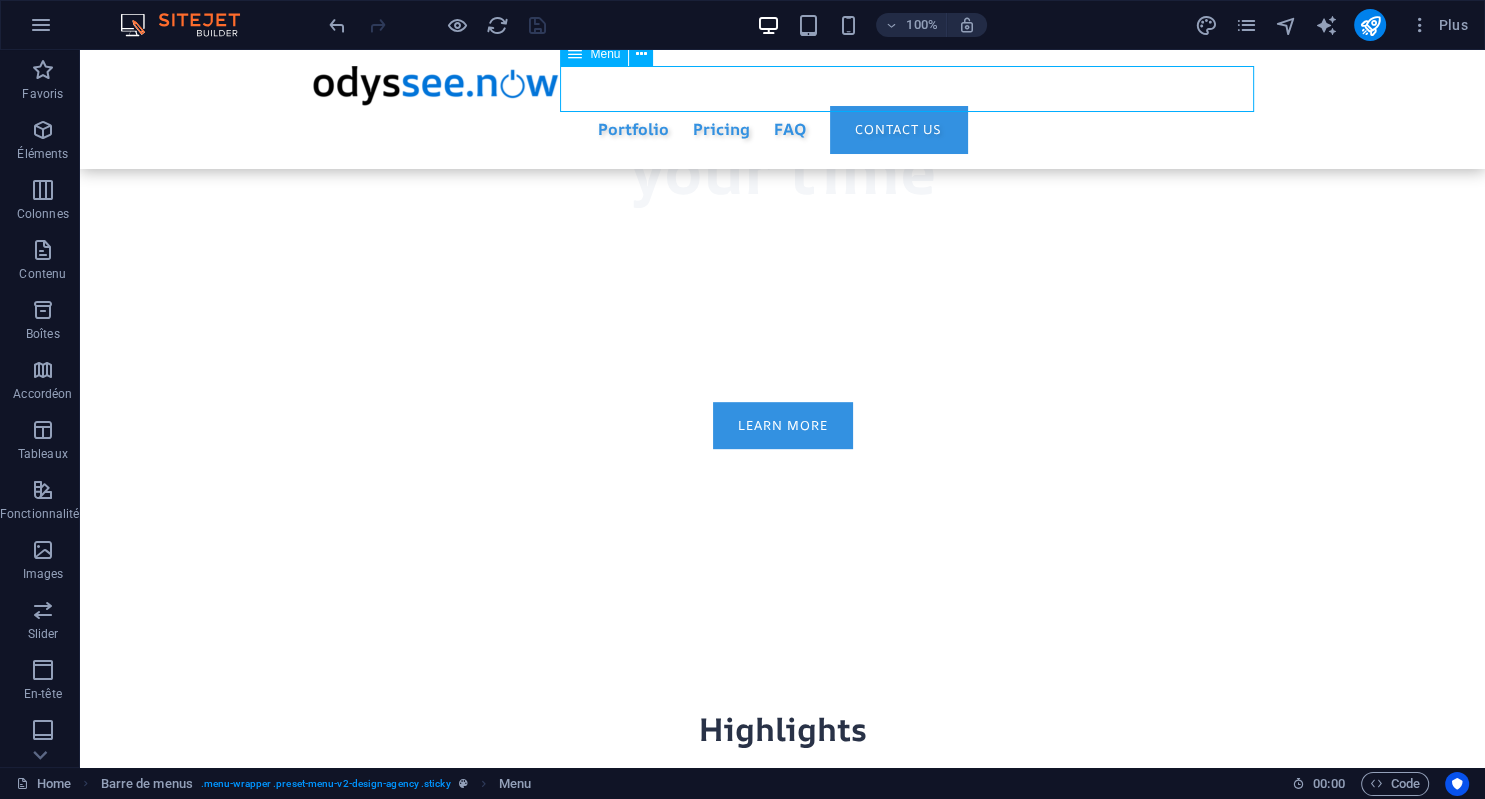 click on "Portfolio Pricing FAQ Contact us" at bounding box center (783, 129) 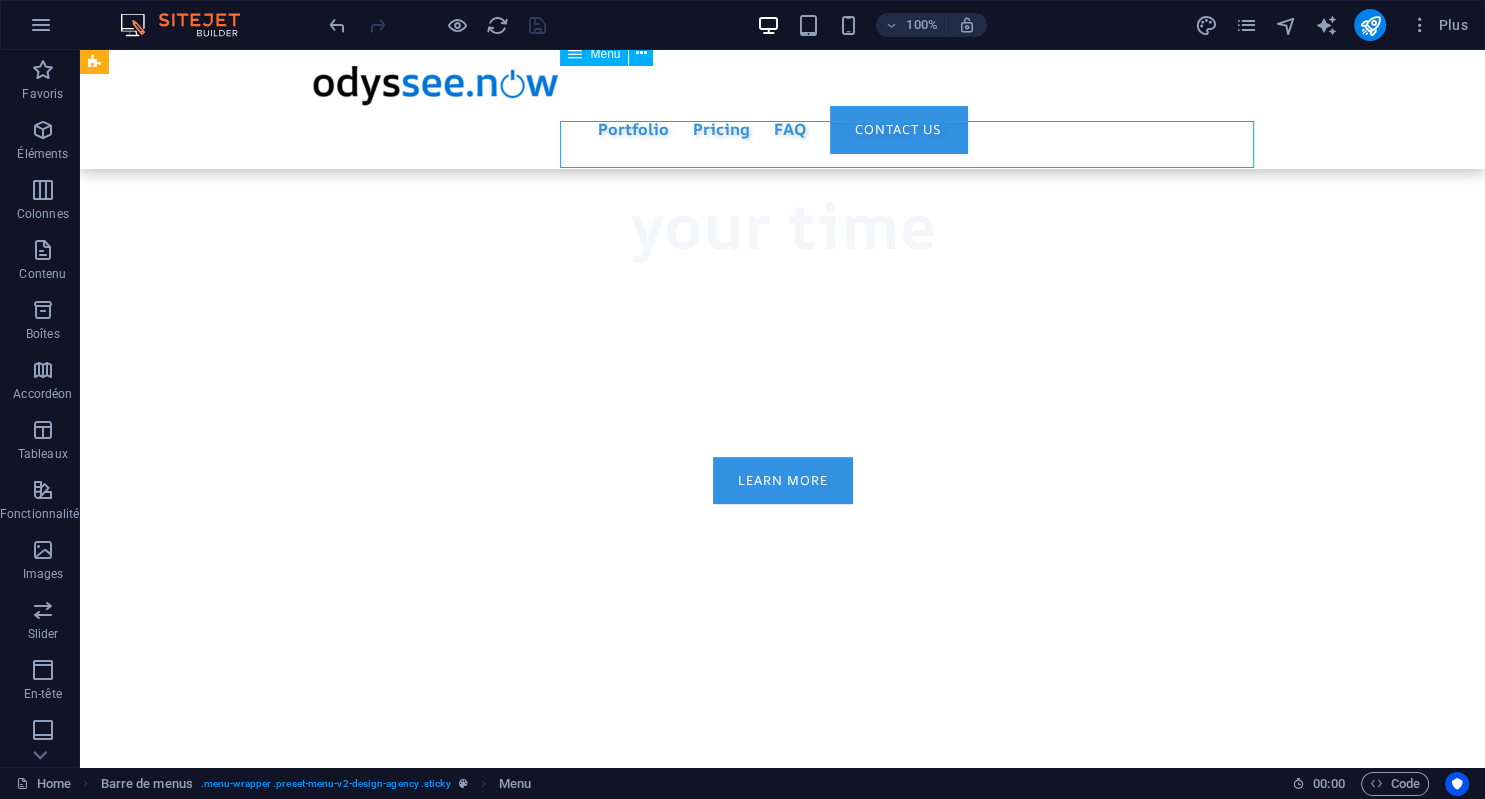 scroll, scrollTop: 892, scrollLeft: 0, axis: vertical 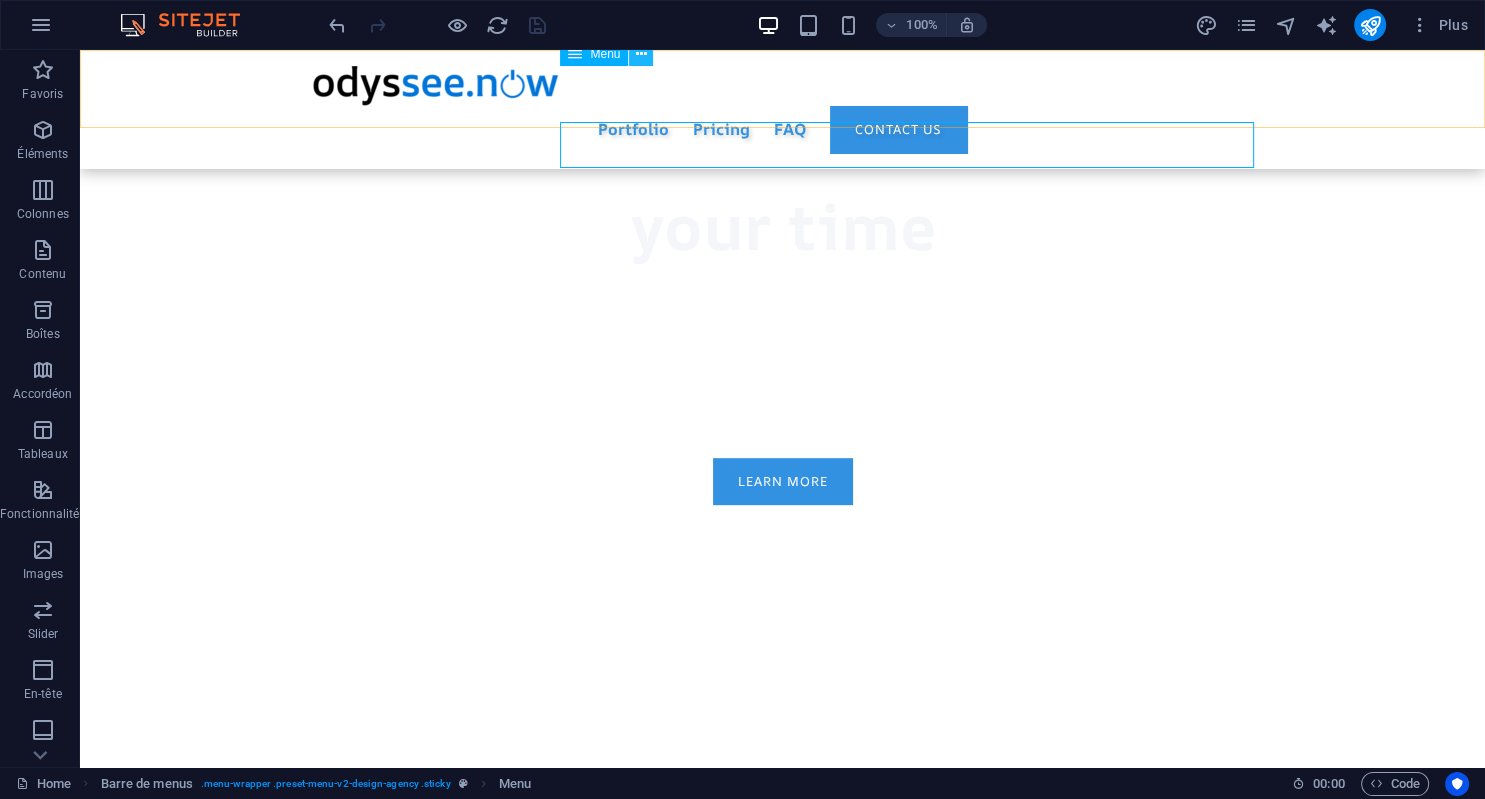 click at bounding box center [641, 54] 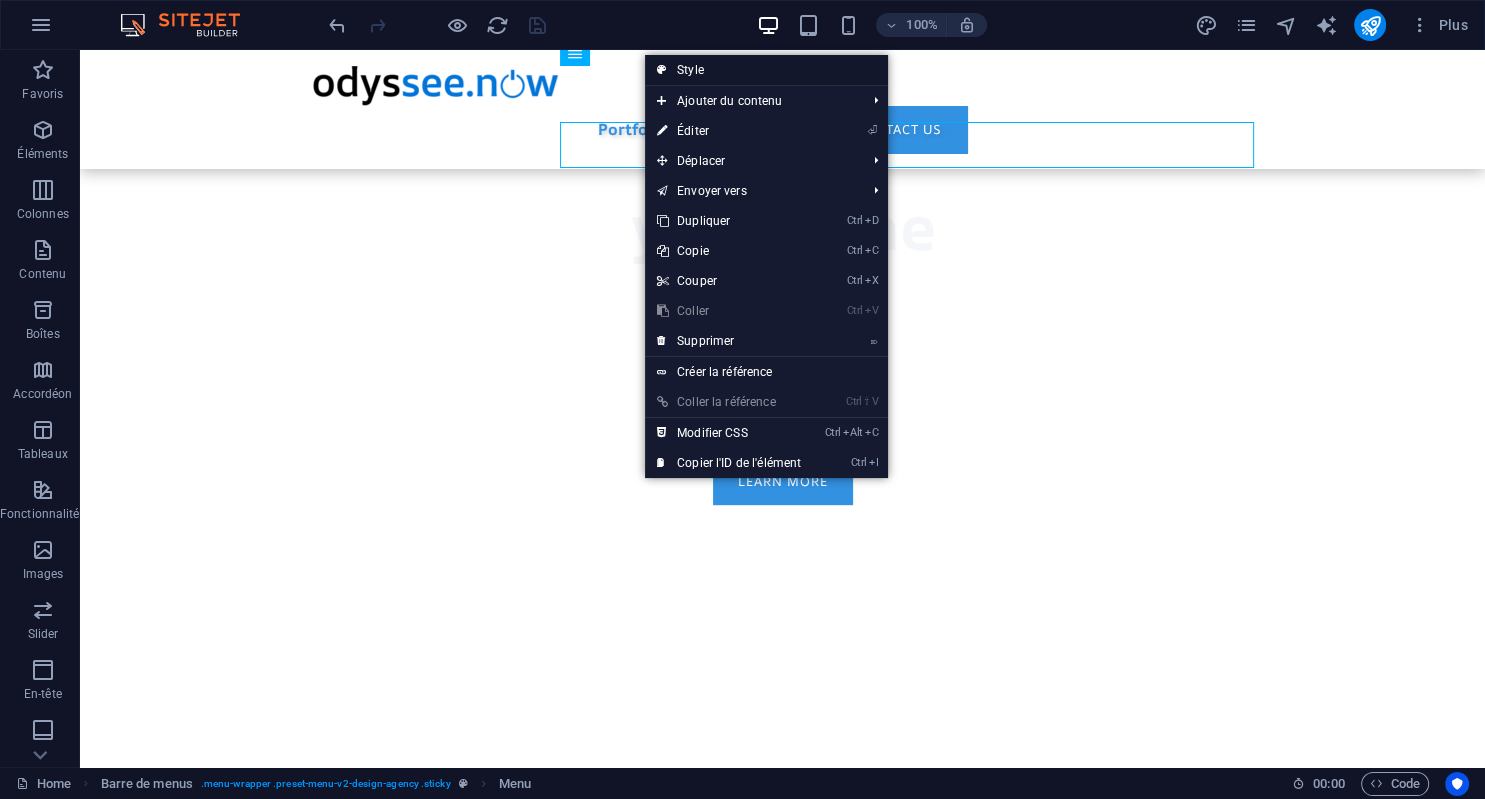 click on "Style" at bounding box center (766, 70) 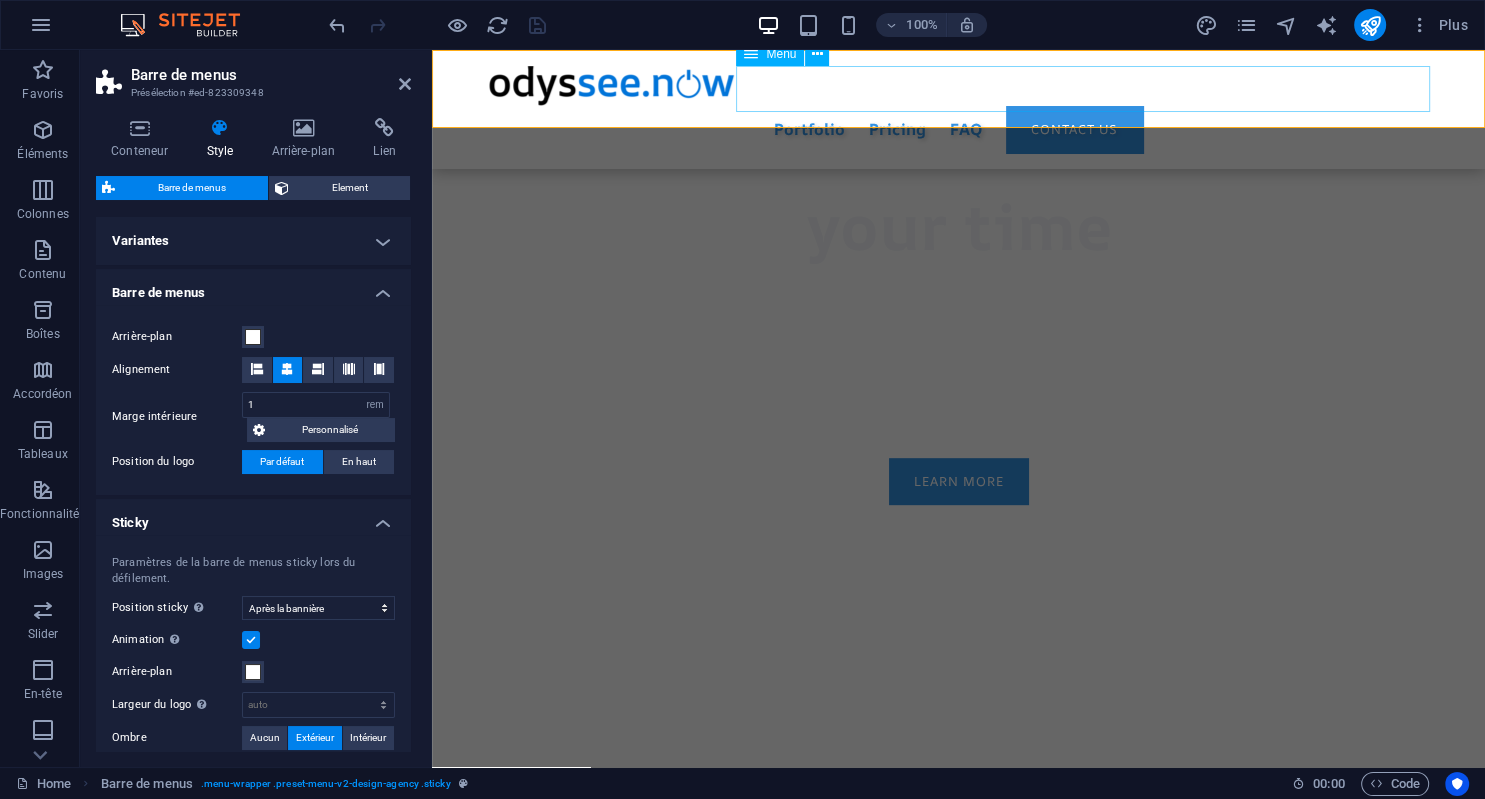 click on "Portfolio Pricing FAQ Contact us" at bounding box center (959, 129) 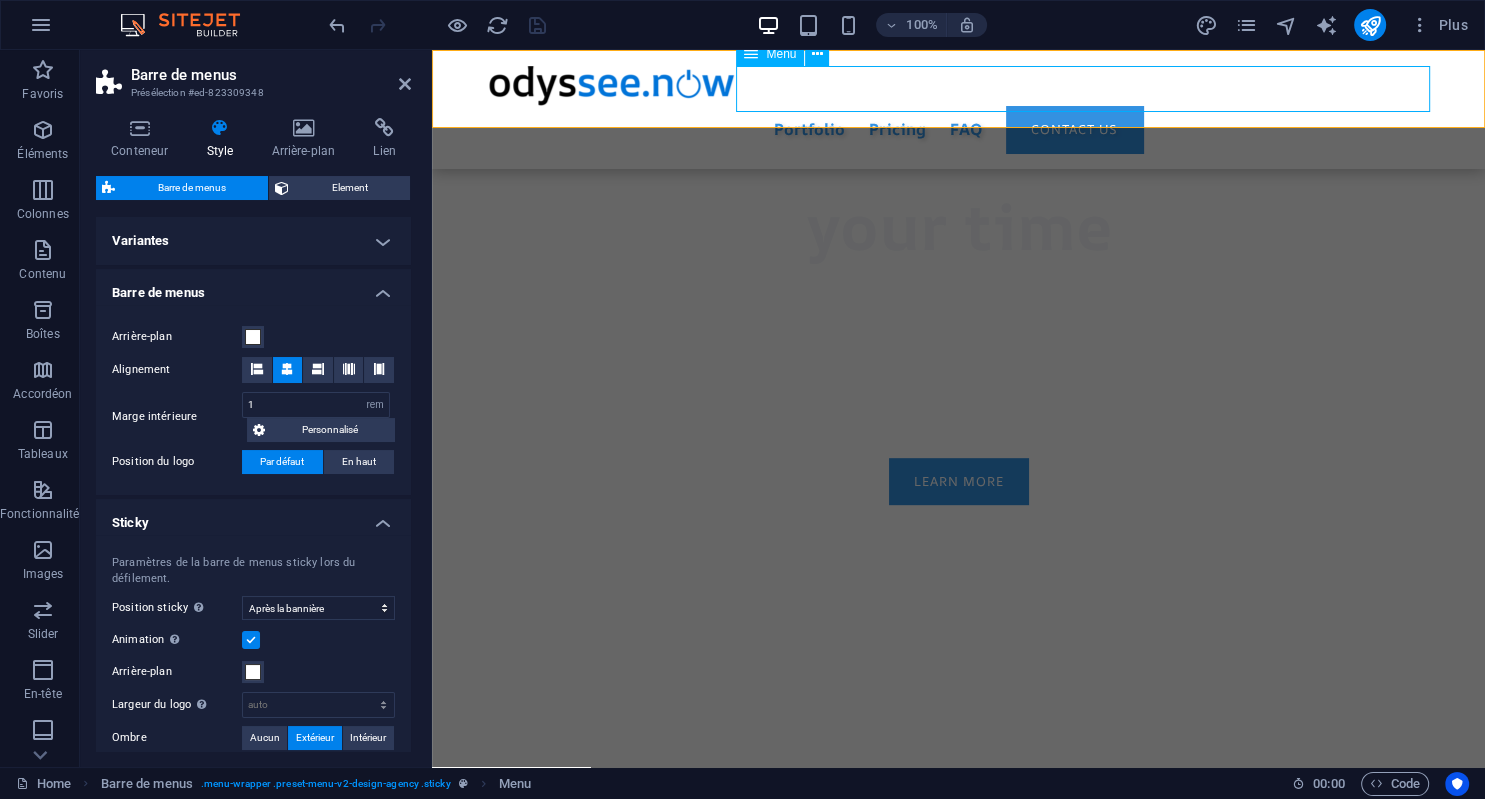 click on "Portfolio Pricing FAQ Contact us" at bounding box center [959, 129] 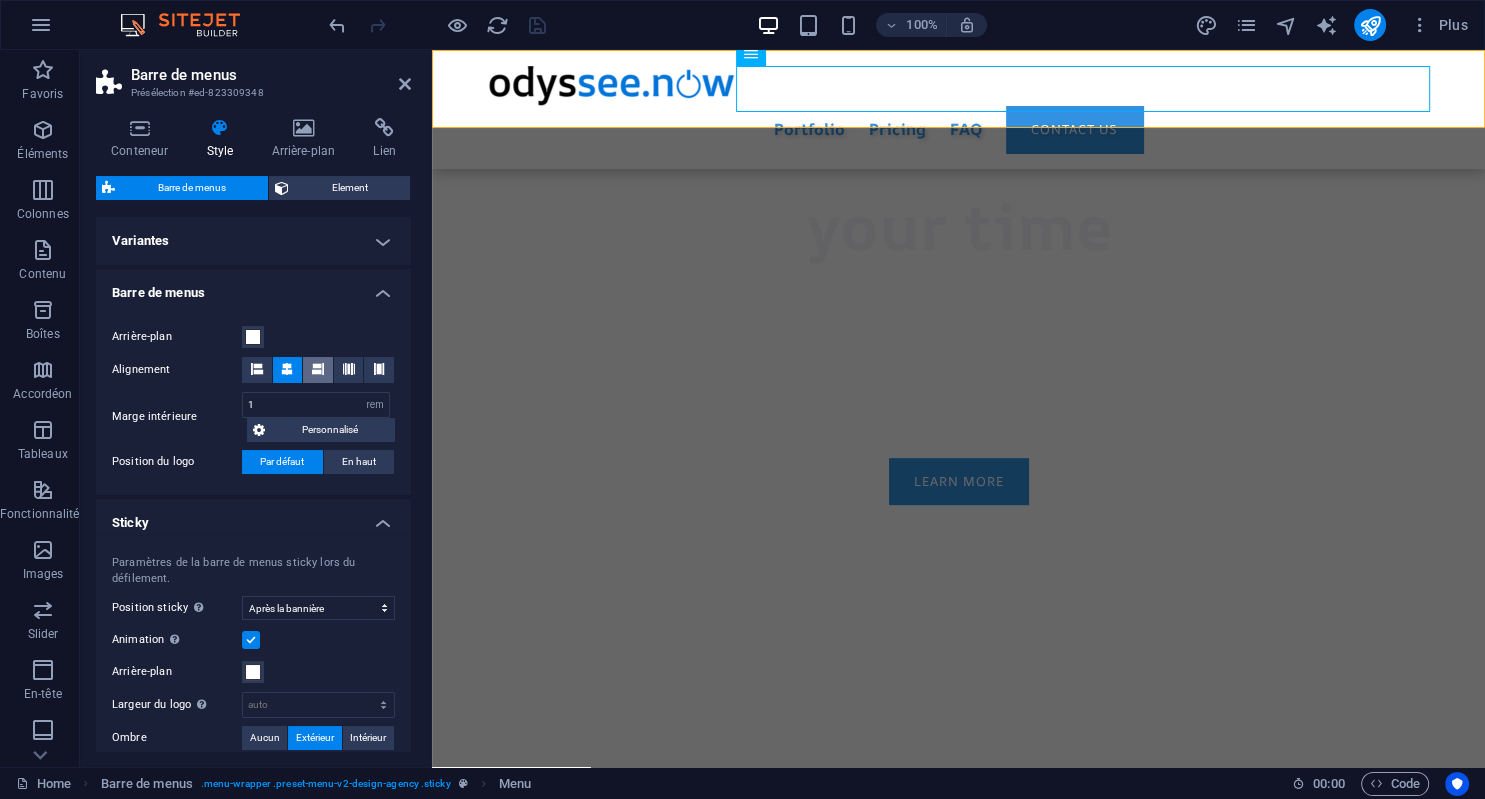 click at bounding box center (318, 369) 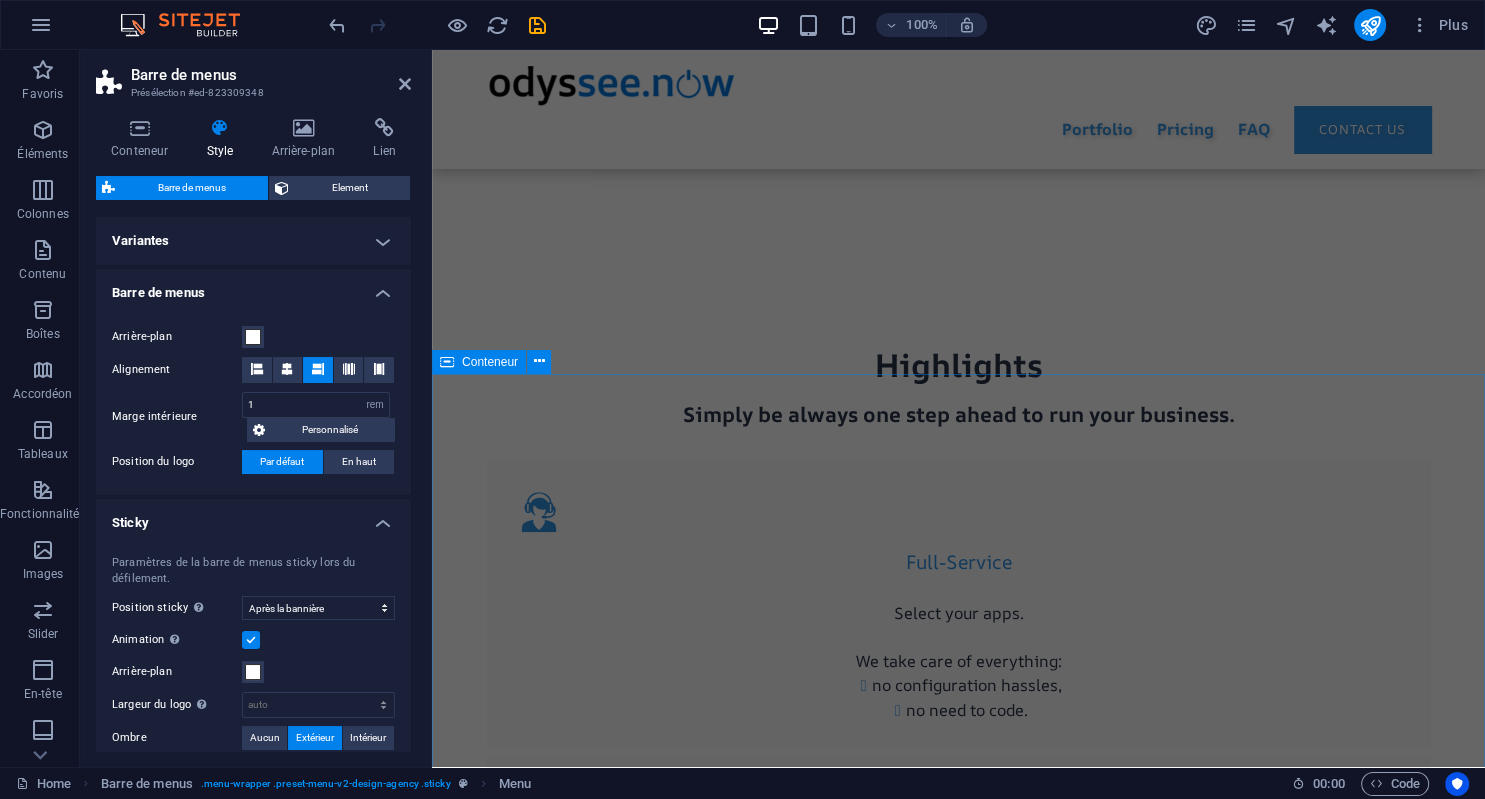 scroll, scrollTop: 1320, scrollLeft: 0, axis: vertical 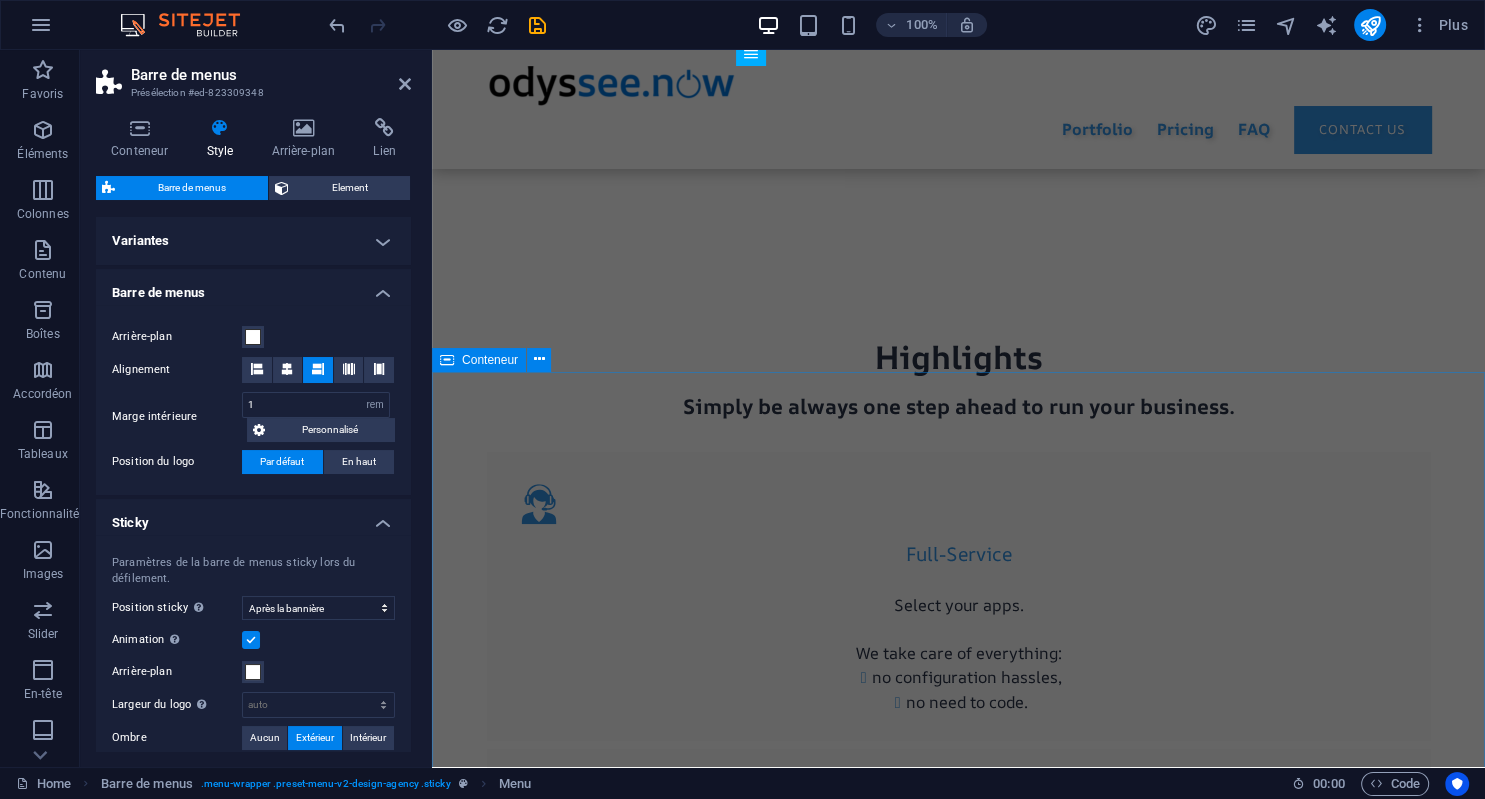 click on "Start your new project In just a few steps to your professional online presence. 1. What you'd like to experience?
In a personal or web meeting with you, we will determine the content of your site and suggest directions for the design based on your wishes. The menu structure and content concept are also defined here. The creation of your website can begin! We know our customers personally and therefore know what is important to them. 2. We create your workspace.
Our designers create an individual responsive design for you and your company, which is perfectly tailored to your target group and your appearance. After all, your own website reflects the professionalism of your company to the outside world. Therefore, a modern design and a high user-friendliness are the foundations of our work. Our designers do not rely on ready-made design templates, but create the design of your website individually and tailor-made. 3. Ready? We finalize together.
4. Your website goes online!" at bounding box center [958, 3353] 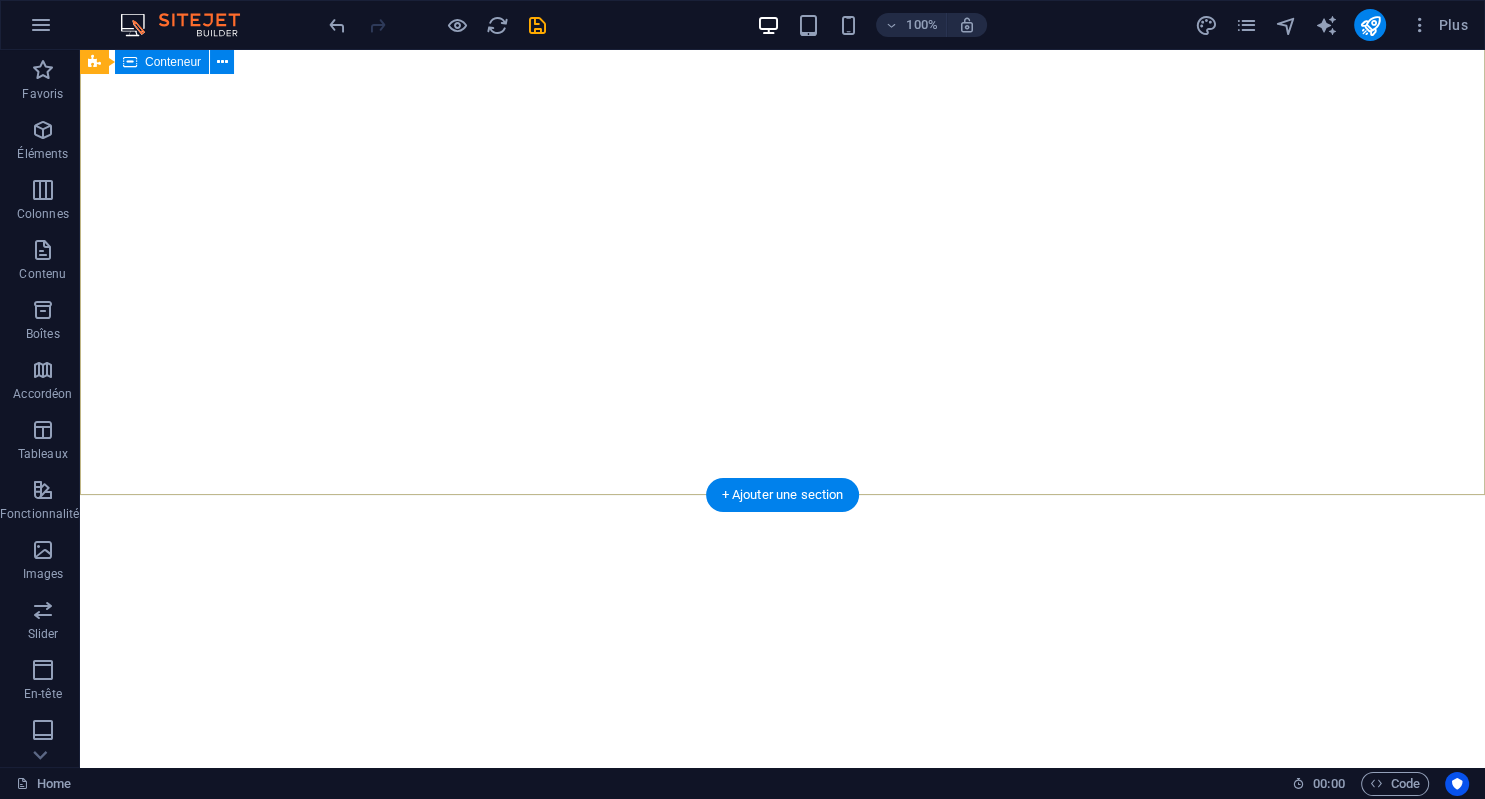 scroll, scrollTop: 320, scrollLeft: 0, axis: vertical 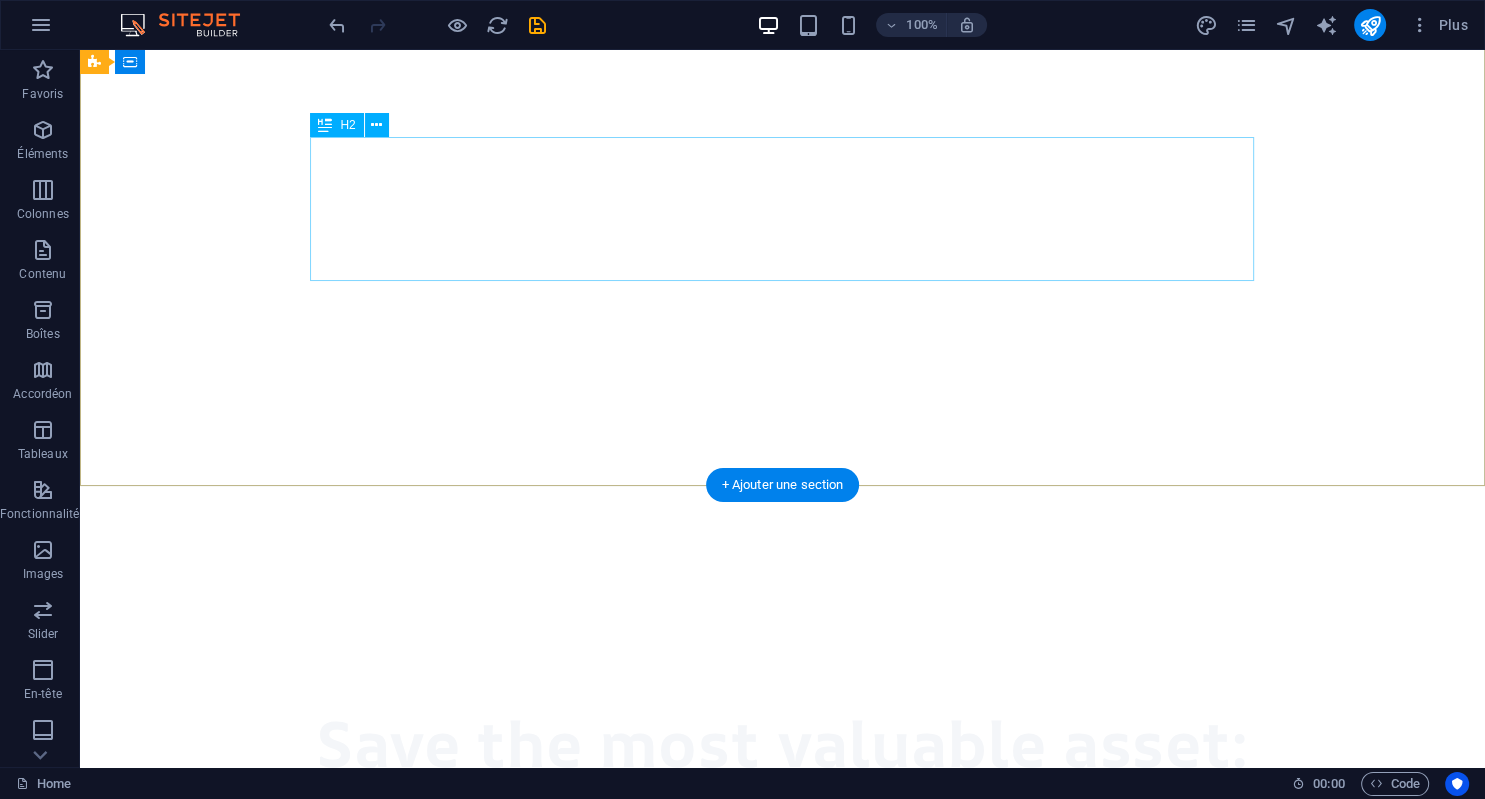 click on "Focus on your core business.  We help you build your workspace to run your activity  Now!" at bounding box center [783, 969] 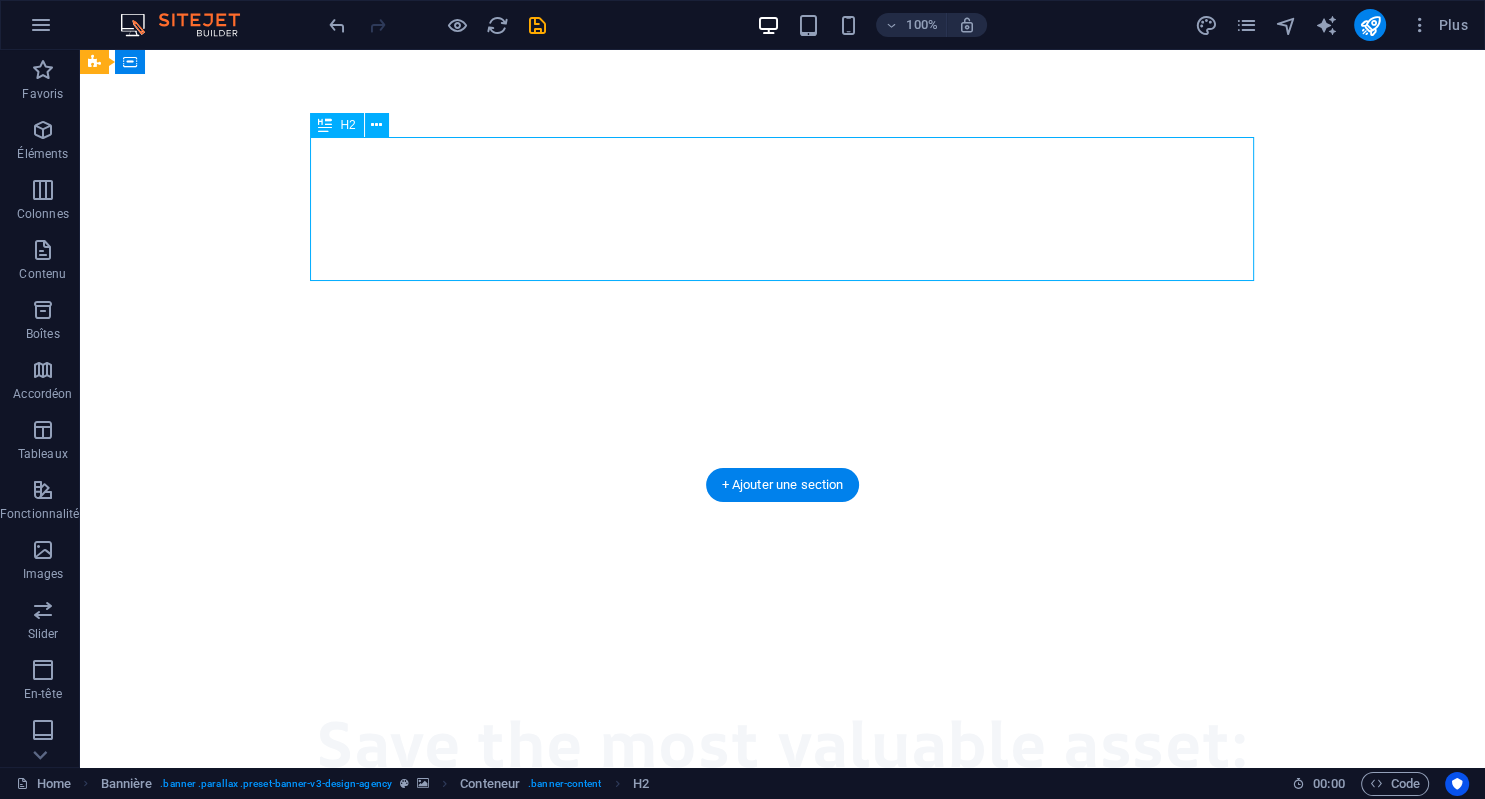 click on "Focus on your core business.  We help you build your workspace to run your activity  Now!" at bounding box center [783, 969] 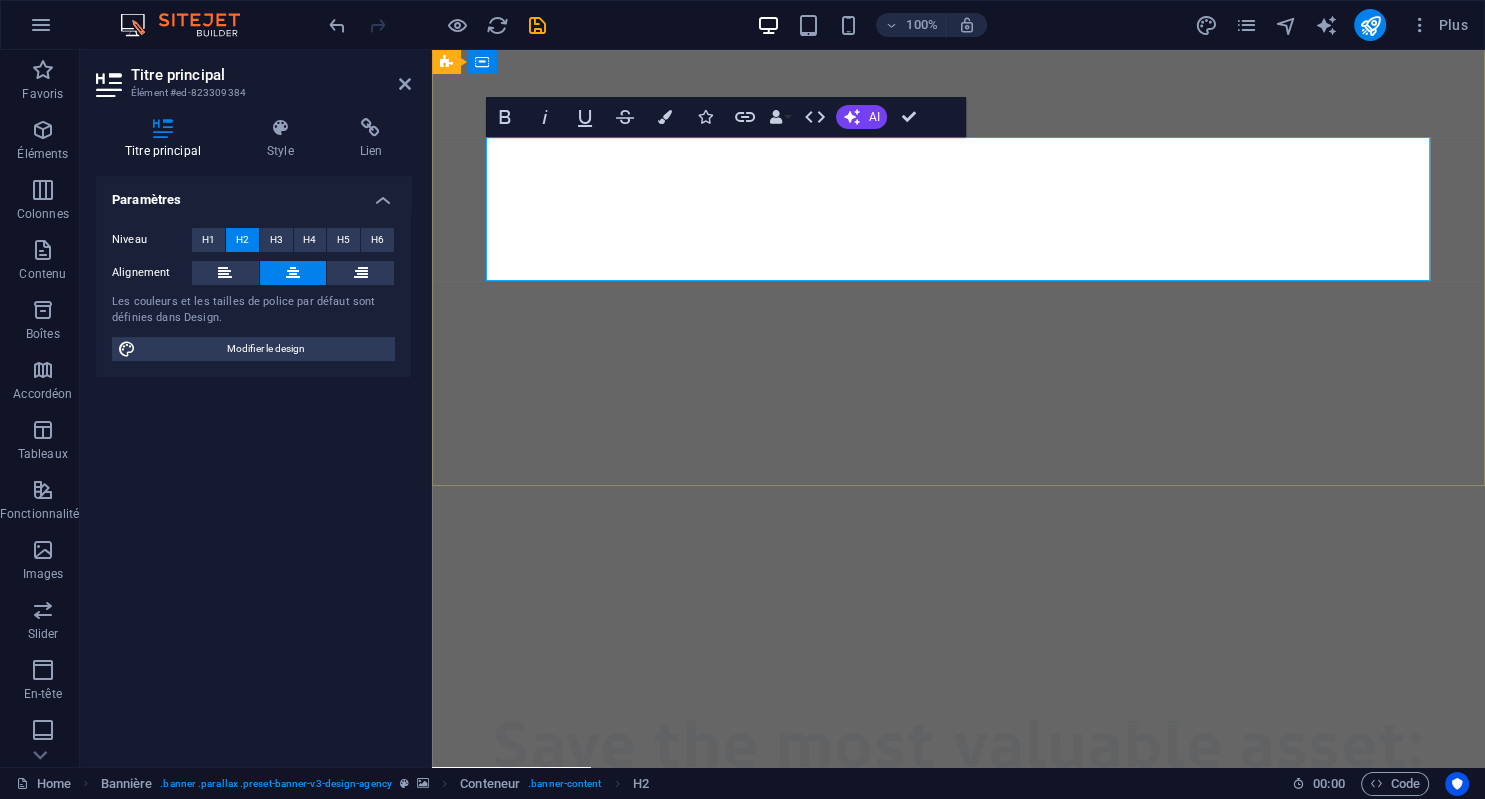 click on "Focus on your core business.  We help you build your workspace to run your activity  Now!" at bounding box center (958, 969) 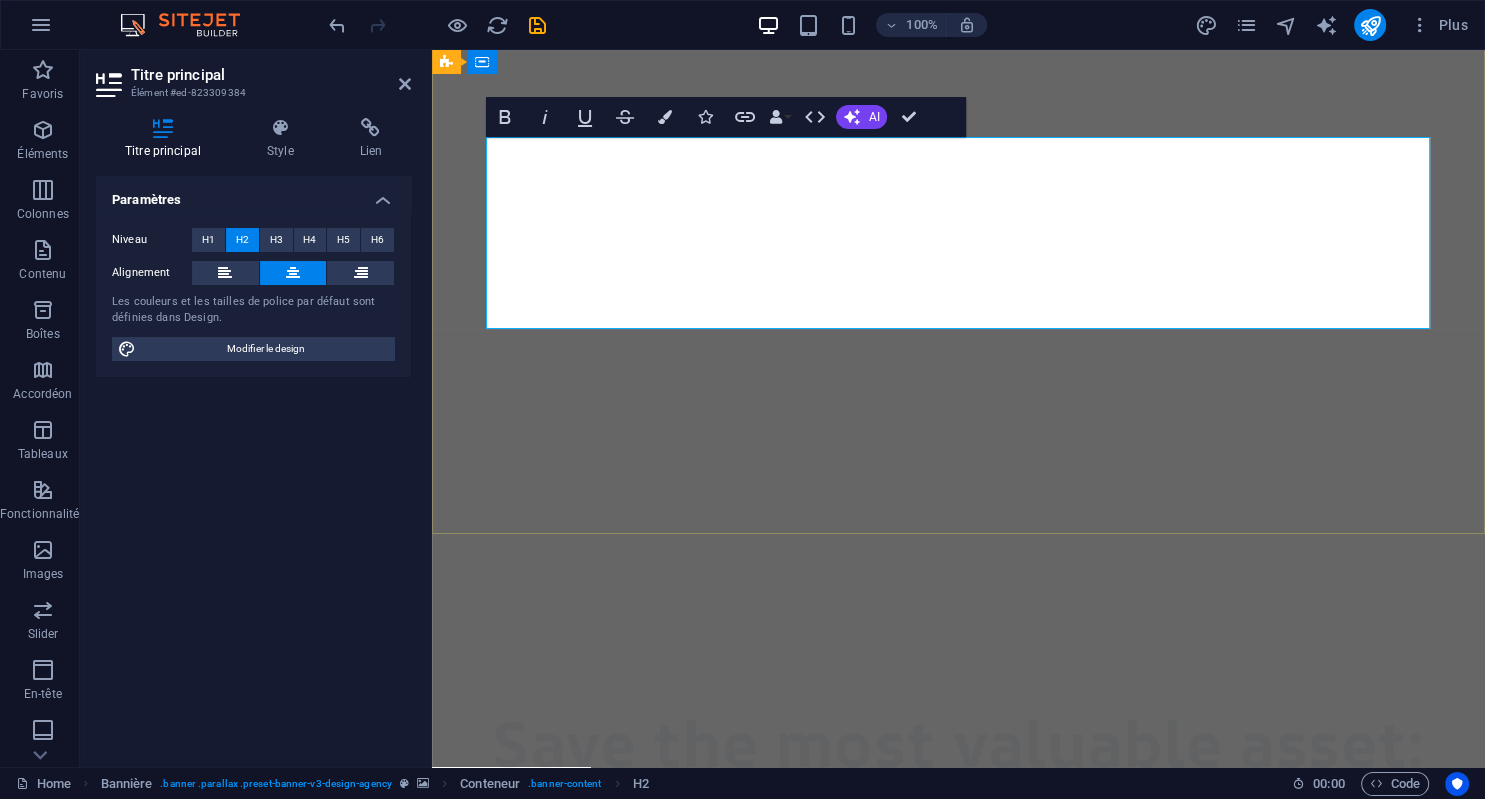 click on "Focus on your core business.  We help you build your workspace  ‌to kick-start your project Now!" at bounding box center (959, 993) 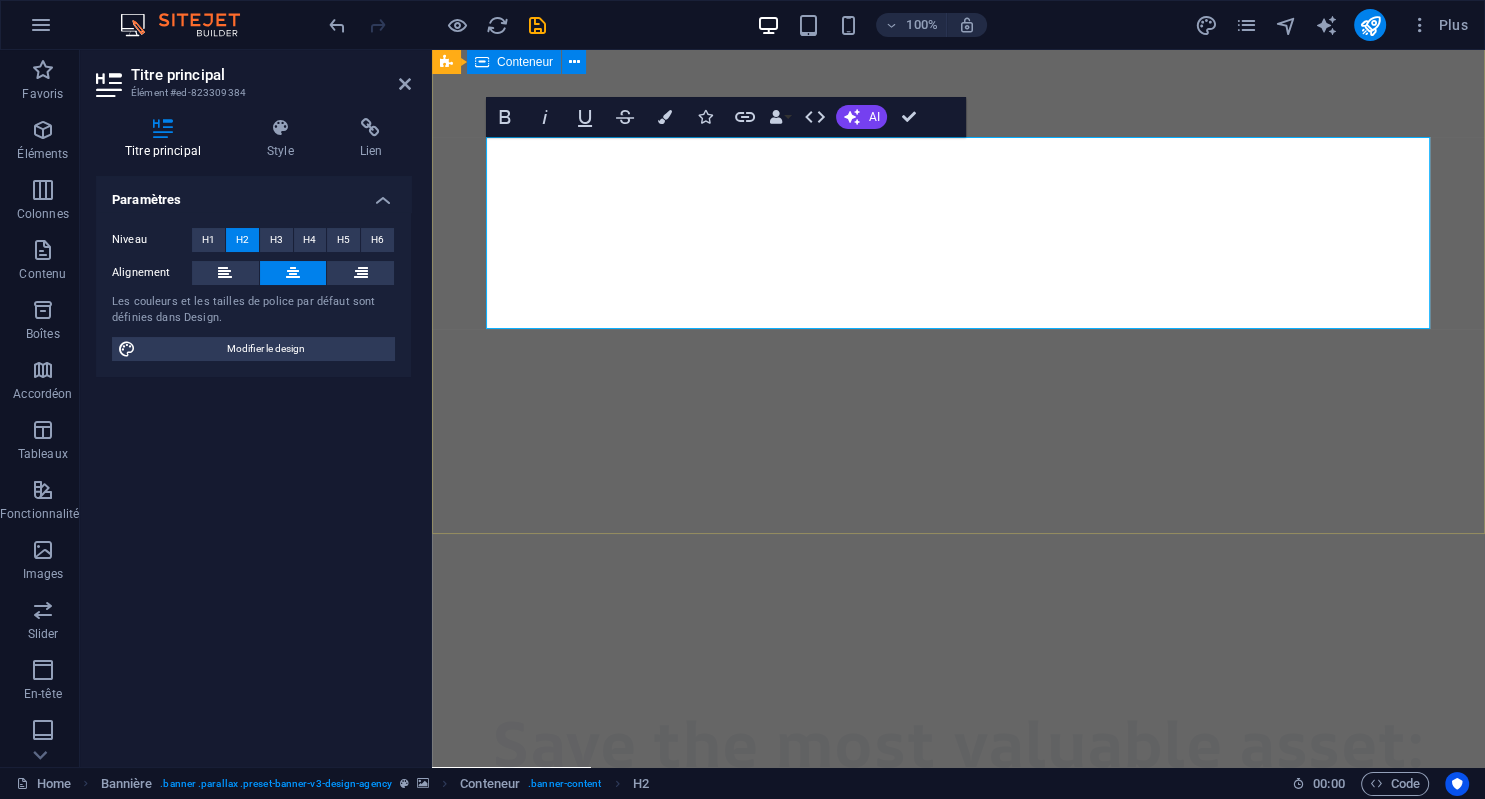 click on "Save the most valuable asset: your time Focus on your core business.  We help you build your digital workspace  ‌to kick-start your project Now! Learn more" at bounding box center [958, 930] 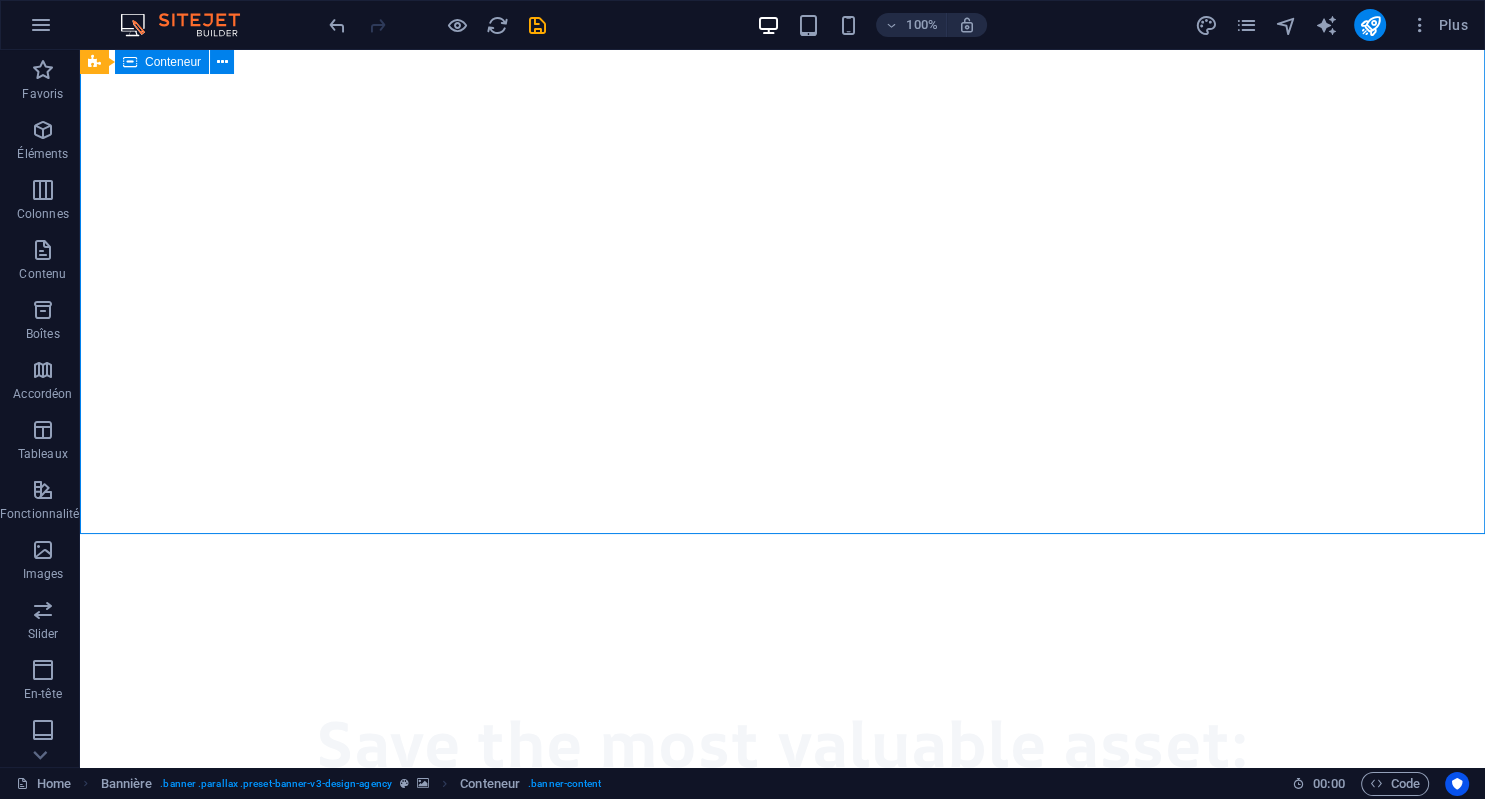 scroll, scrollTop: 0, scrollLeft: 0, axis: both 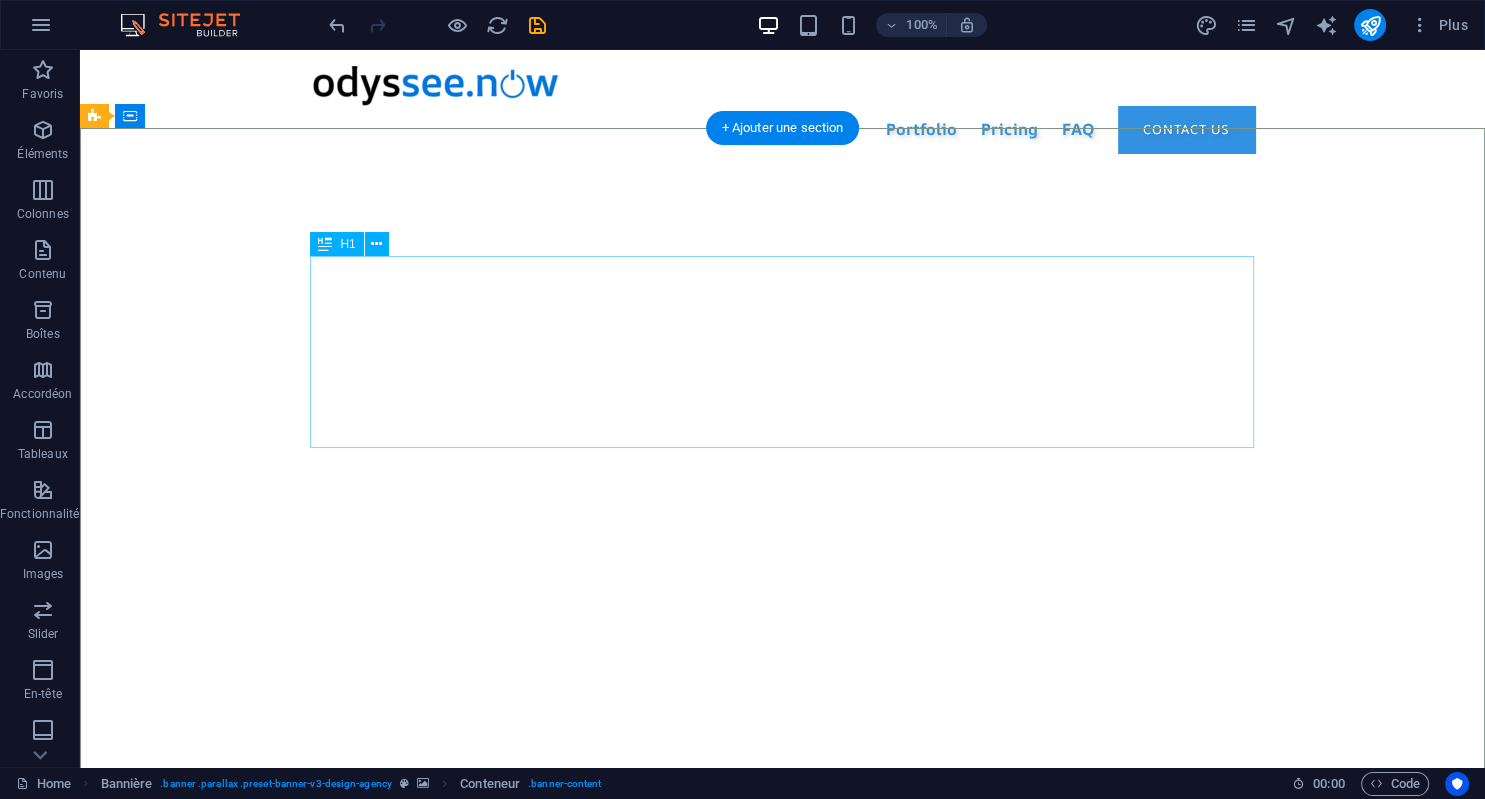 click on "Save the most valuable asset: your time" at bounding box center [783, 1111] 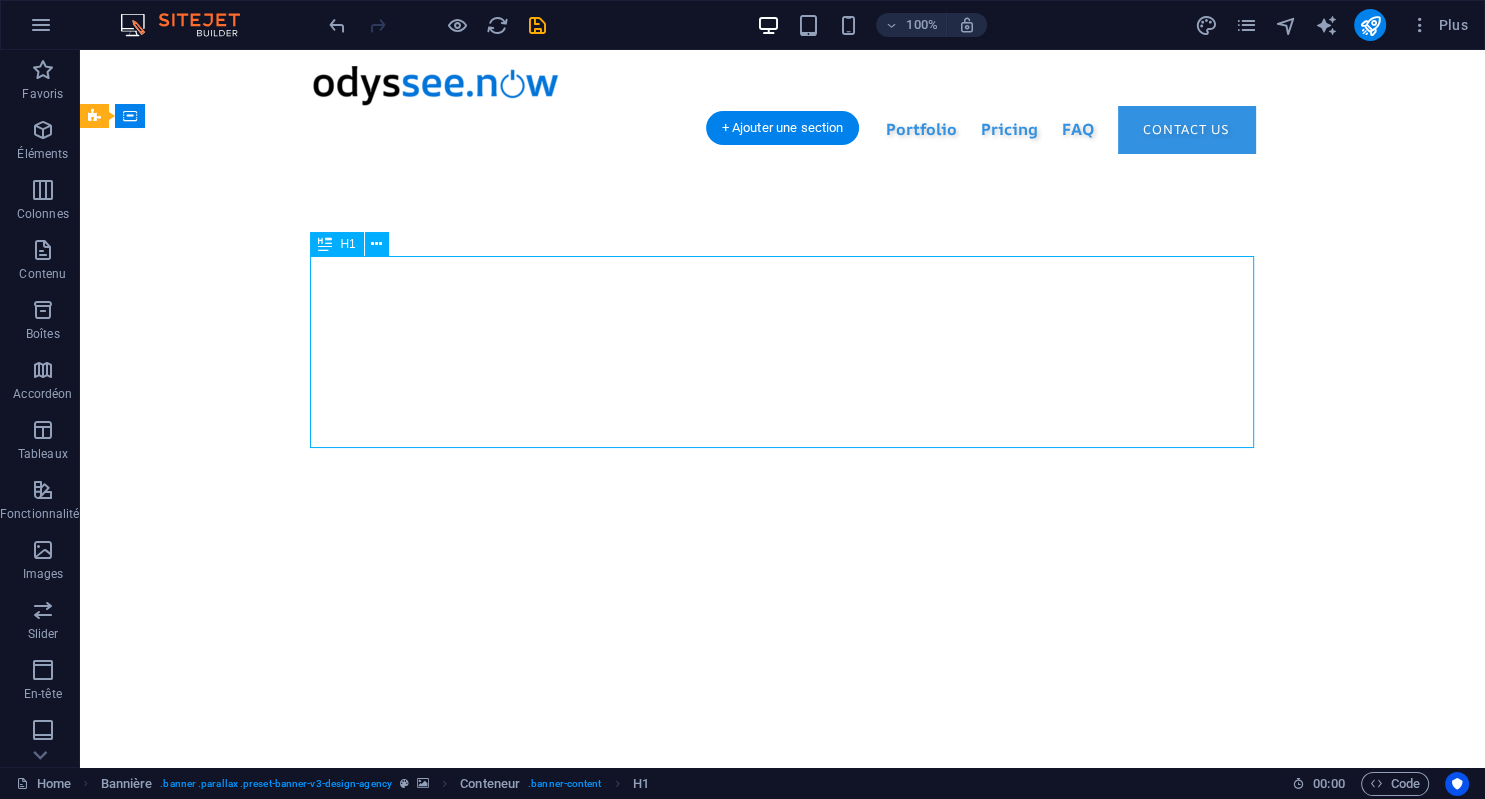 click on "Save the most valuable asset: your time" at bounding box center [783, 1111] 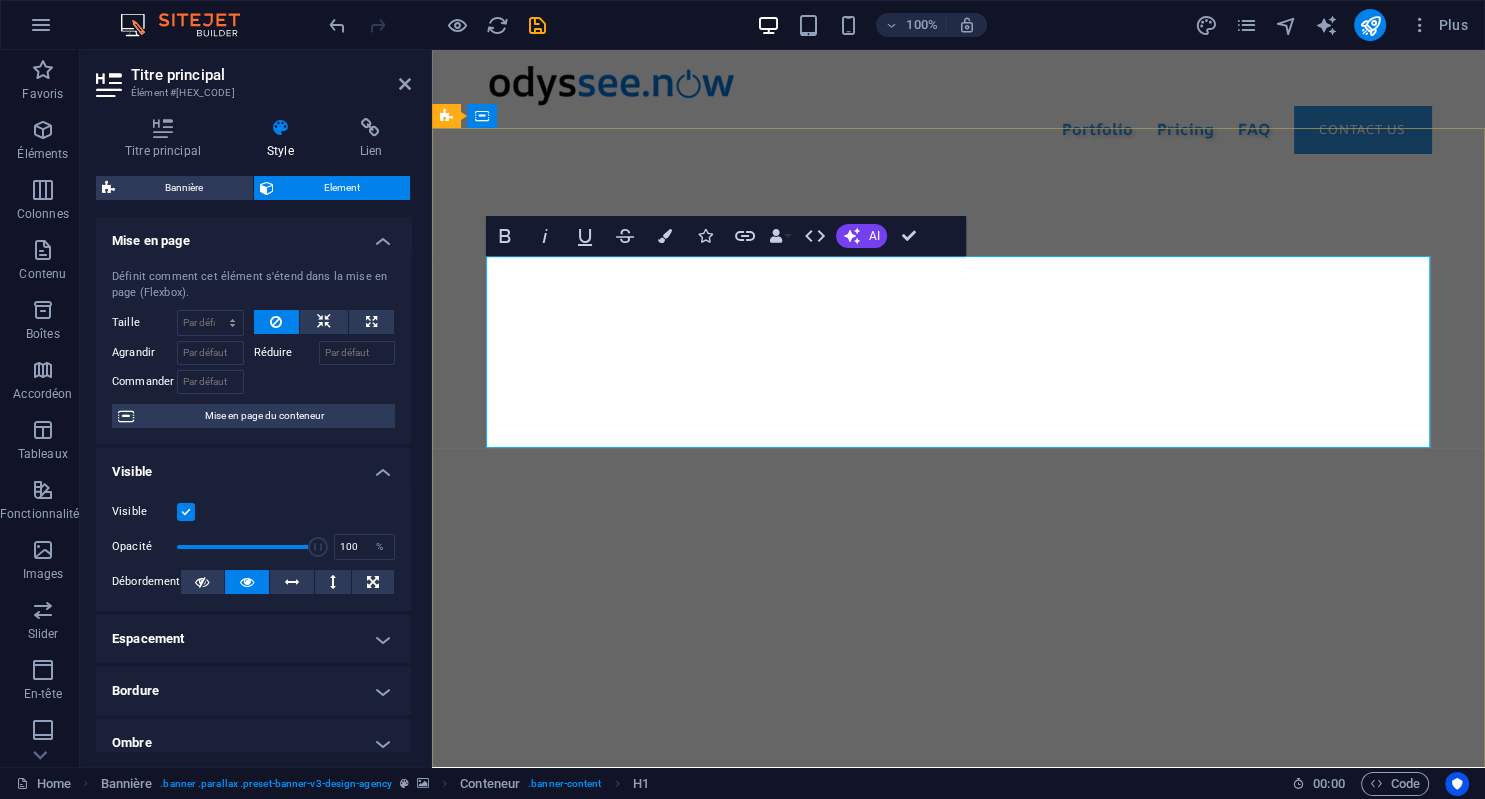 click on "Save the most valuable asset: your time" at bounding box center [958, 1110] 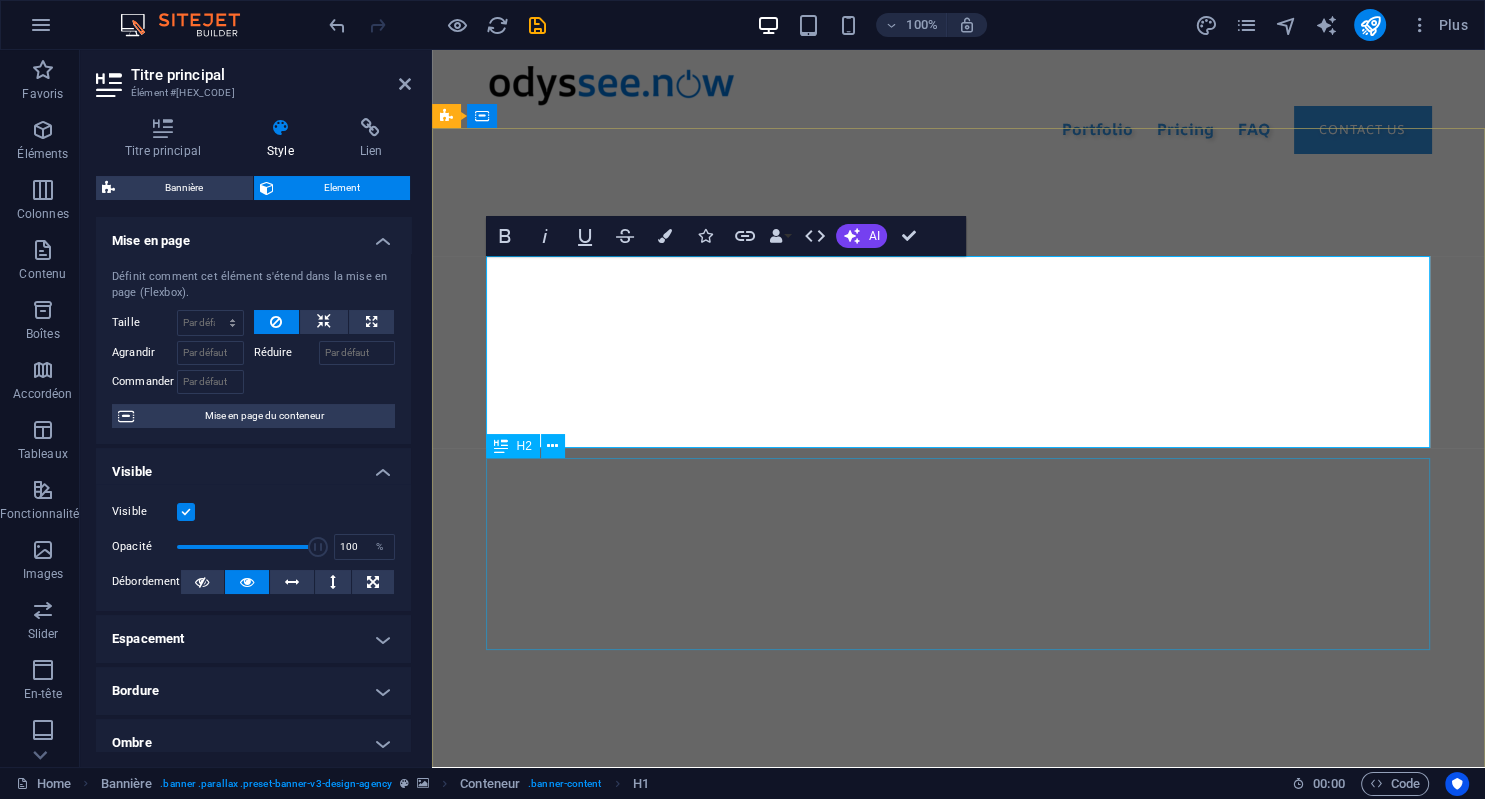 click on "Focus on your core business.  We help you build your digital workspace  to kick-start your project Now!" at bounding box center (959, 1313) 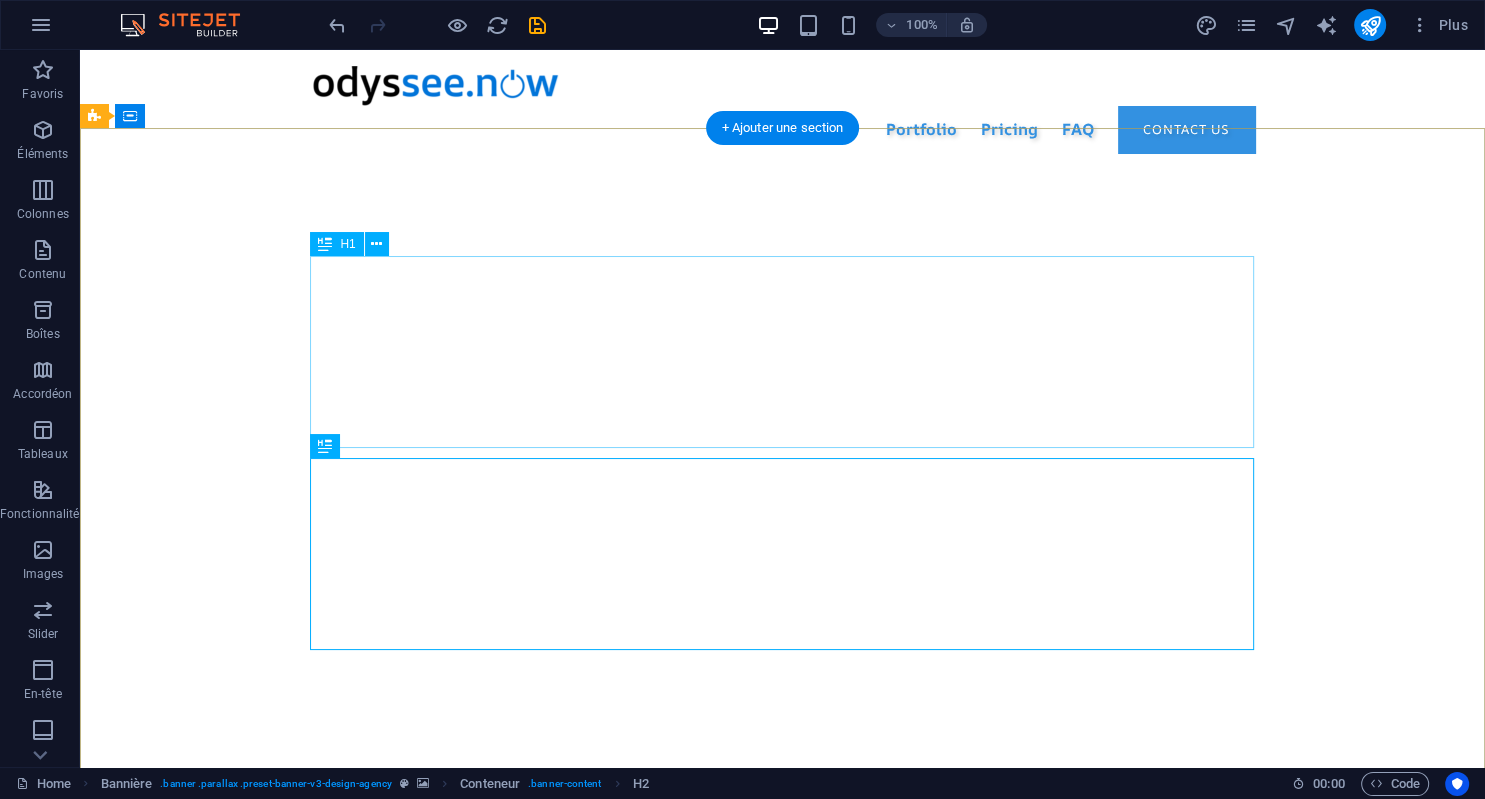 click on "Save the most valuable asset your time" at bounding box center [783, 1111] 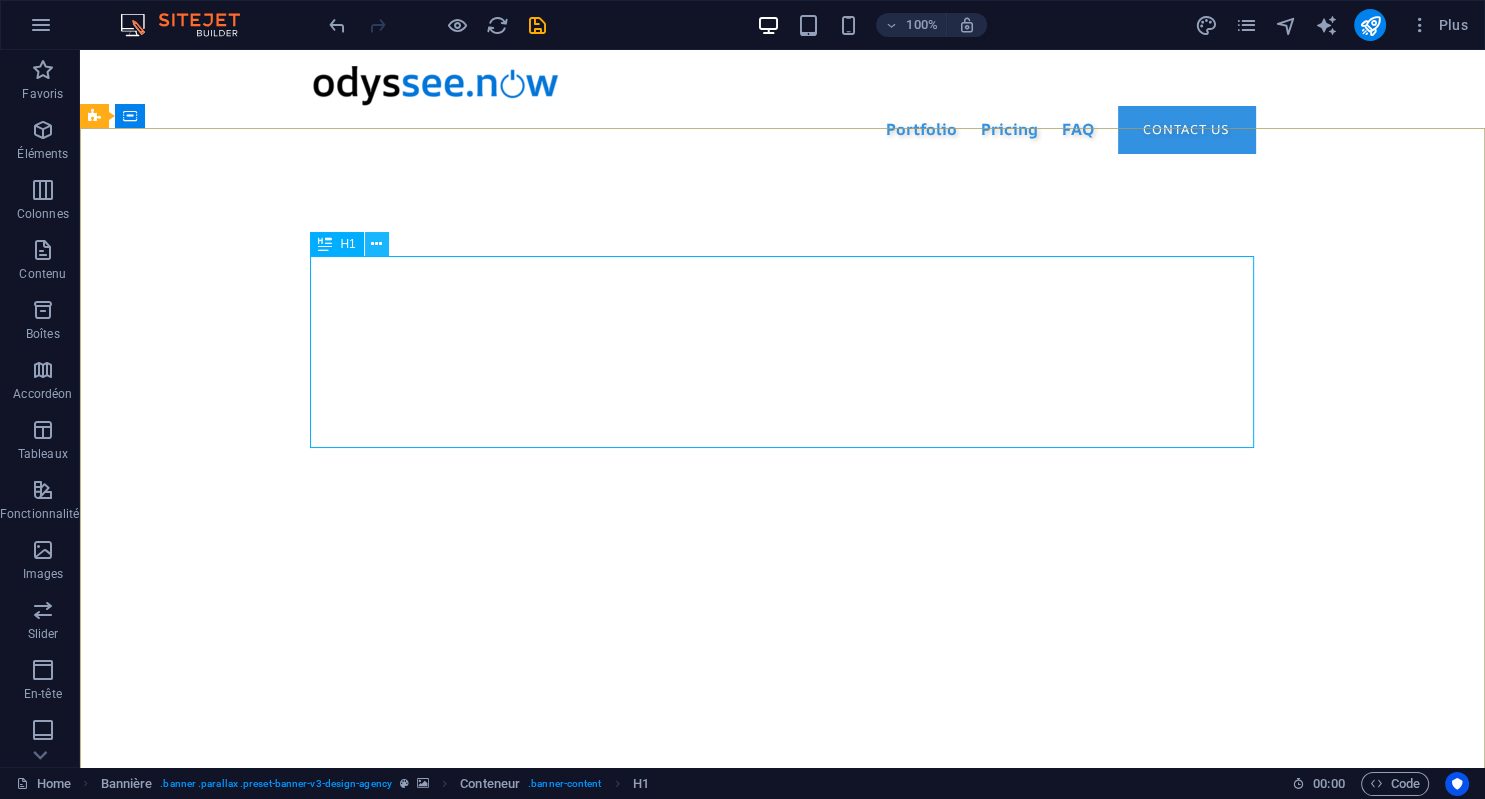 click at bounding box center (377, 244) 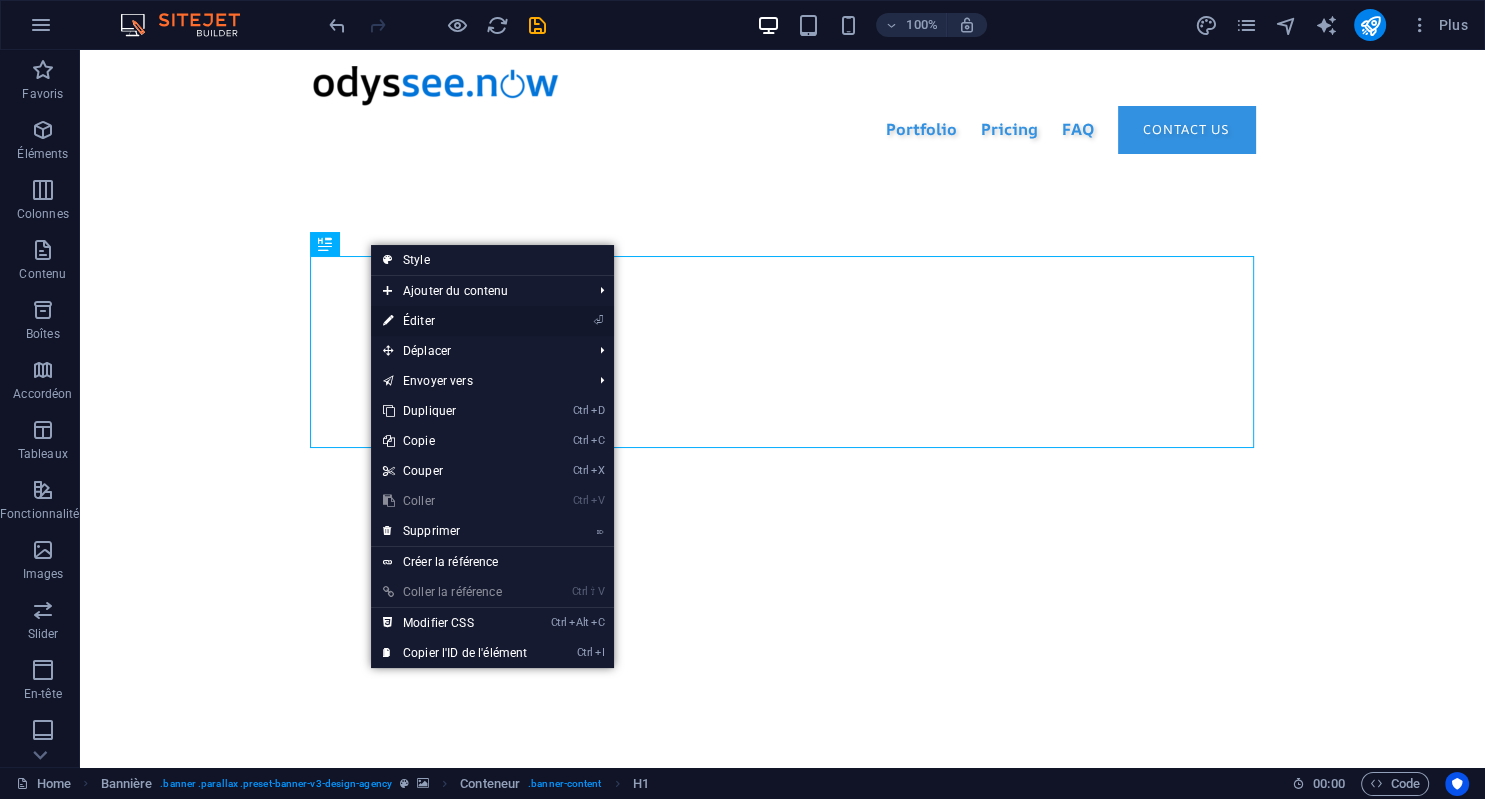 click on "⏎  Éditer" at bounding box center (455, 321) 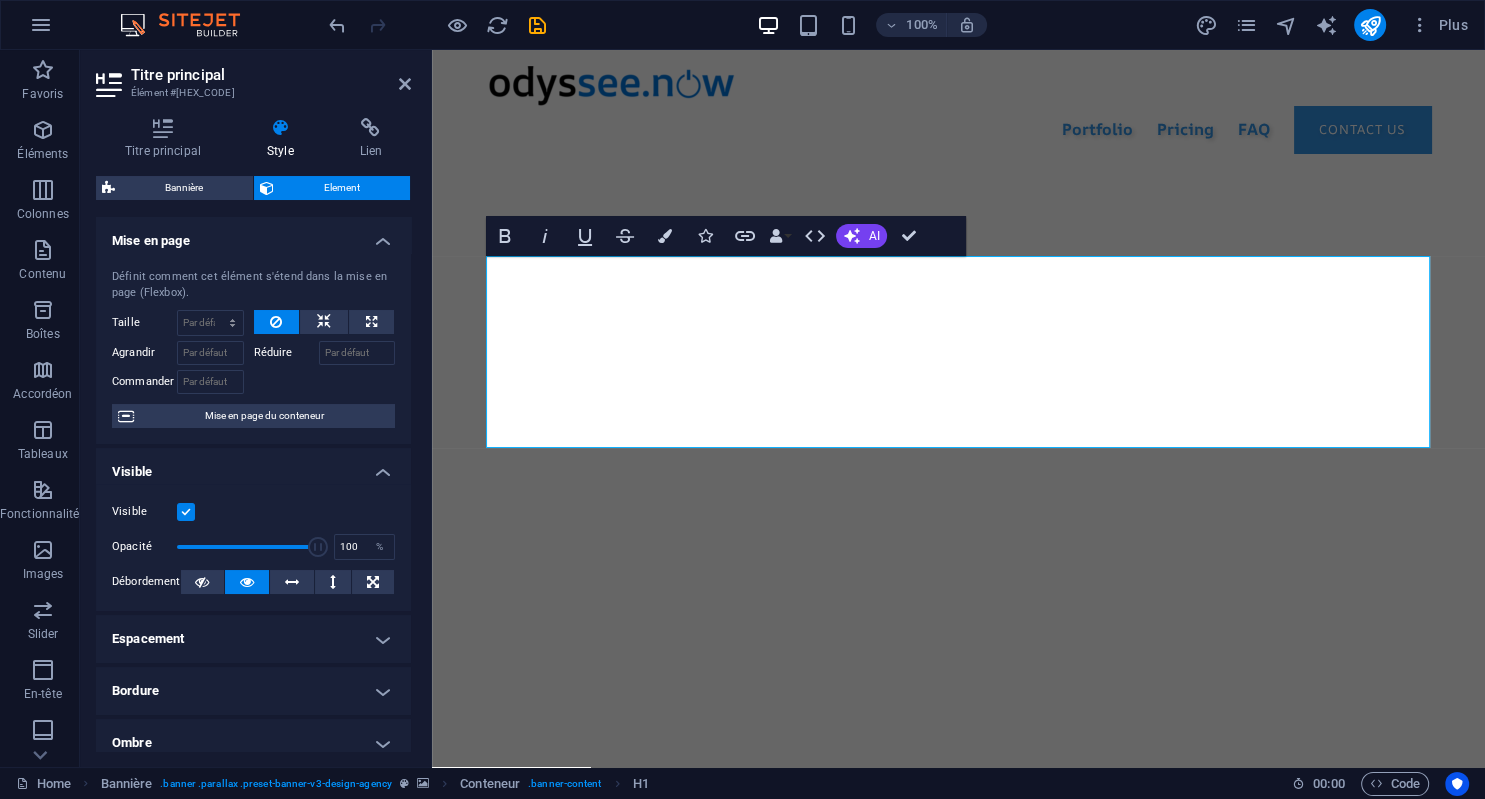 click at bounding box center [280, 128] 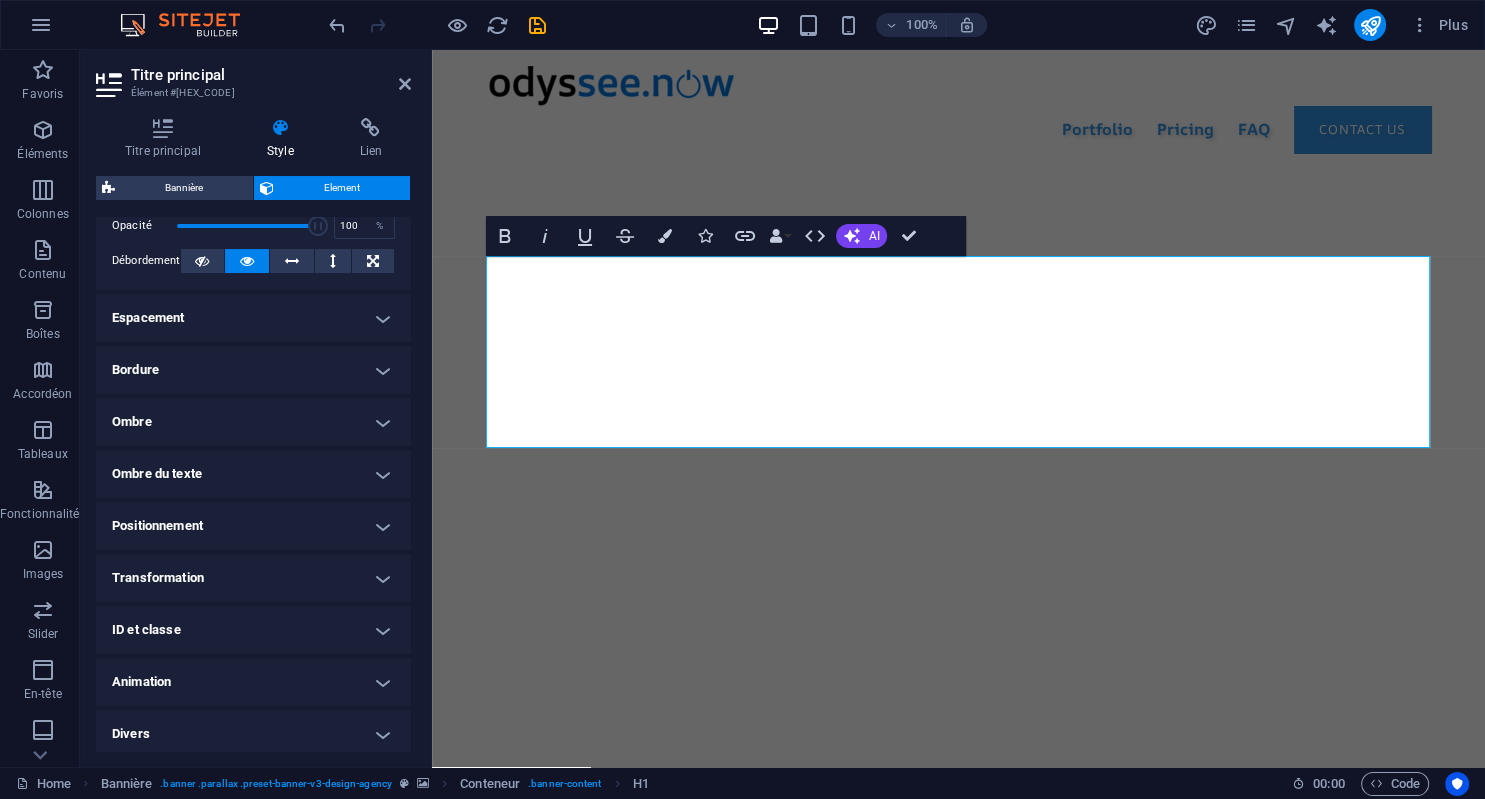 scroll, scrollTop: 327, scrollLeft: 0, axis: vertical 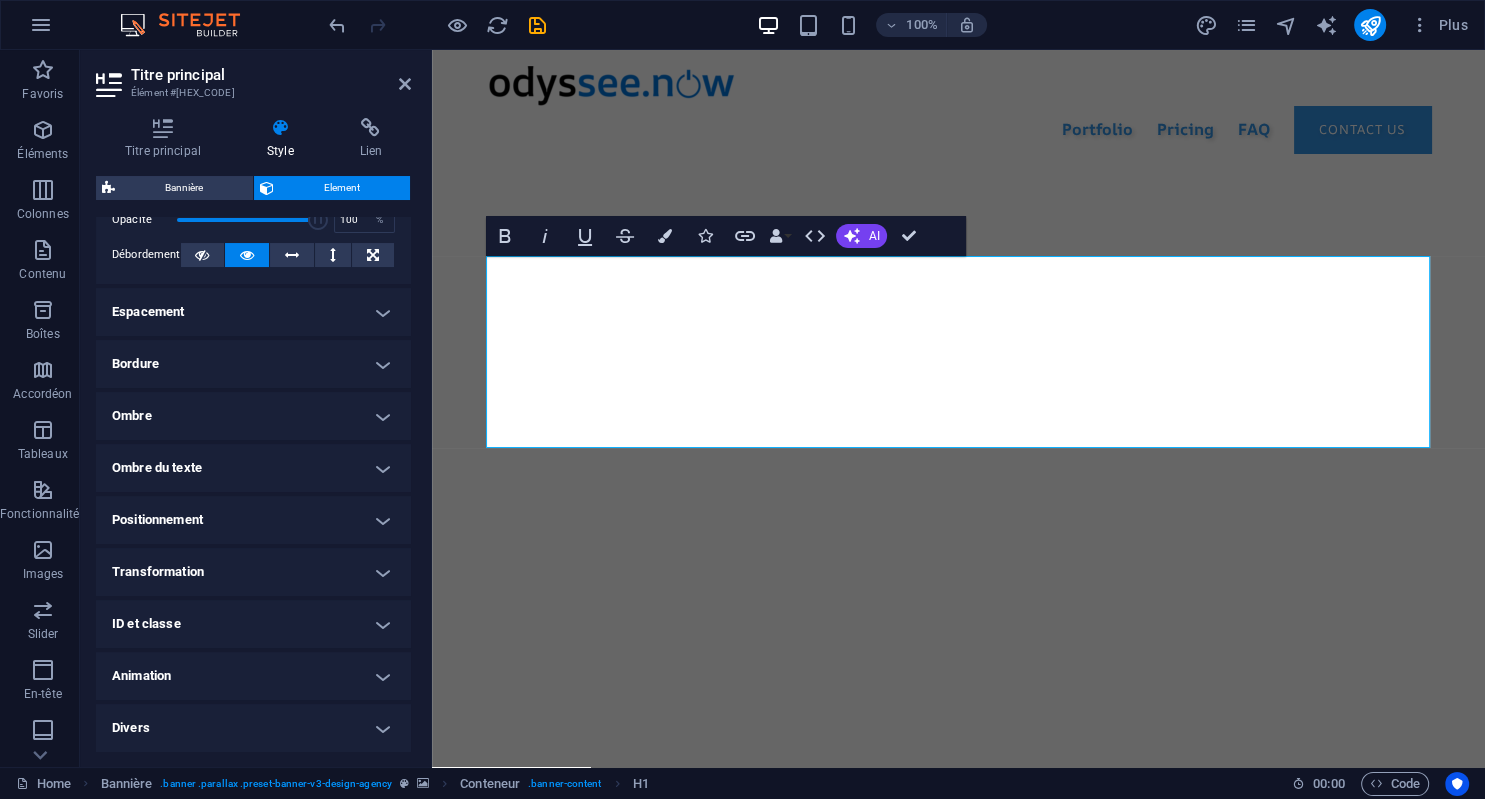 click on "Ombre du texte" at bounding box center (253, 468) 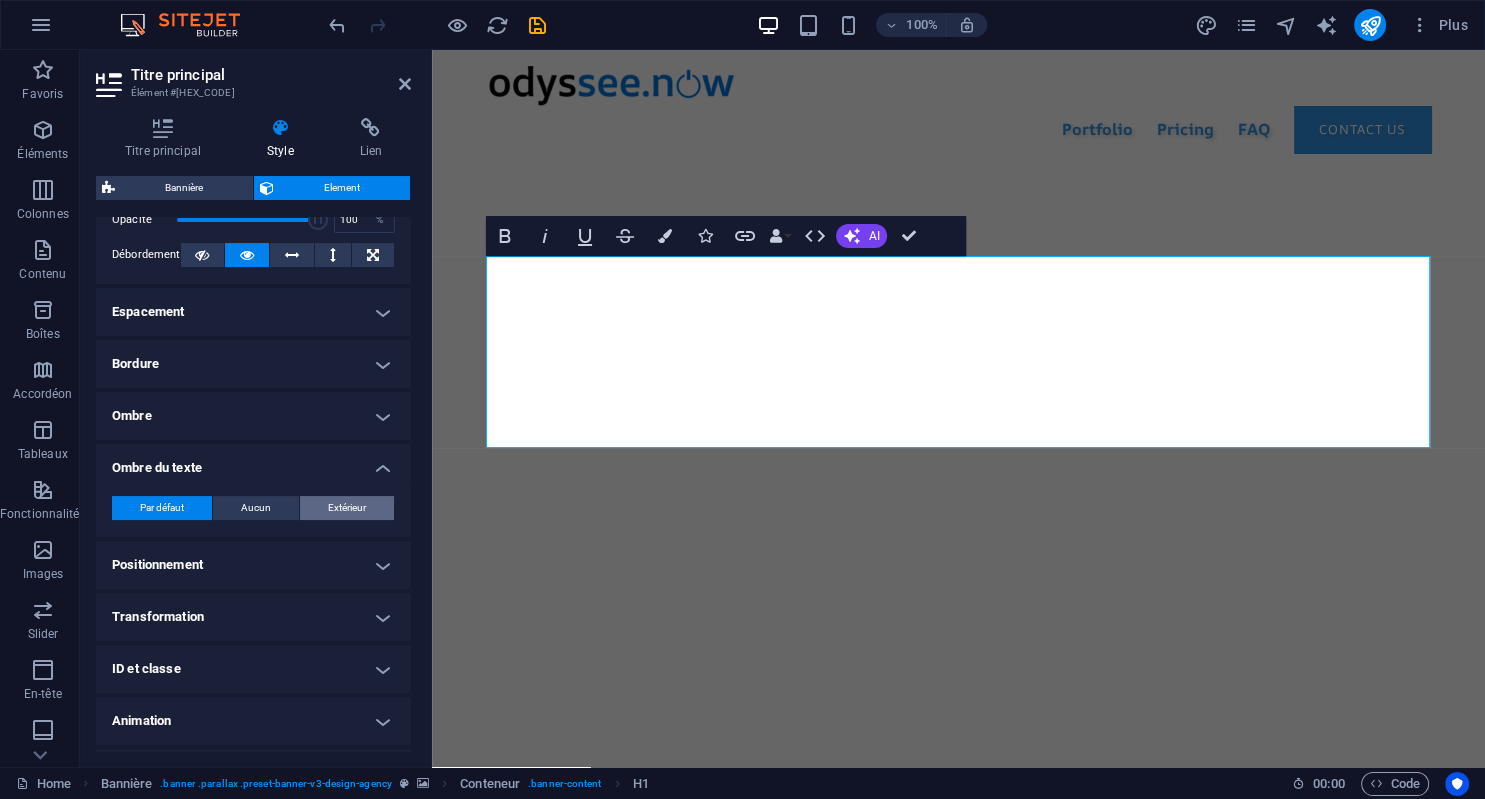 click on "Extérieur" at bounding box center (347, 508) 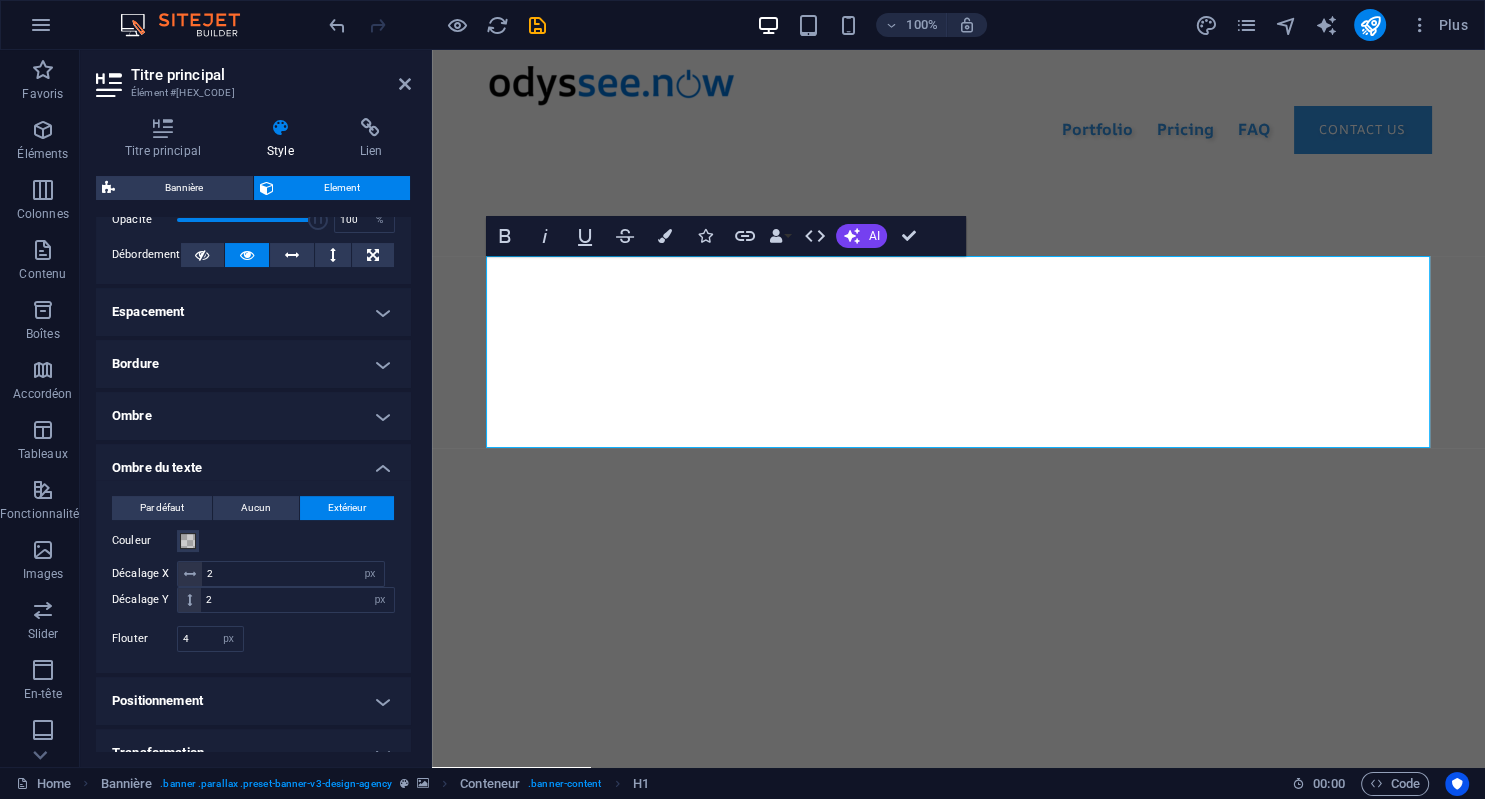 scroll, scrollTop: 507, scrollLeft: 0, axis: vertical 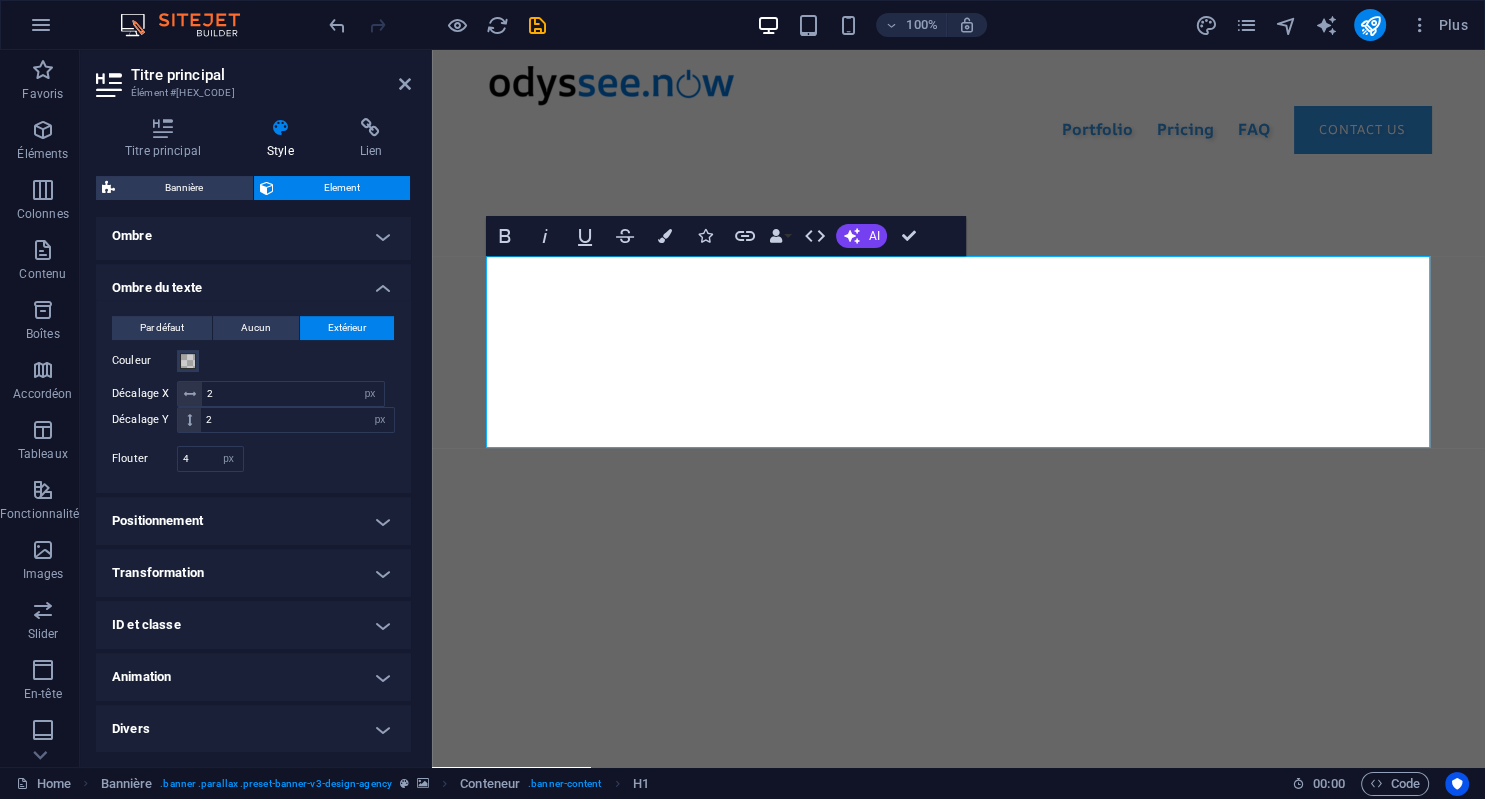 click on "Transformation" at bounding box center (253, 573) 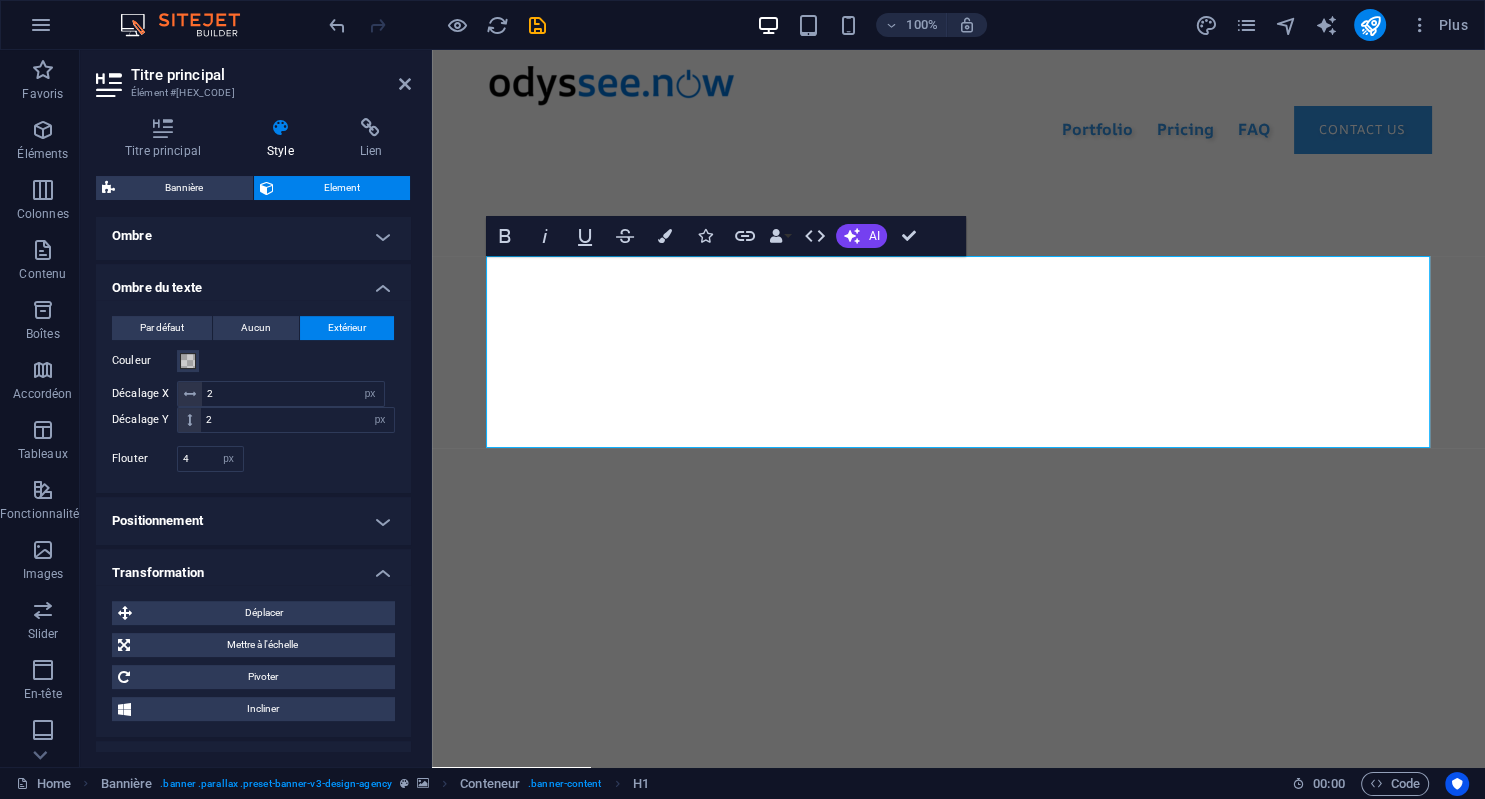 click on "Transformation" at bounding box center [253, 567] 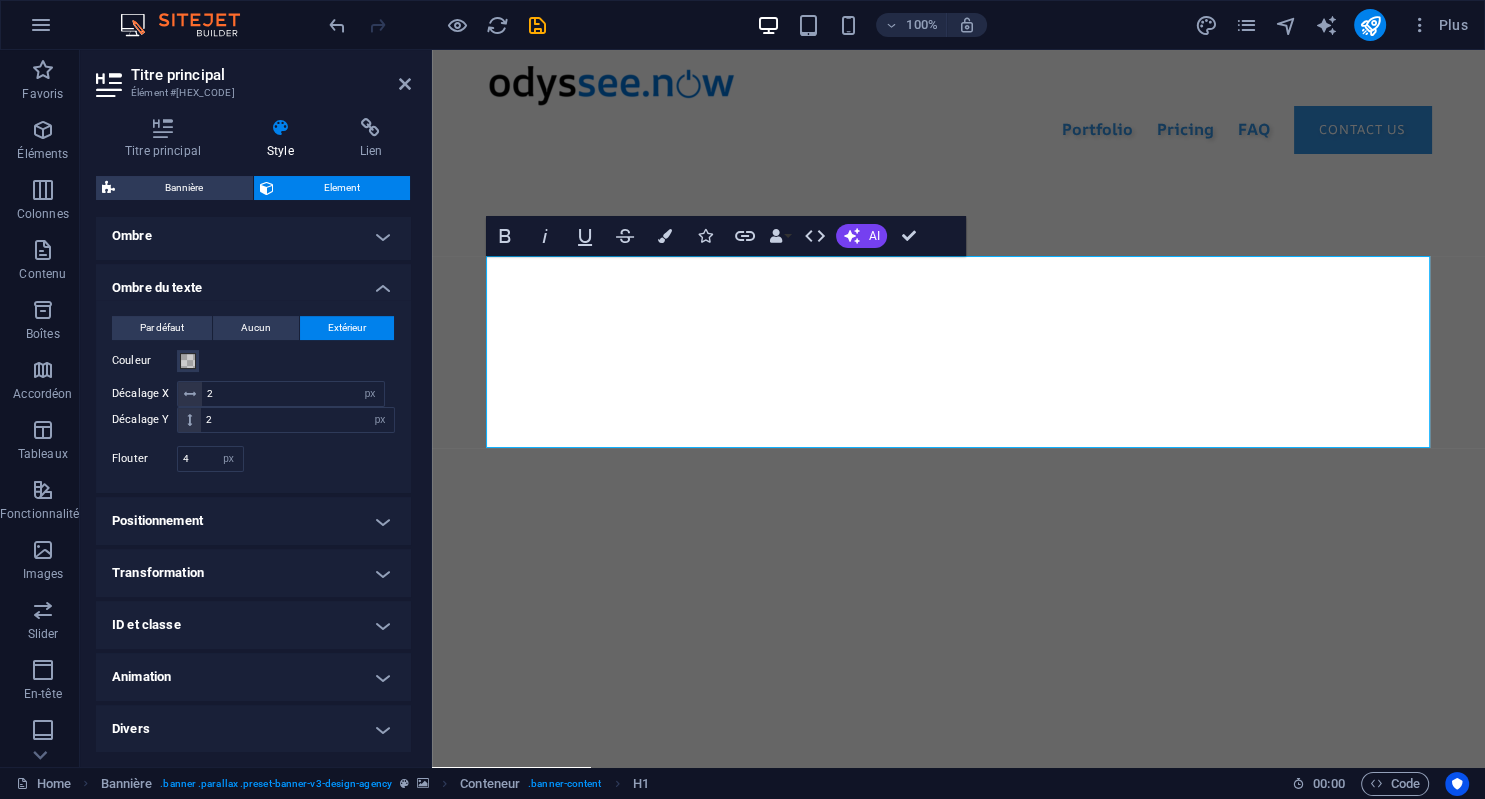 click on "Animation" at bounding box center [253, 677] 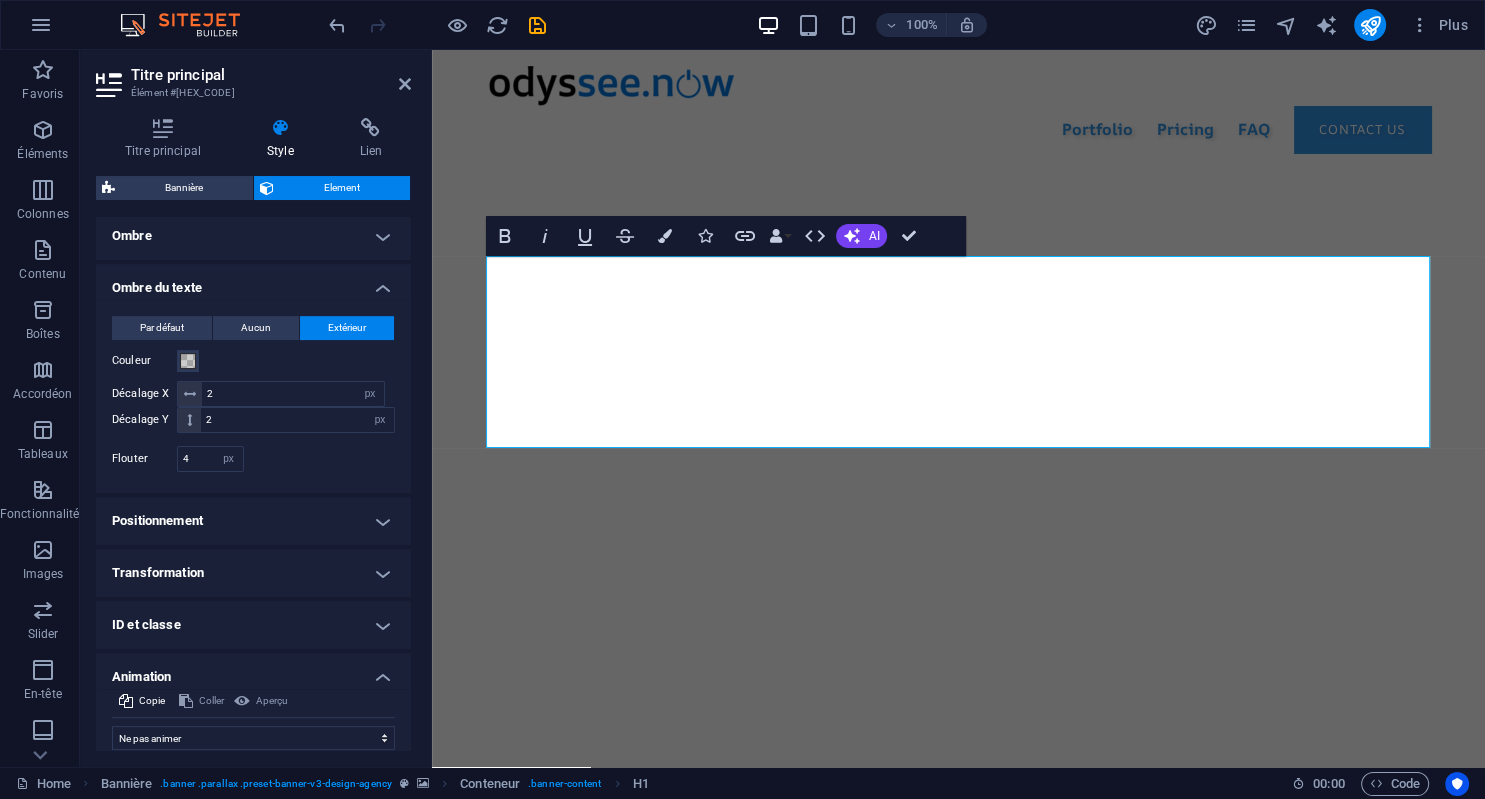 scroll, scrollTop: 572, scrollLeft: 0, axis: vertical 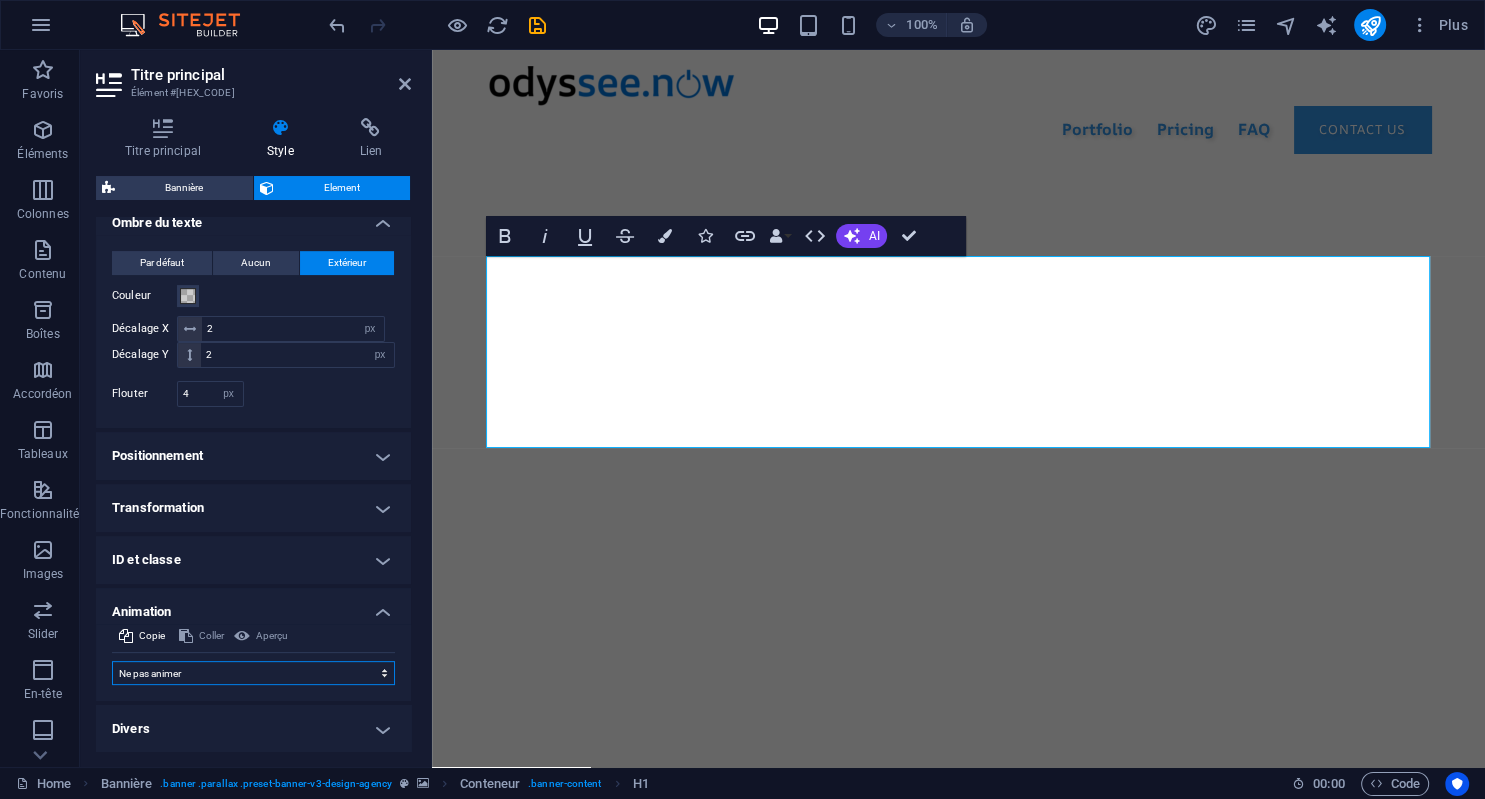click on "Ne pas animer Afficher / Masquer Glisser vers le haut / le bas Zoomer/Dézoomer Glisser de gauche à droite Glisser de droite à gauche Slide du haut vers le bas Slide du bas vers le haut Impulsion Clignoter Ouvrir en tant que superposition" at bounding box center [253, 673] 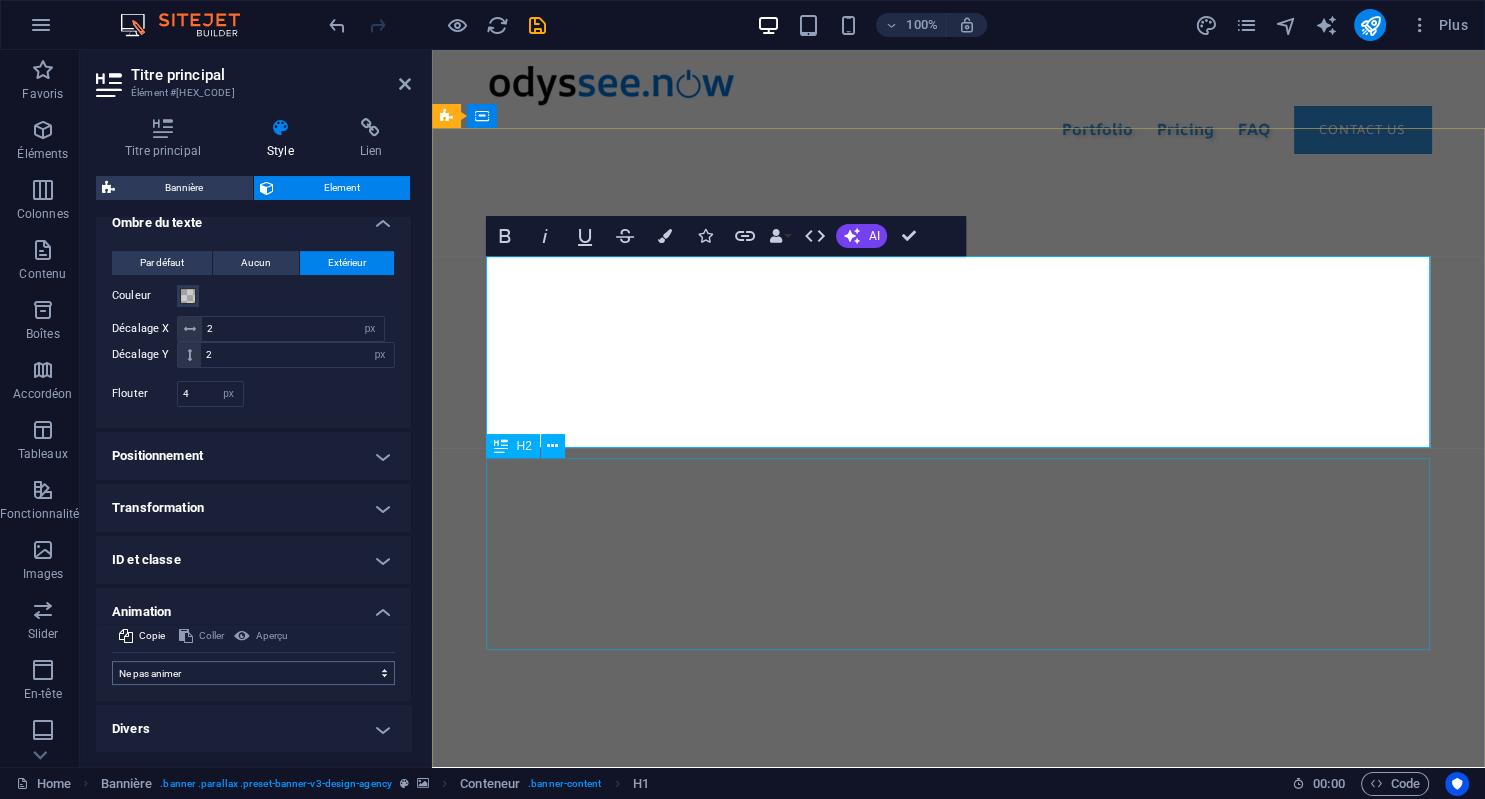 click on "Focus on your core business.  We help you build your digital workspace  to kick-start your project Now!" at bounding box center (959, 1313) 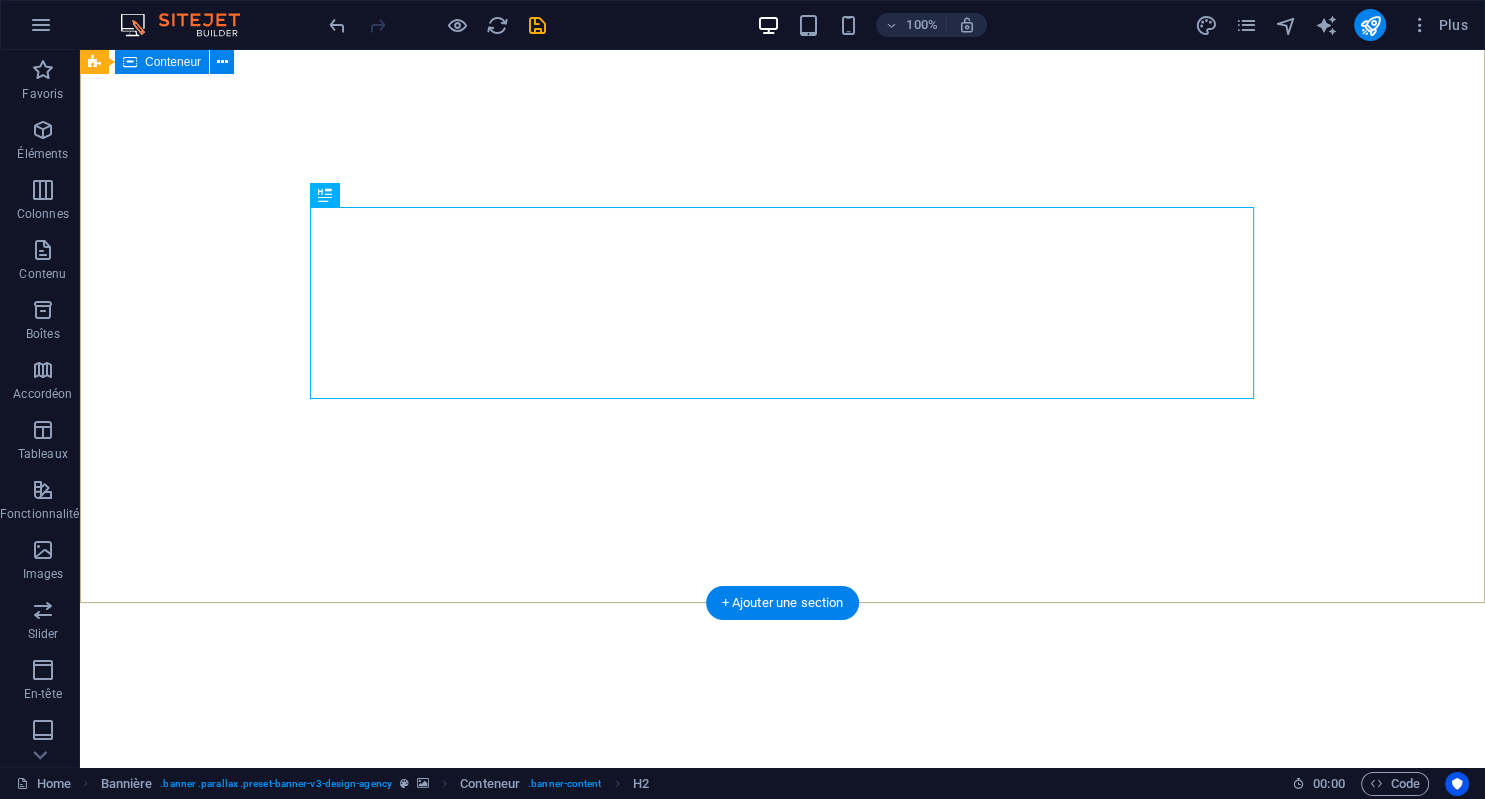 scroll, scrollTop: 252, scrollLeft: 0, axis: vertical 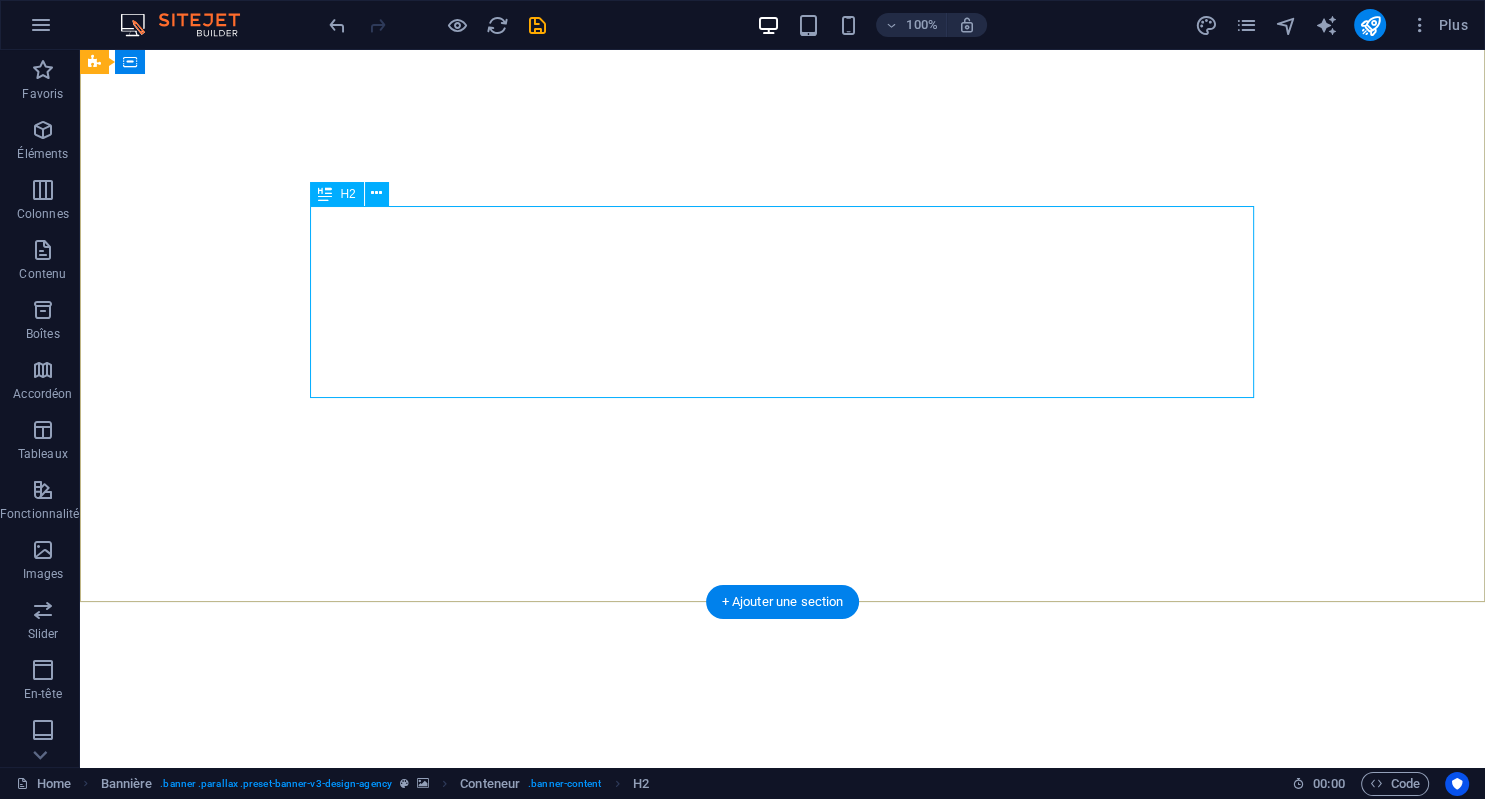 click on "Focus on your core business.  We help you build your digital workspace  to kick-start your project Now!" at bounding box center (783, 1061) 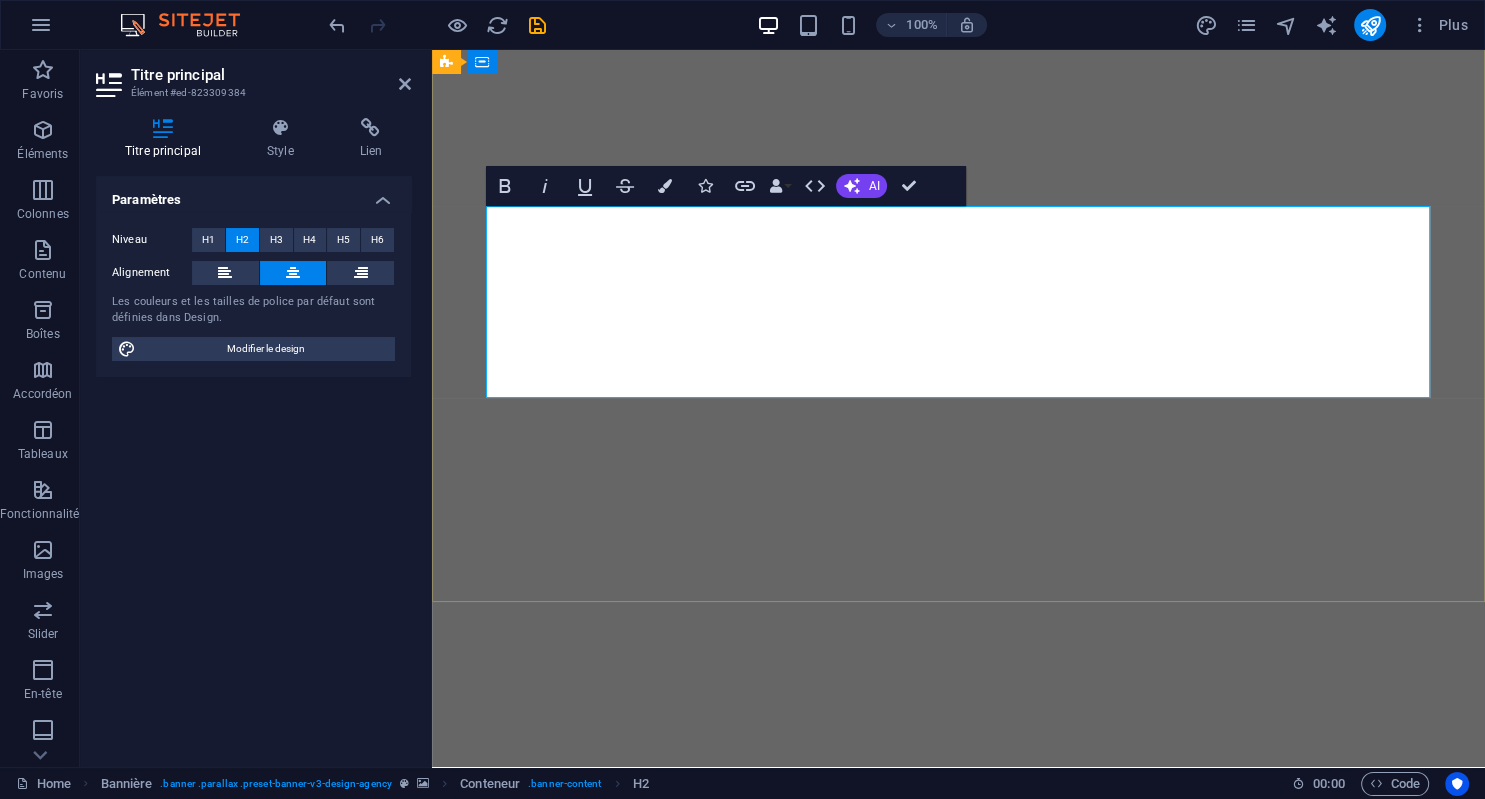 click on "Focus on your core business.  We help you build your digital workspace  to kick-start your project Now!" at bounding box center [958, 1061] 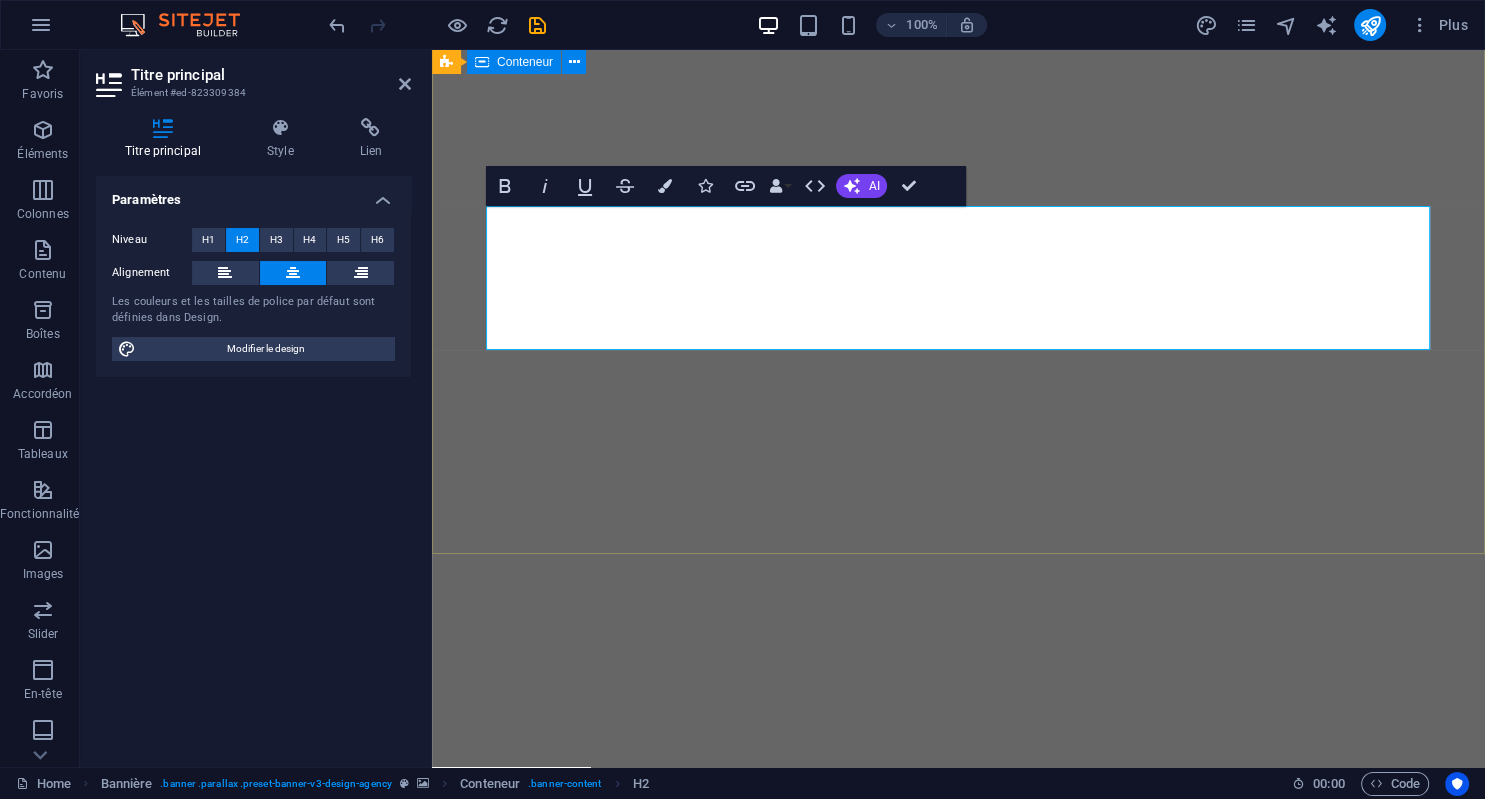 click on "Save the most valuable asset your time Focus on your core business.  We help you build your digital workspace  to kick-start your project Learn more" at bounding box center [958, 974] 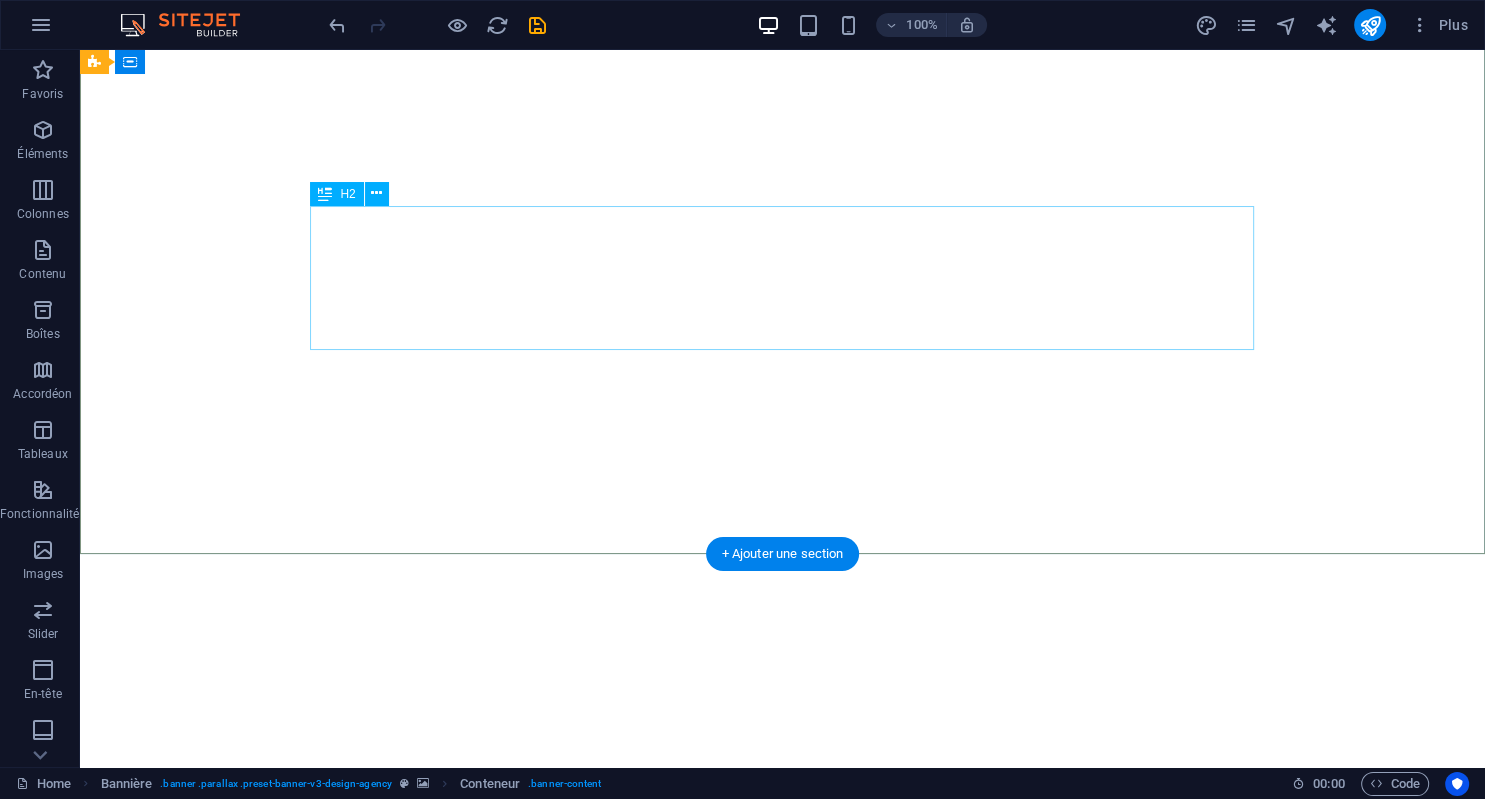 click on "Focus on your core business.  We help you build your digital workspace  to kick-start your project" at bounding box center [783, 1037] 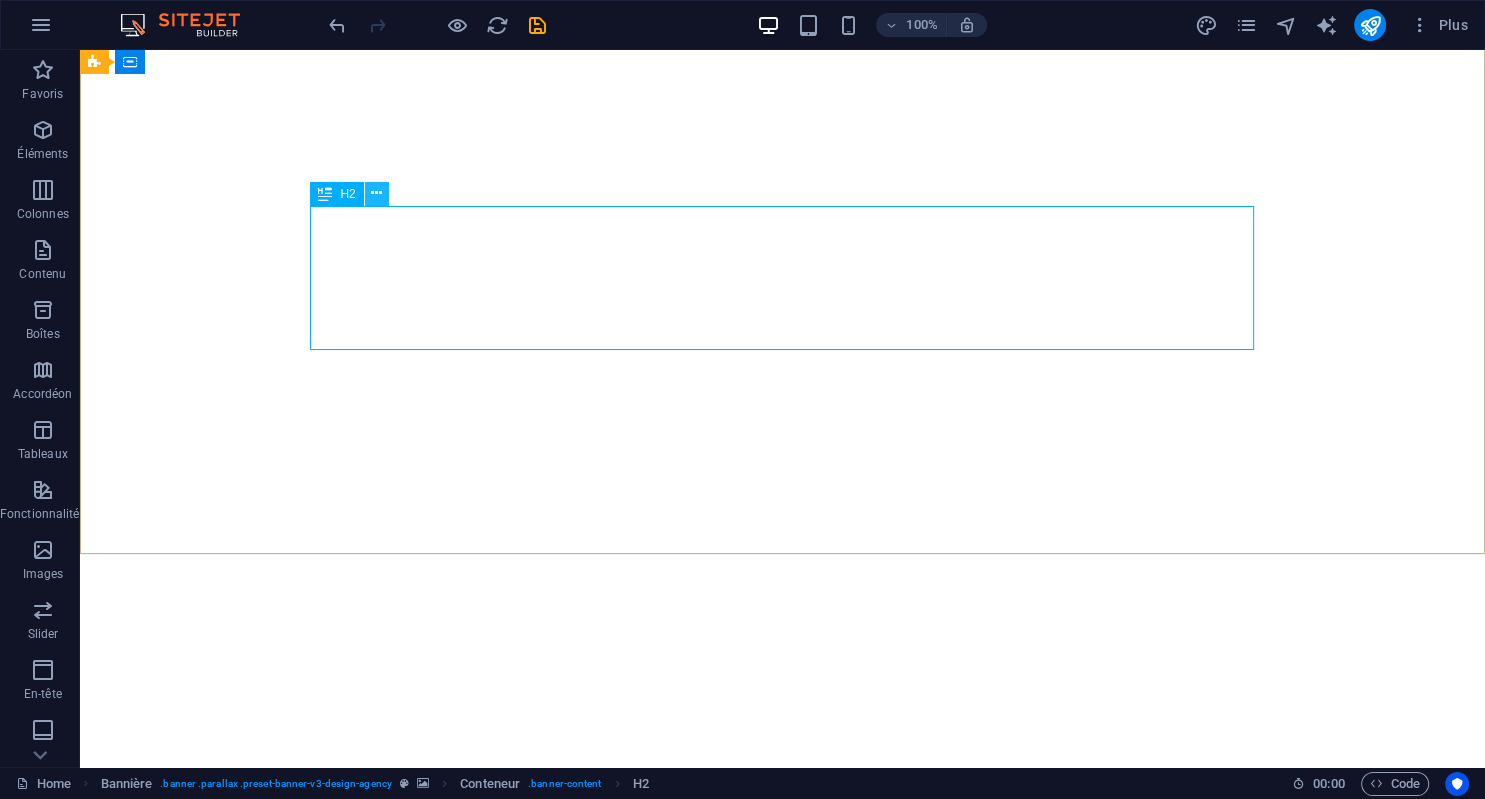 click at bounding box center [376, 193] 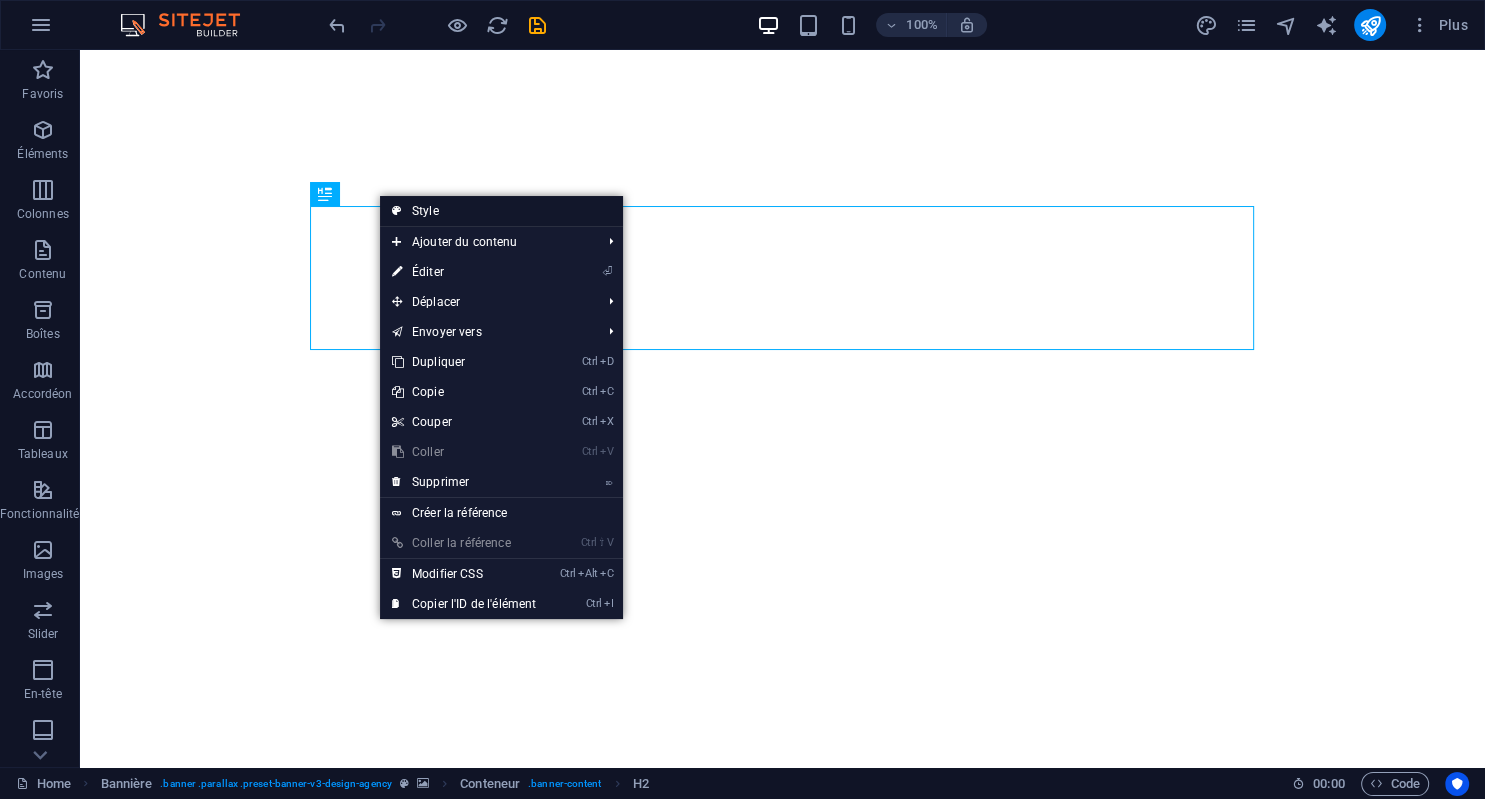 click on "Style" at bounding box center (501, 211) 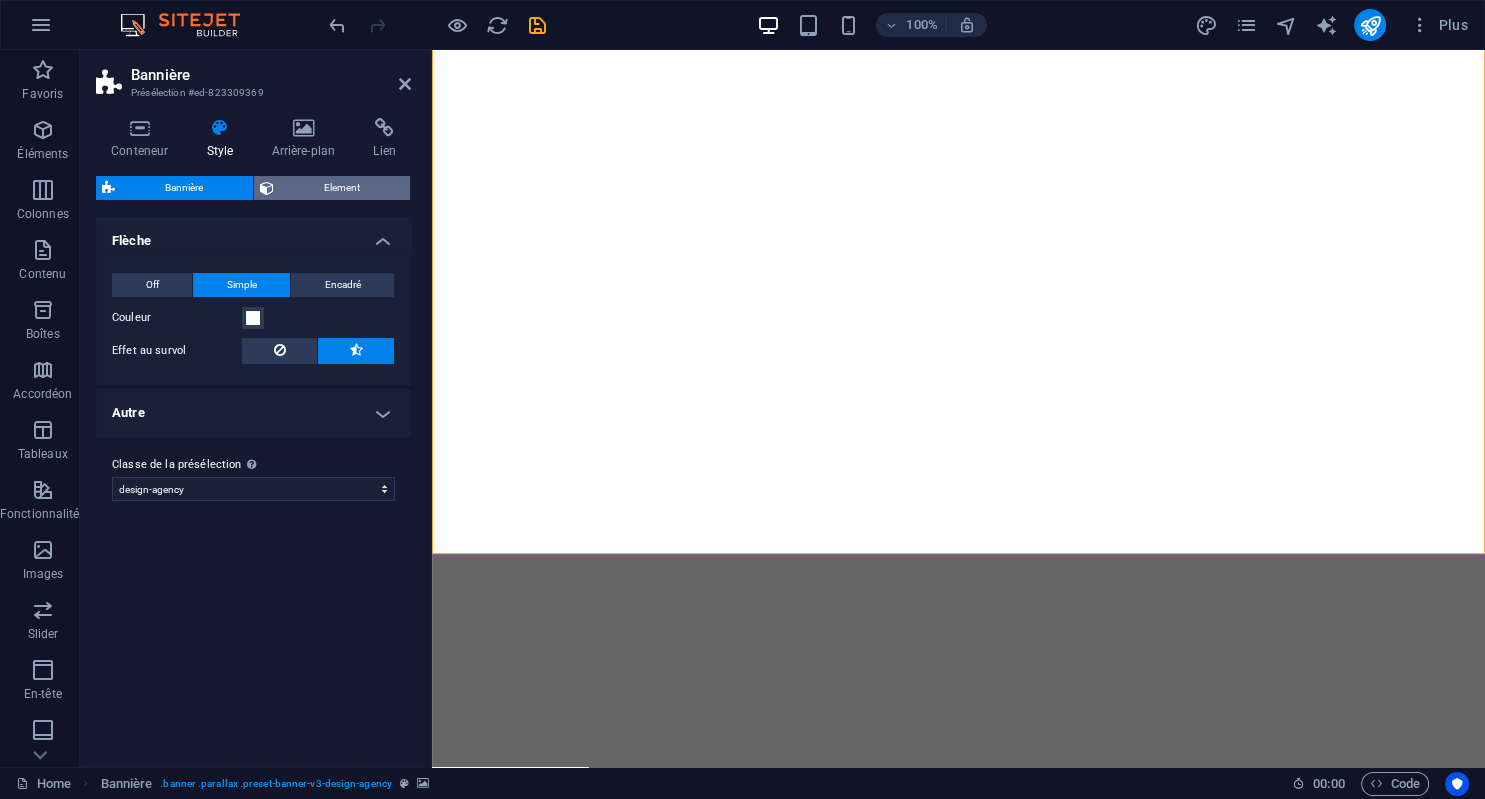 click on "Element" at bounding box center [342, 188] 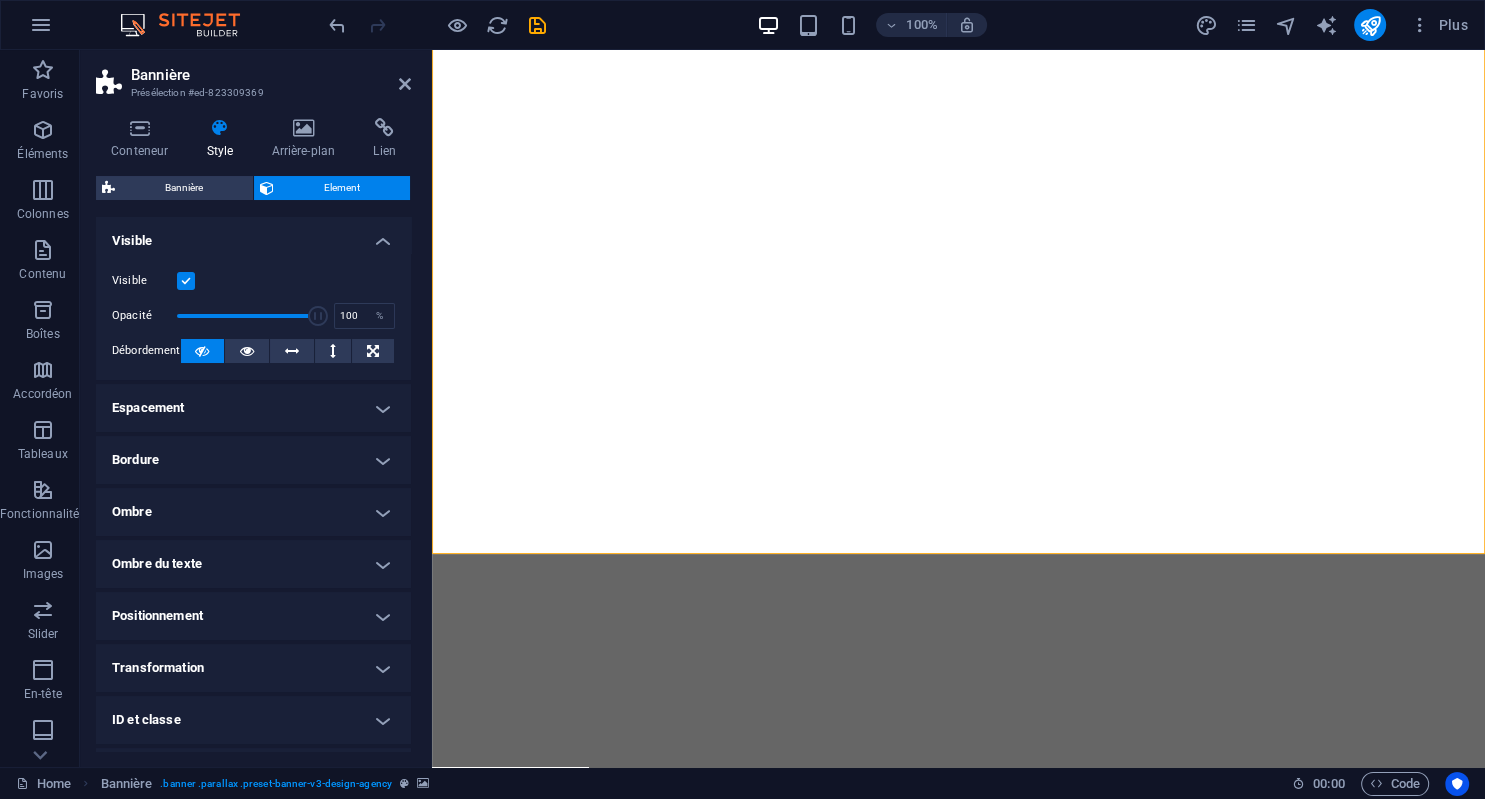 click on "Ombre" at bounding box center [253, 512] 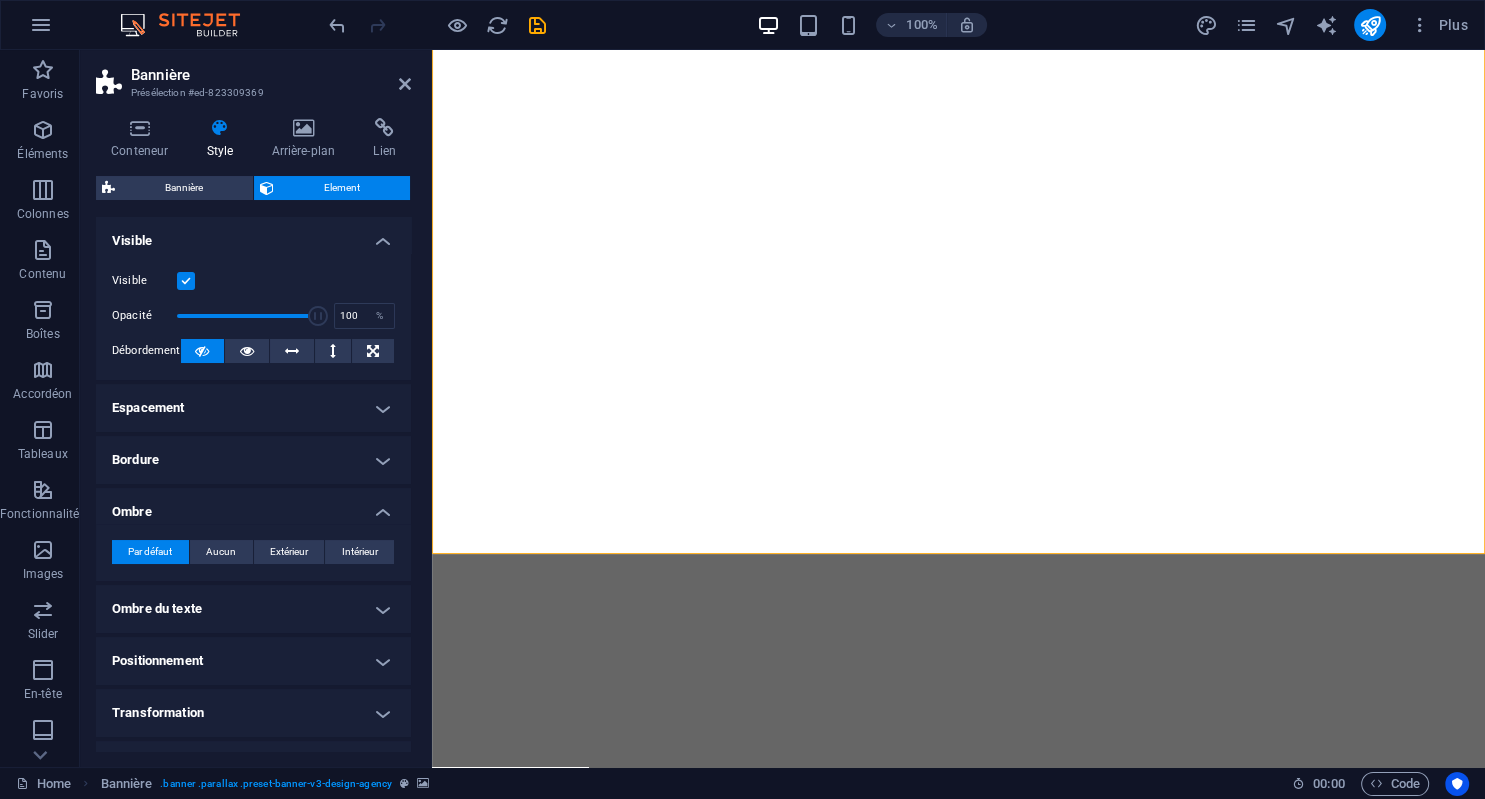 click on "Ombre du texte" at bounding box center (253, 609) 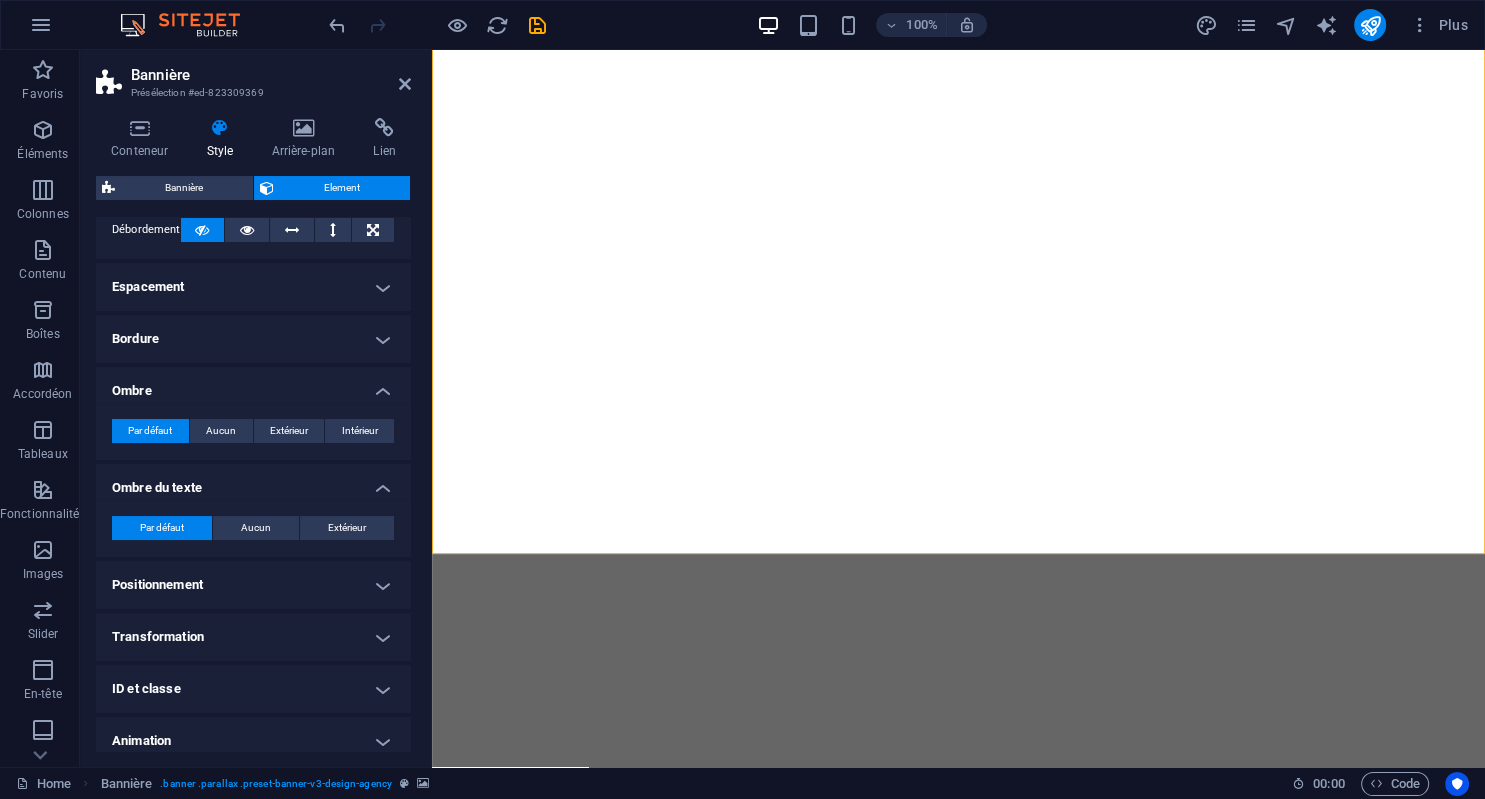 scroll, scrollTop: 124, scrollLeft: 0, axis: vertical 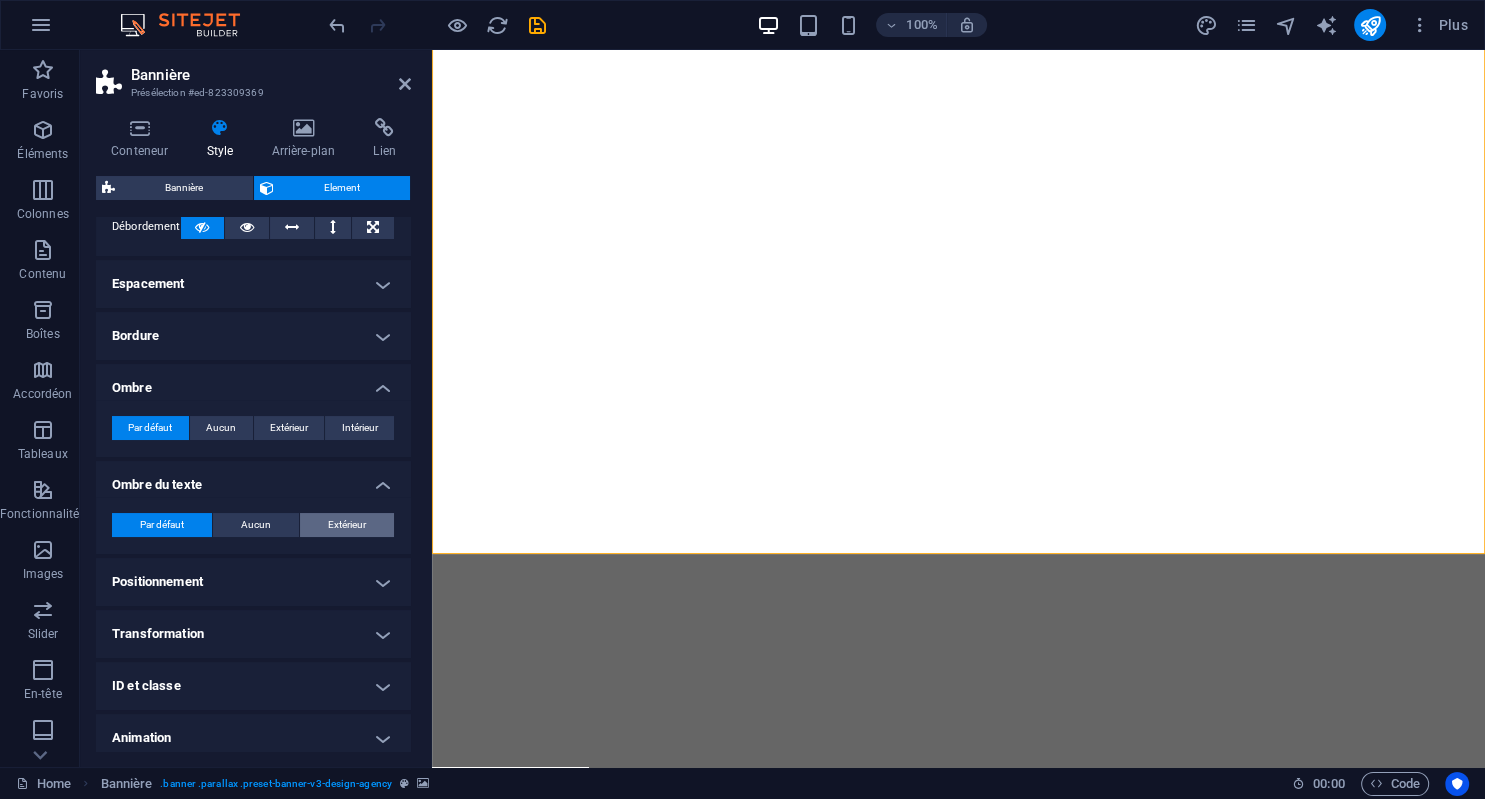 click on "Extérieur" at bounding box center (347, 525) 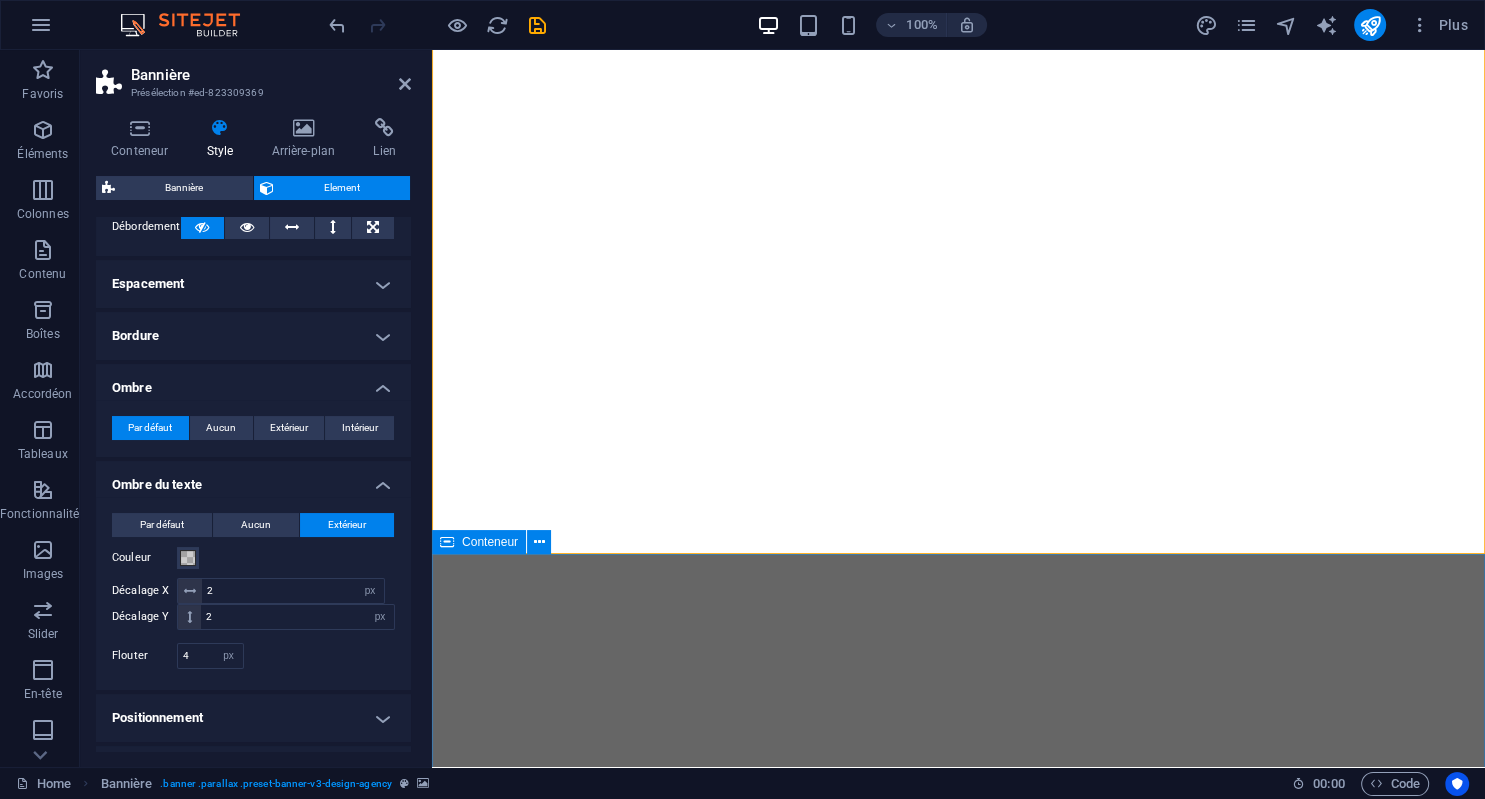click on "Highlights Simply be always one step ahead to run your business. Full-Service Select your apps.  We take care of everything:  no configuration hassles,  no need to code. Save Money Why would you pay for a bunch of apps you don't use? With our fair & flexible solutions, you just pay for what you need, not more. Save Time Your daily apps at your fingertips in less than 10 mns. You can easily upgrade with other apps as your needs evolve. .fa-secondary{opacity:.4} Privacy first Your data is your data, not ours.  Keep it private or share it to collaborate, the choice is always yours Gain freedom Access your apps everywhere: desktop or mobile devices. No engagement required: you change whenever you want" at bounding box center [958, 2127] 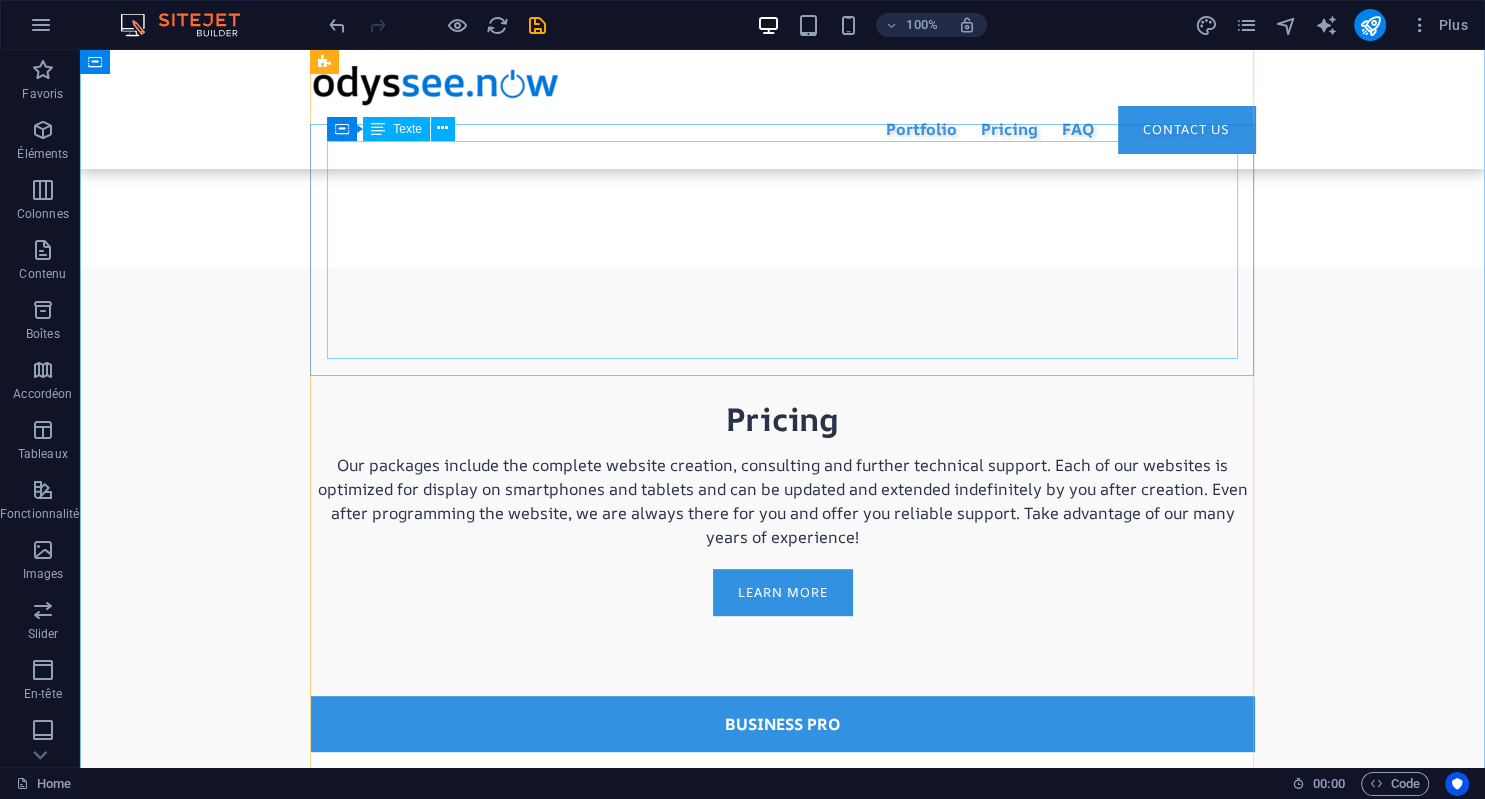 scroll, scrollTop: 8108, scrollLeft: 0, axis: vertical 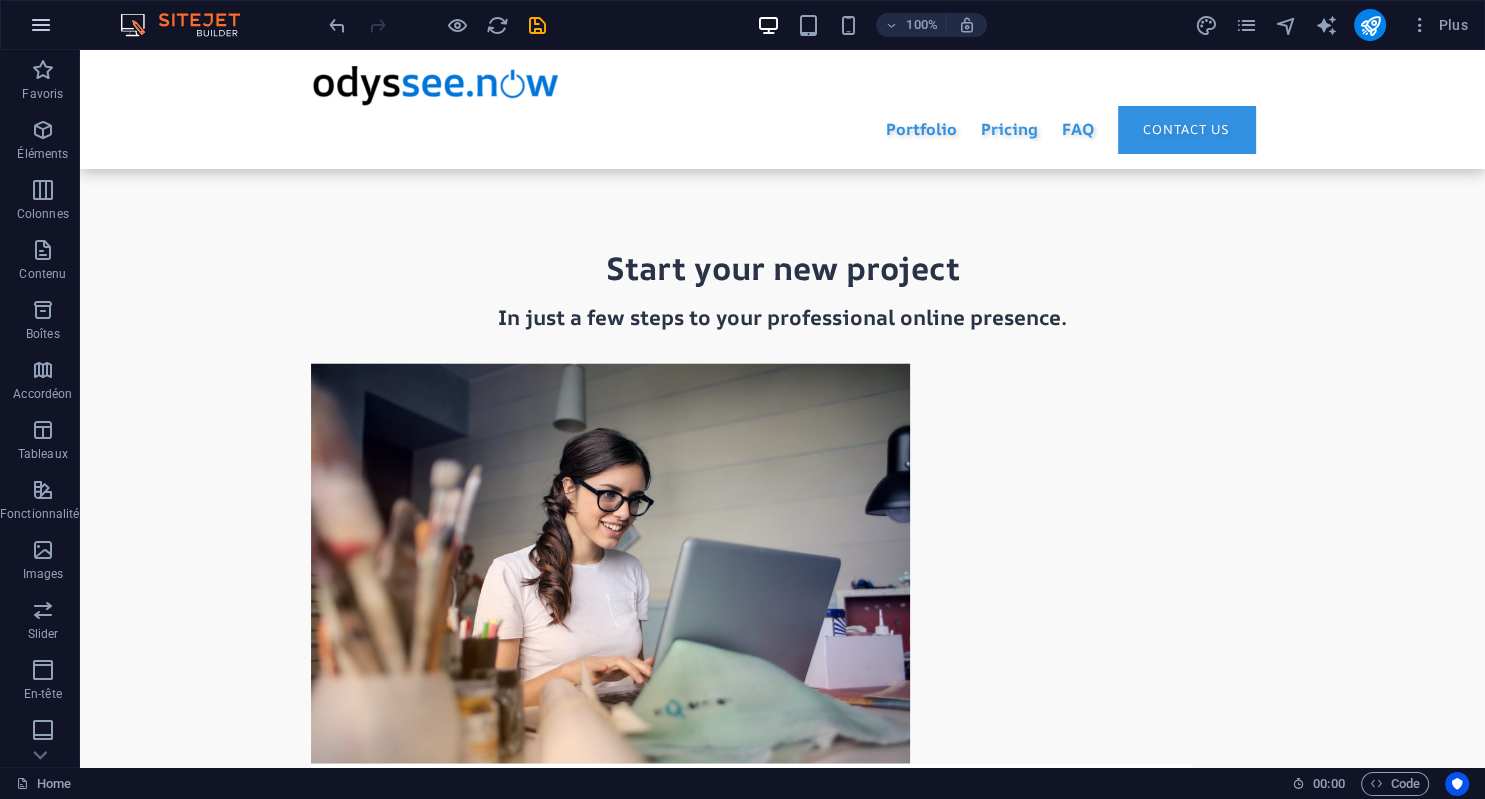 click at bounding box center (41, 25) 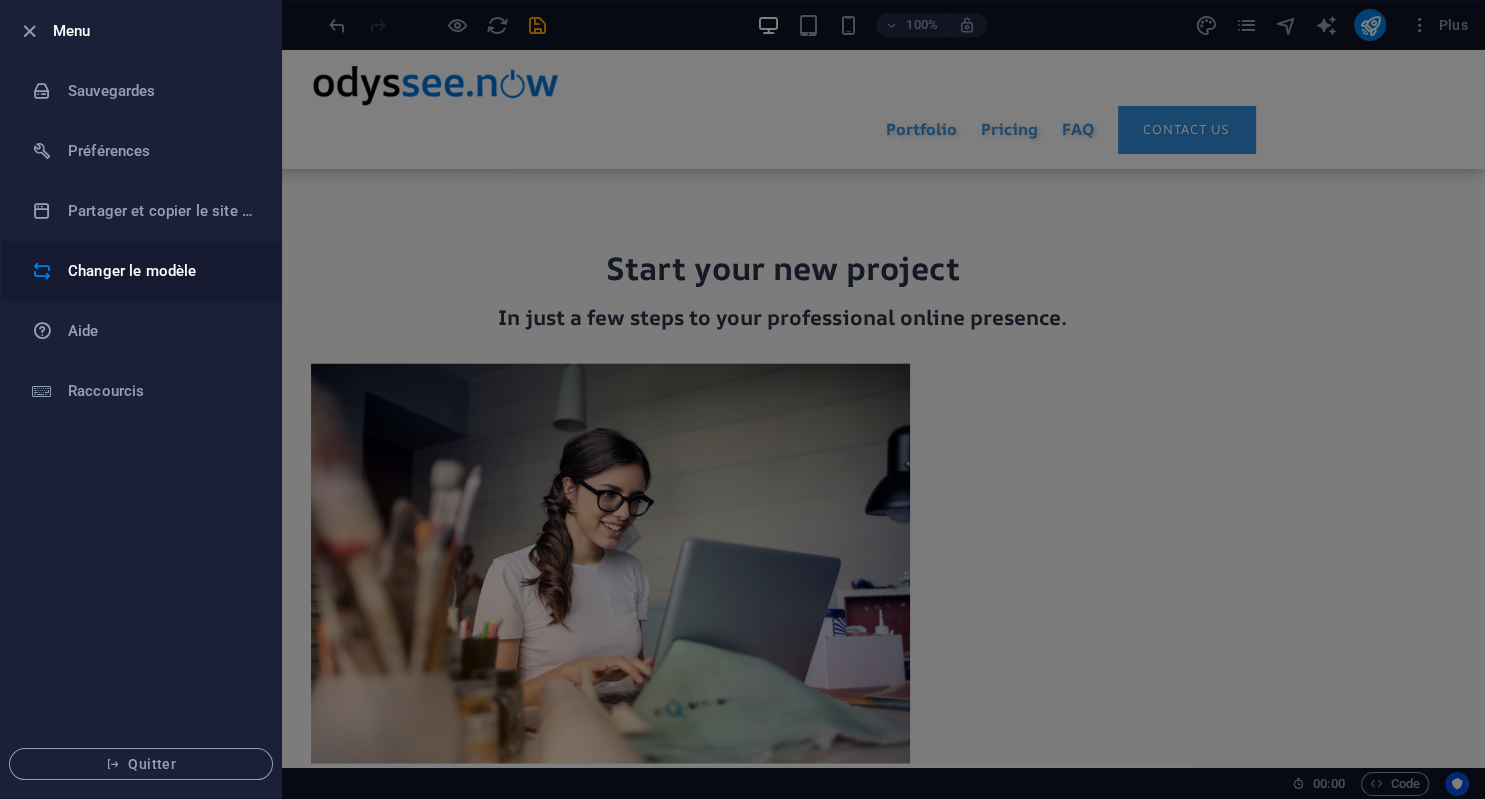 click on "Changer le modèle" at bounding box center (160, 271) 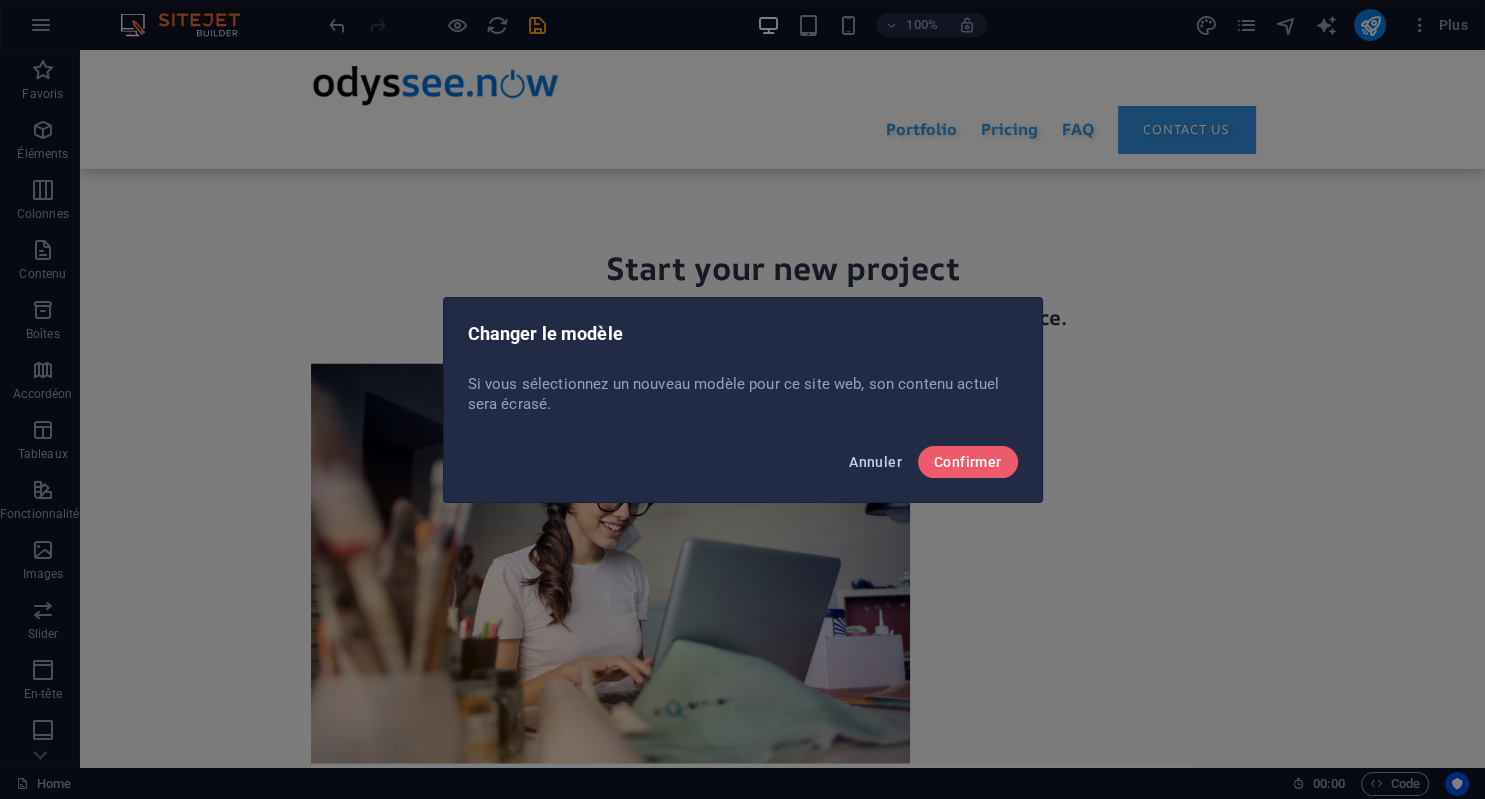 click on "Annuler" at bounding box center [875, 462] 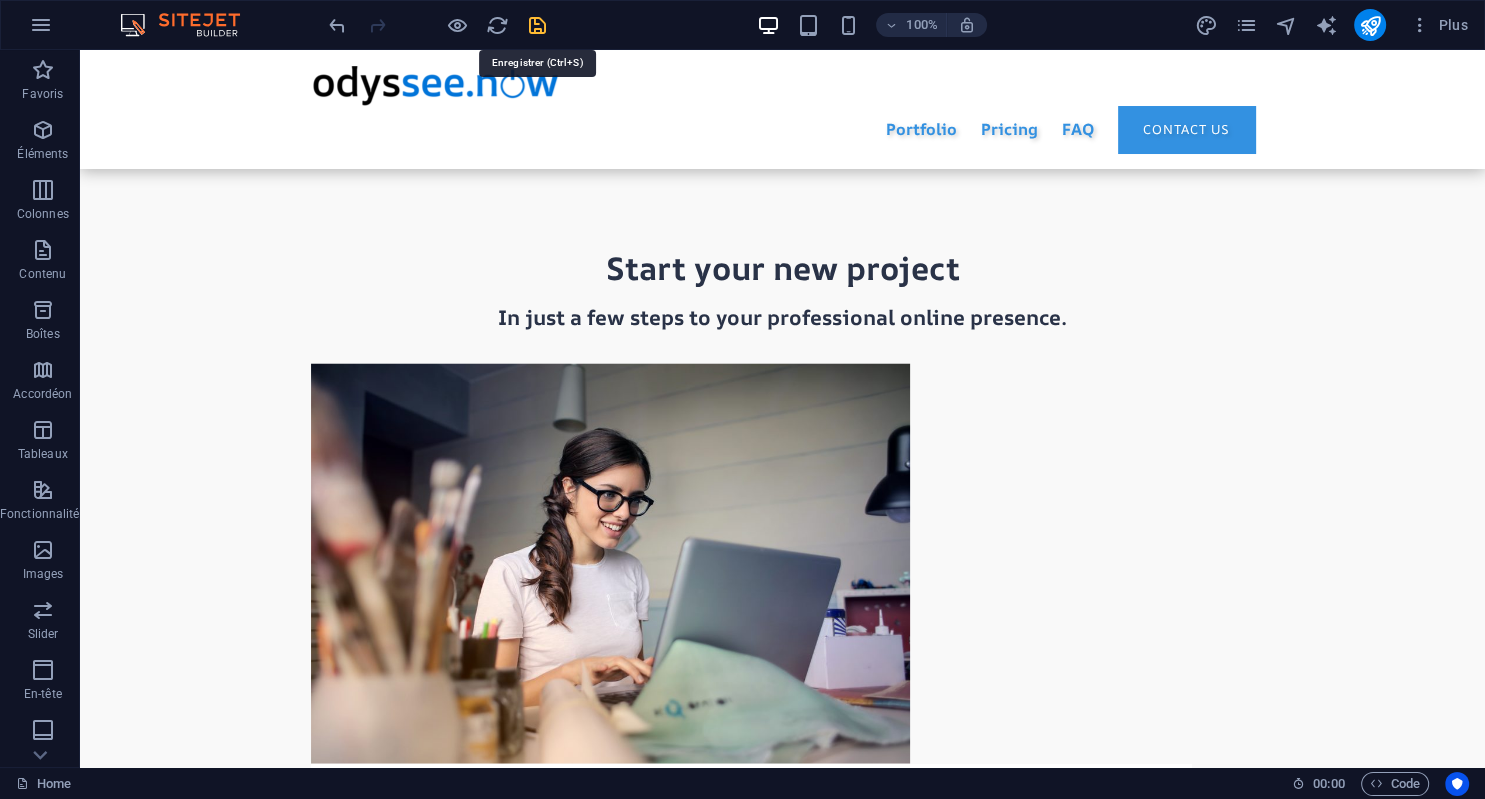 click at bounding box center [537, 25] 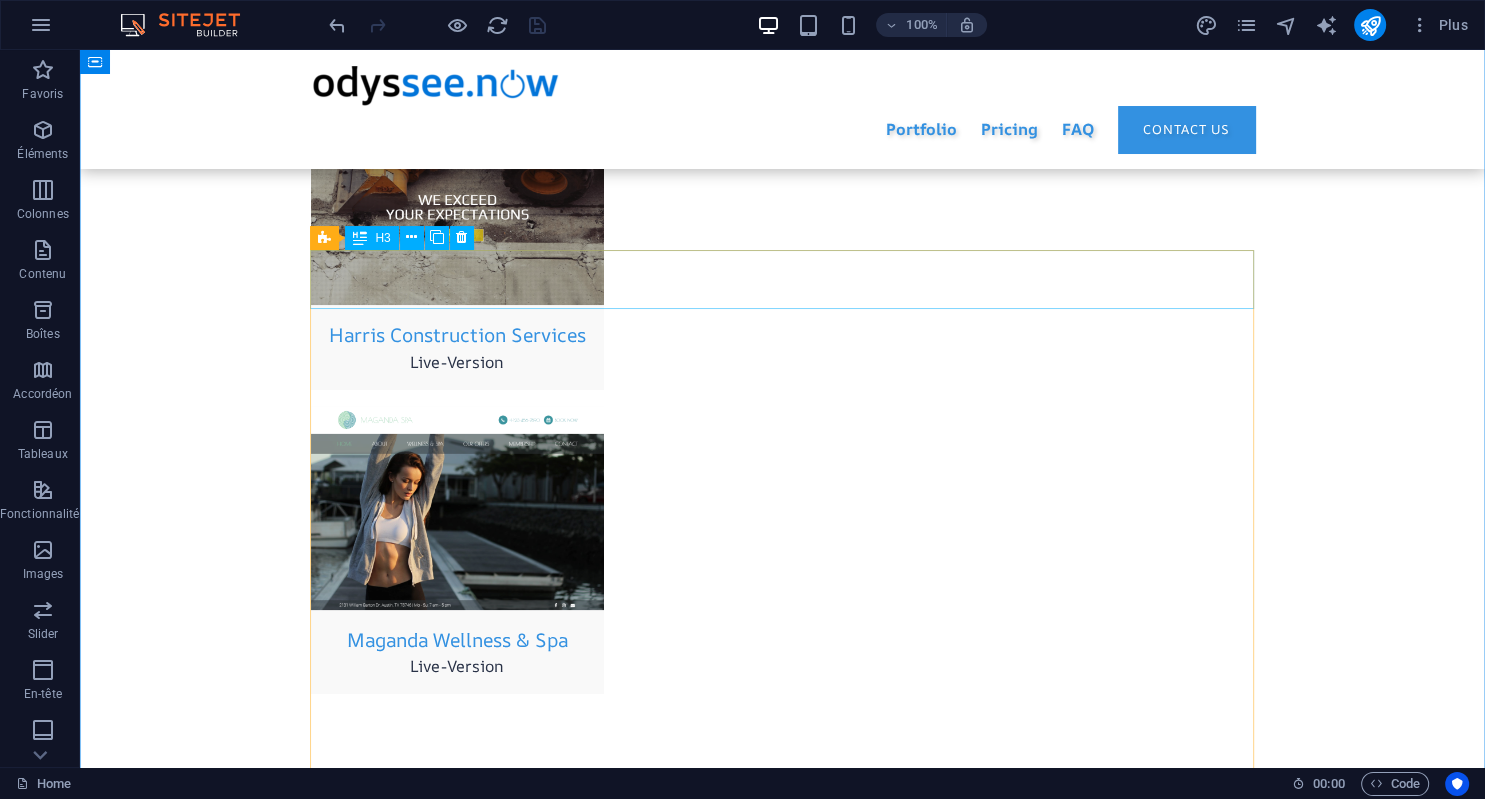 scroll, scrollTop: 7728, scrollLeft: 0, axis: vertical 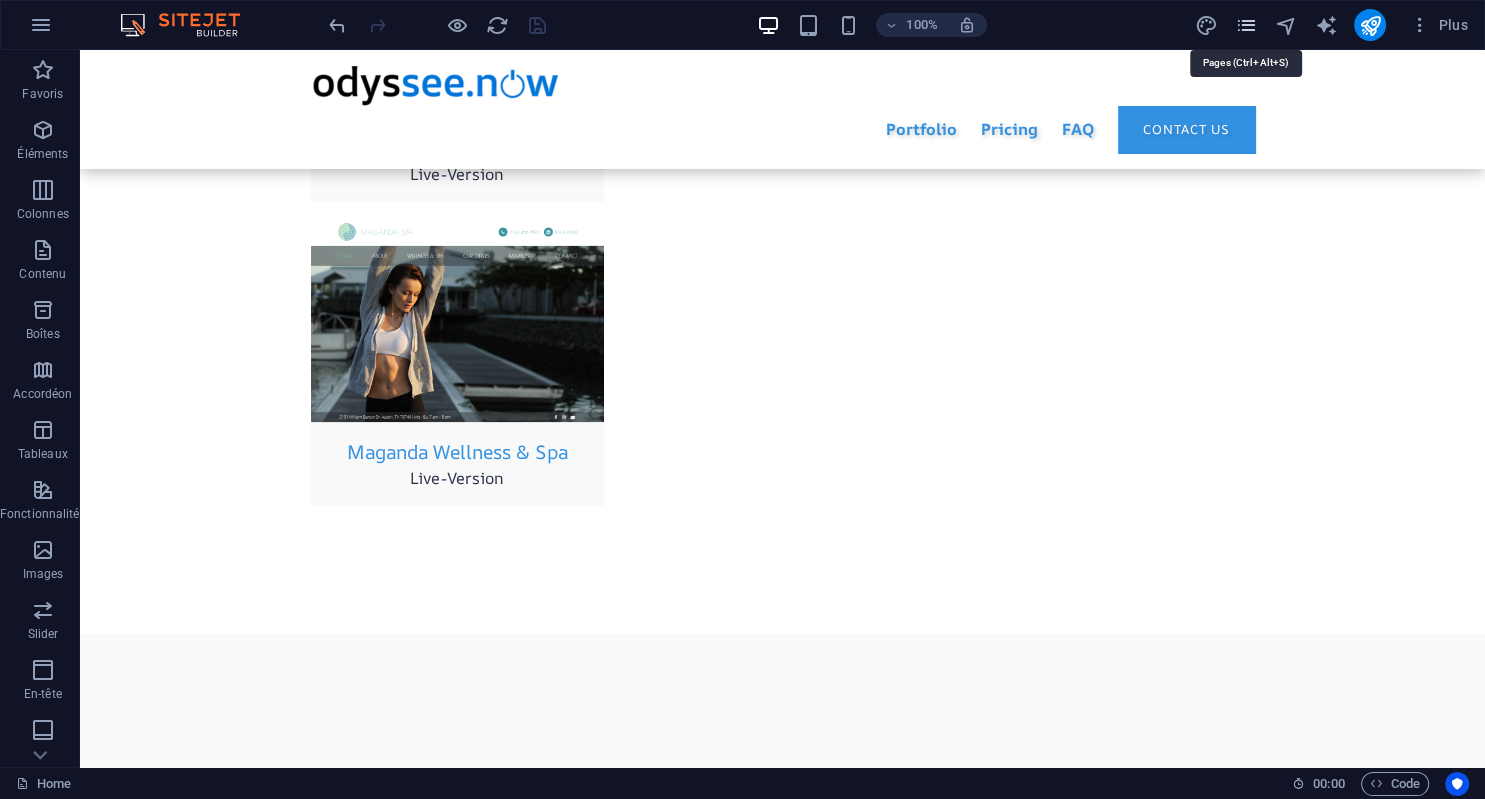click at bounding box center (1245, 25) 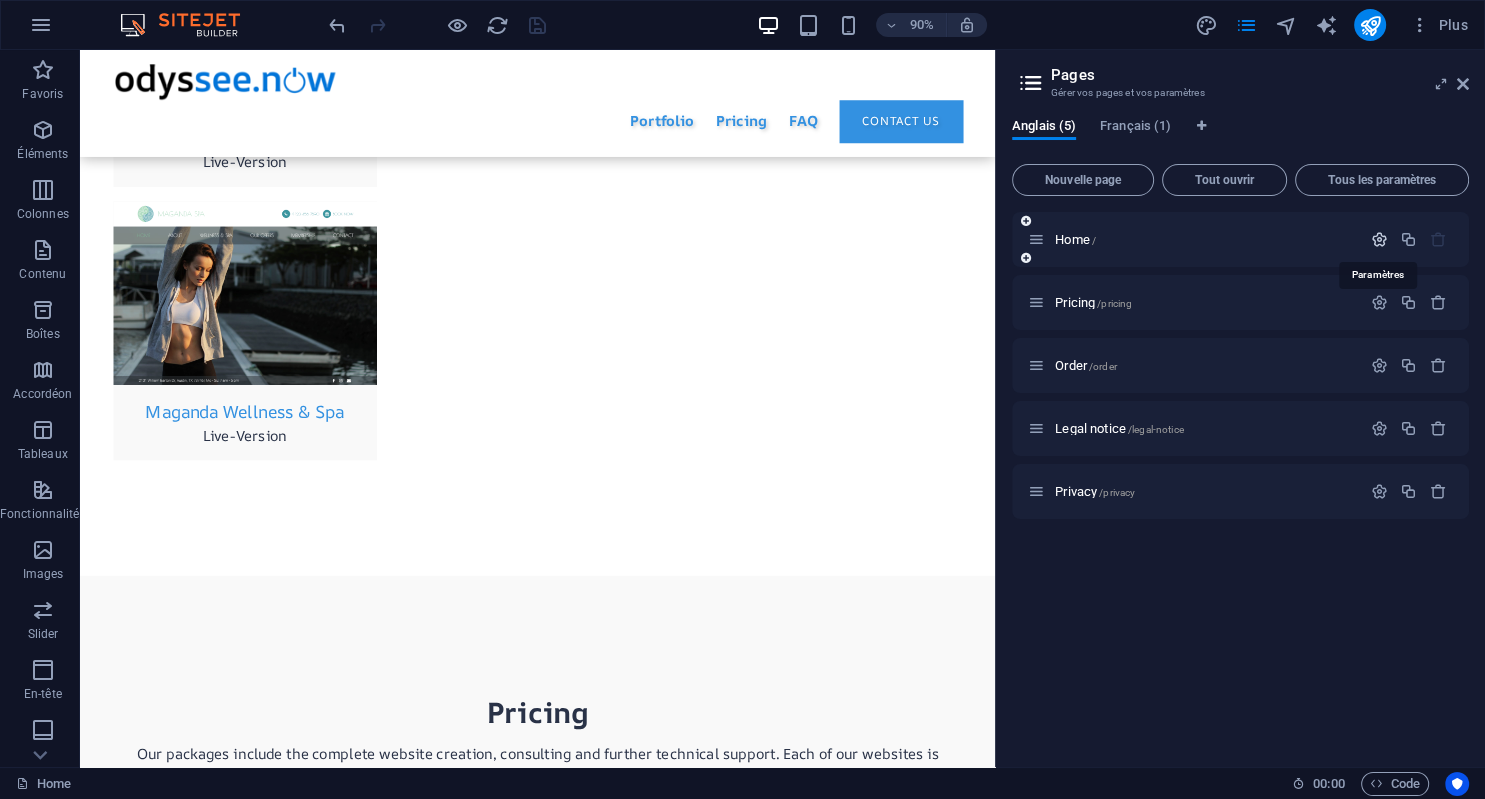 click at bounding box center [1379, 239] 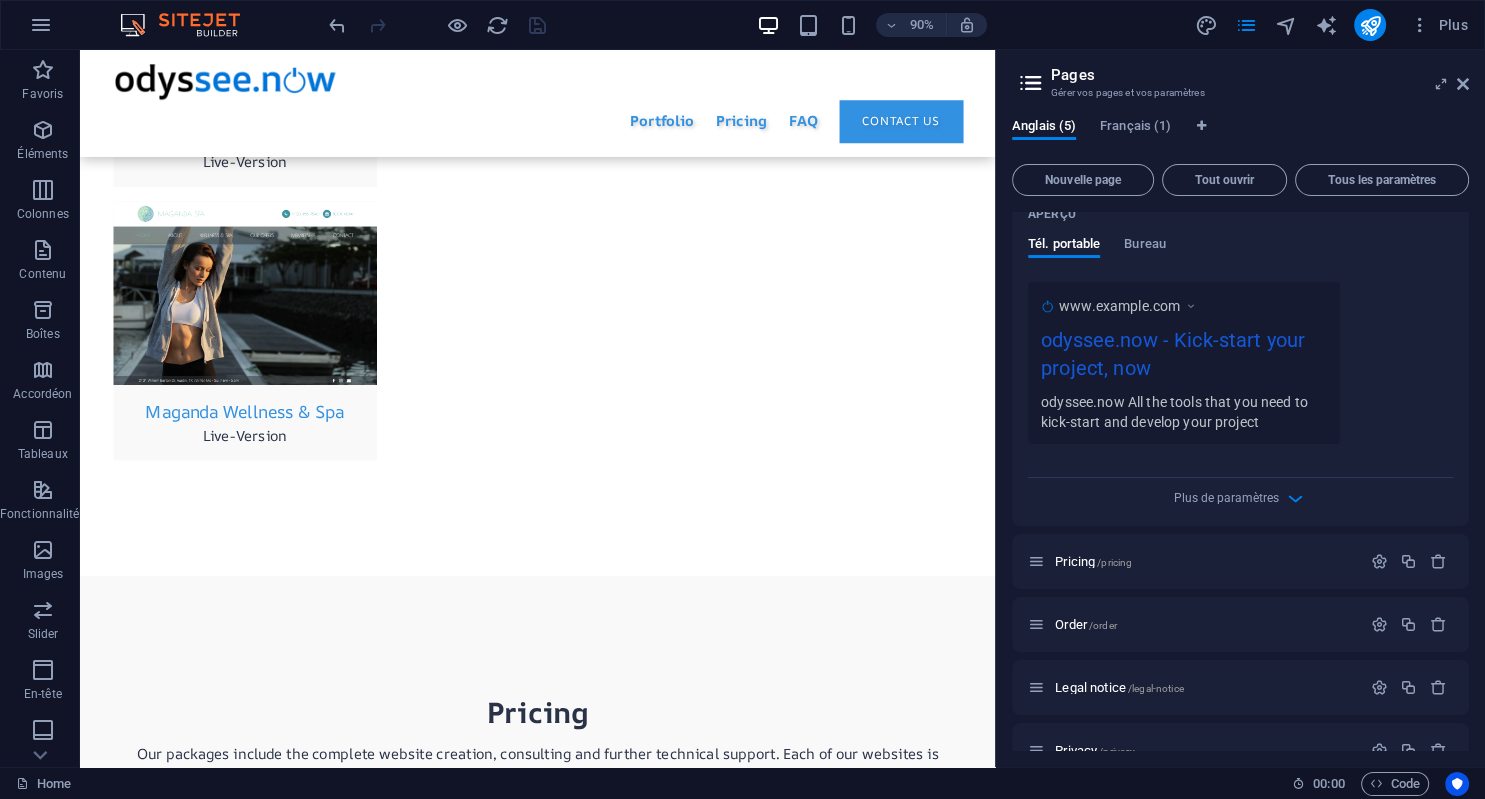 scroll, scrollTop: 535, scrollLeft: 0, axis: vertical 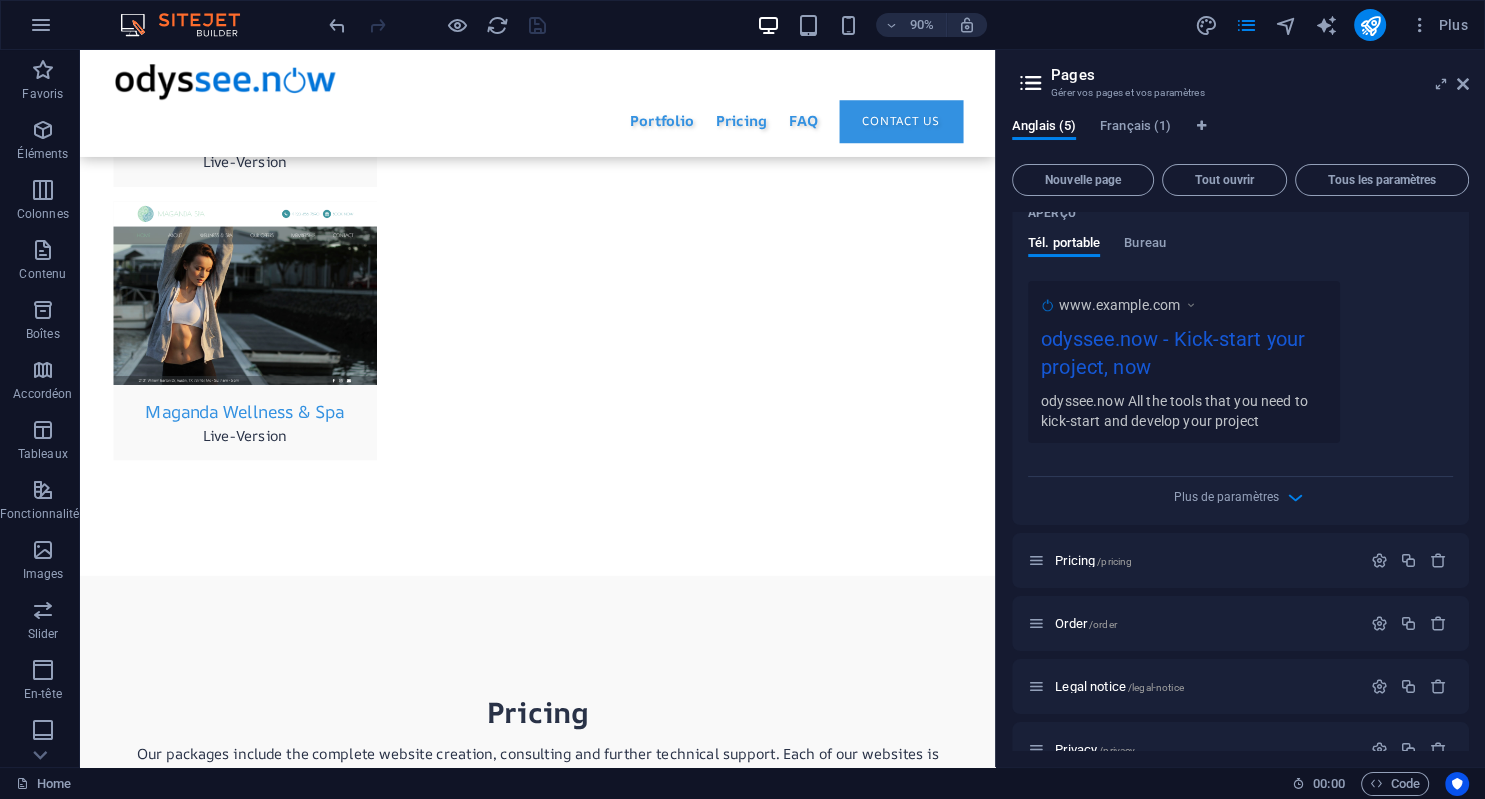 click on "odyssee.now - Kick-start your project, now" at bounding box center [1184, 357] 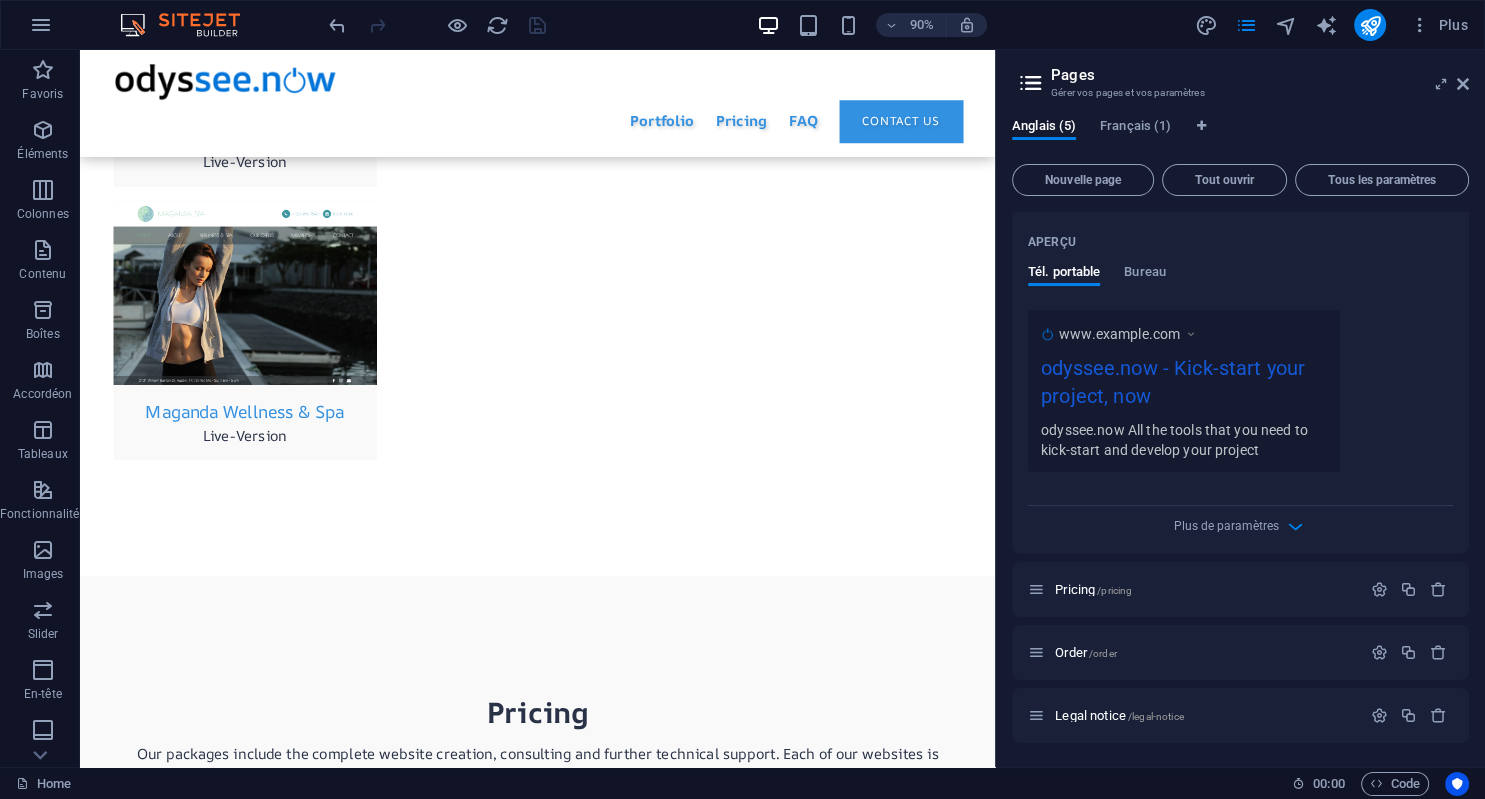 scroll, scrollTop: 508, scrollLeft: 0, axis: vertical 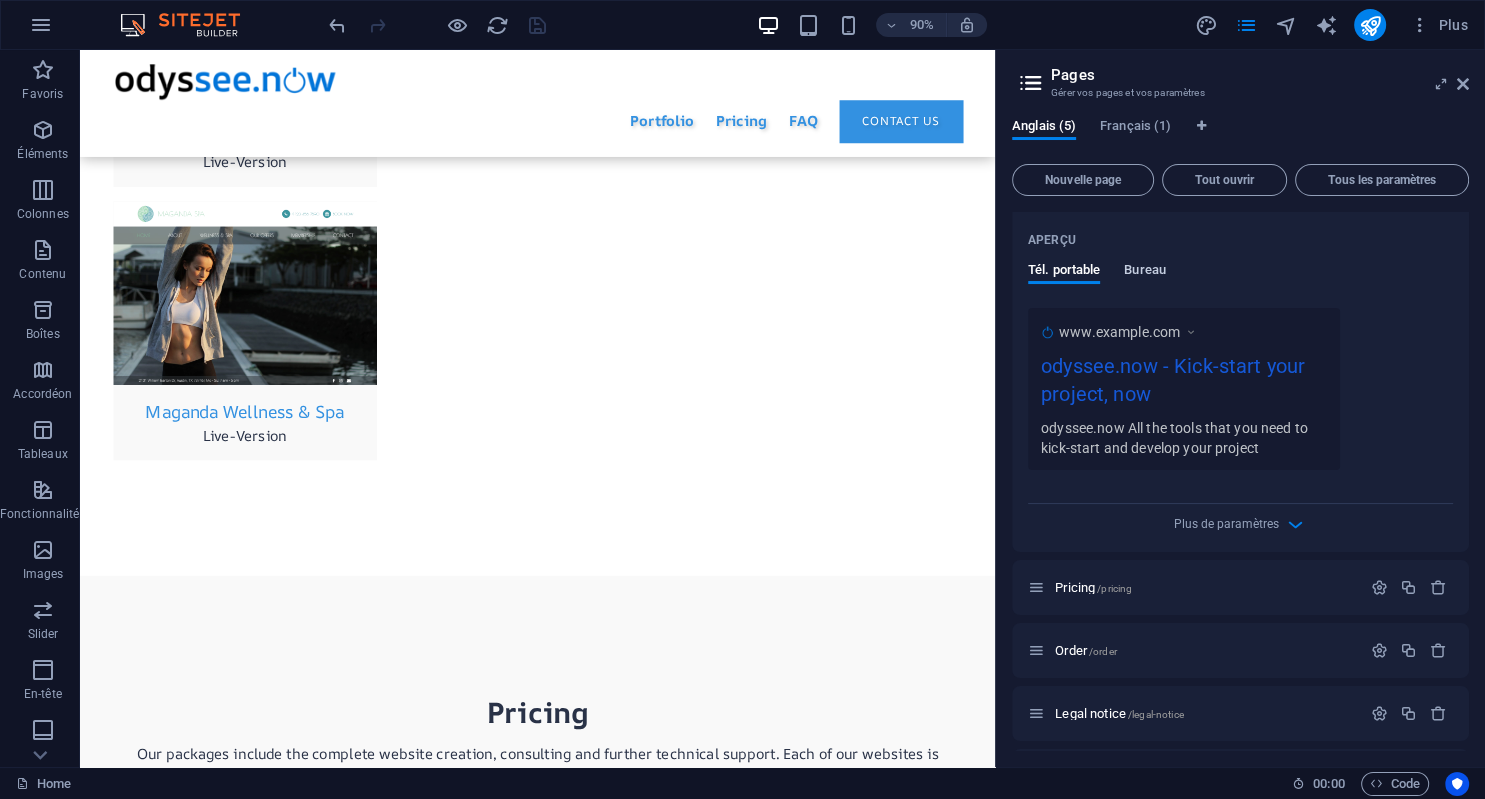 click on "Bureau" at bounding box center [1145, 272] 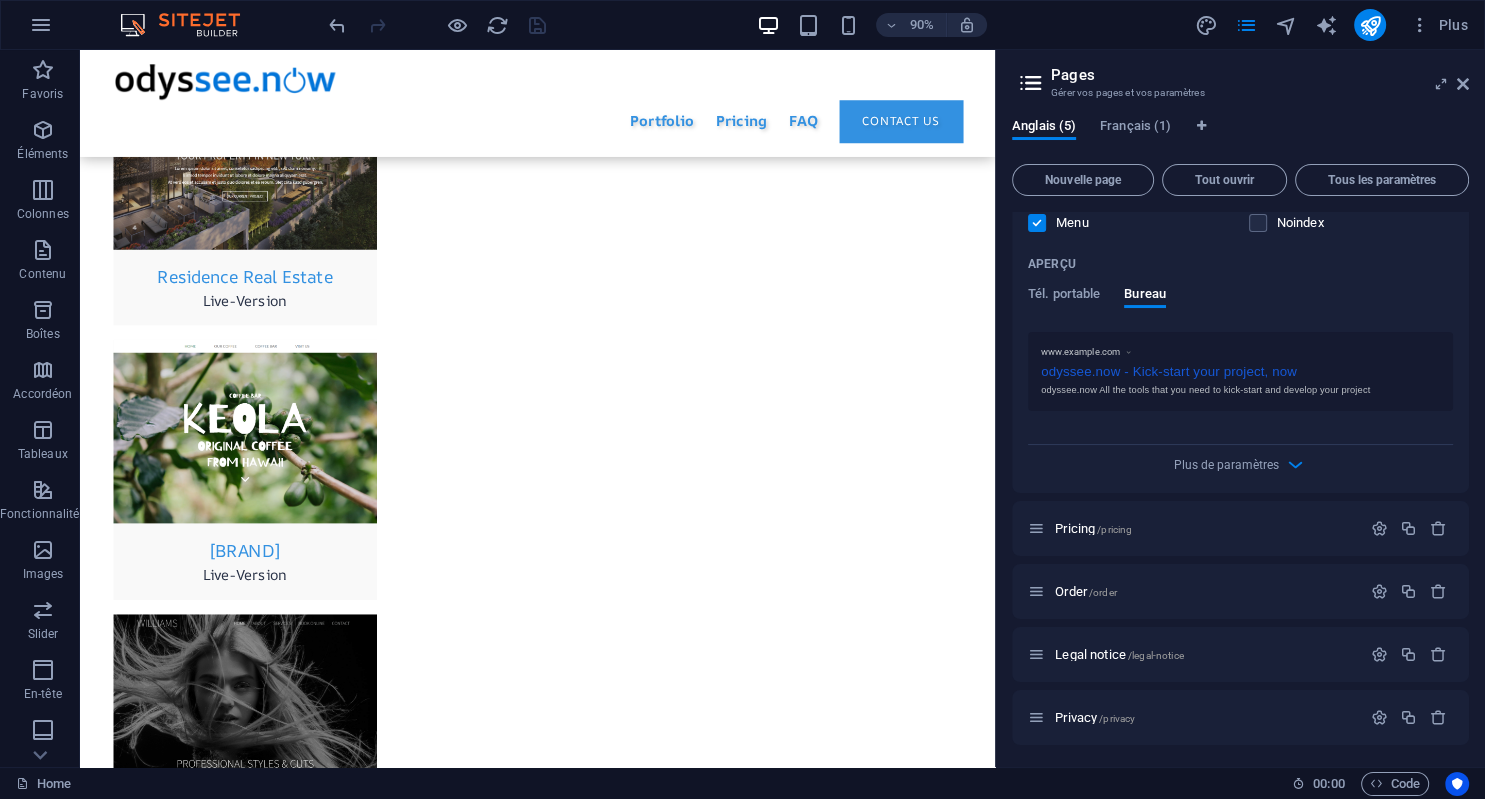 scroll, scrollTop: 6738, scrollLeft: 0, axis: vertical 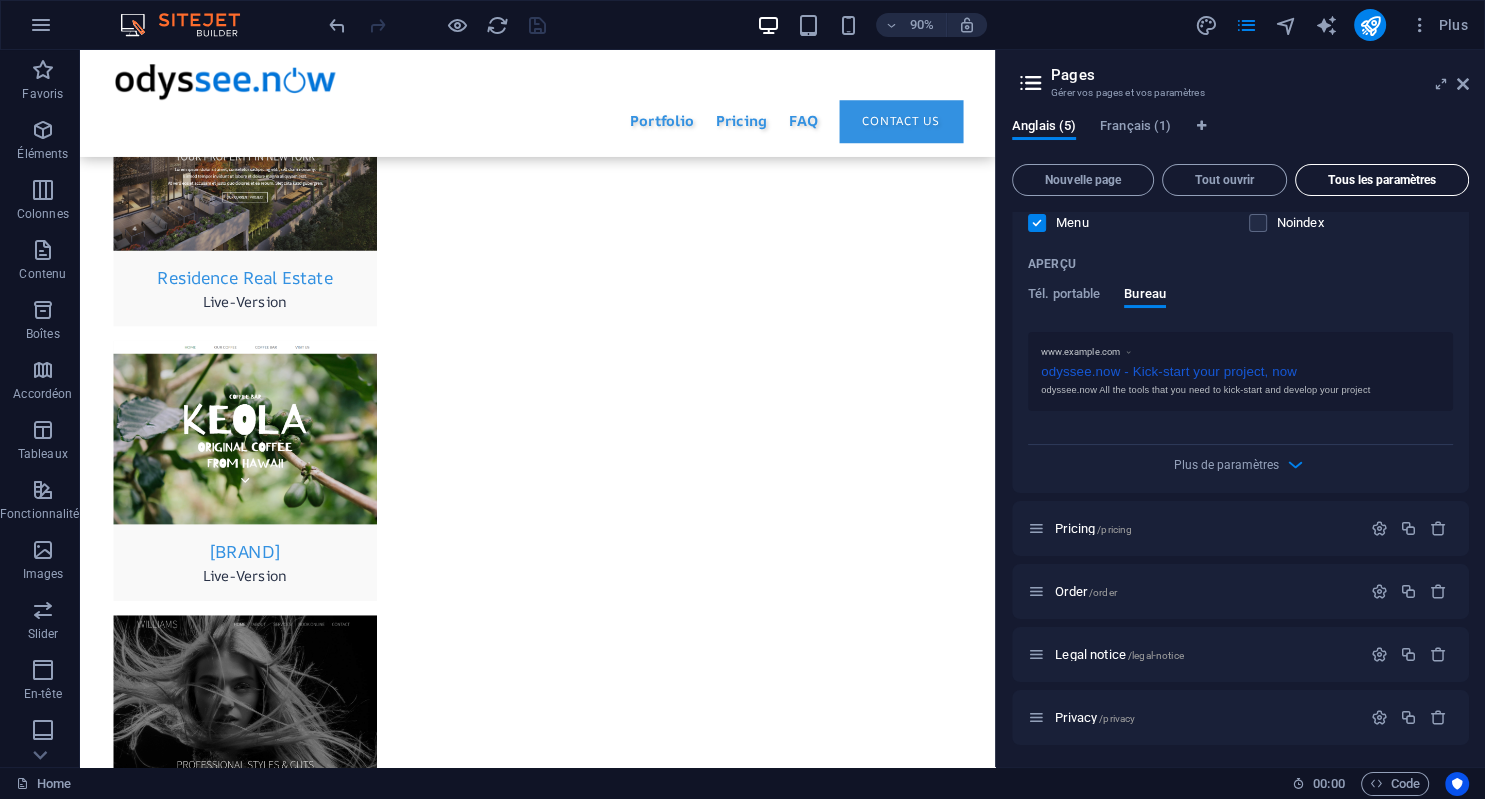 click on "Tous les paramètres" at bounding box center (1382, 180) 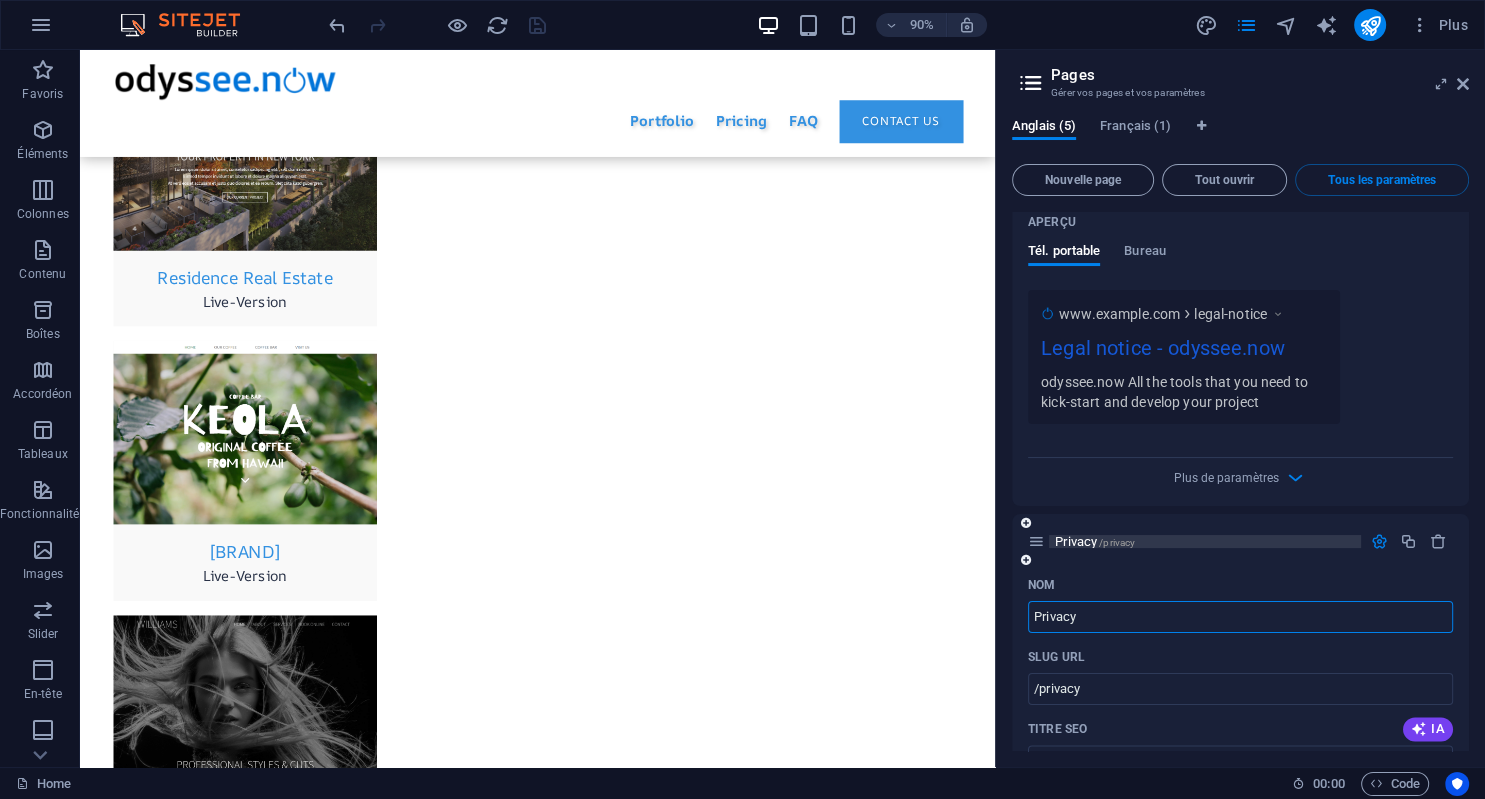 scroll, scrollTop: 2955, scrollLeft: 0, axis: vertical 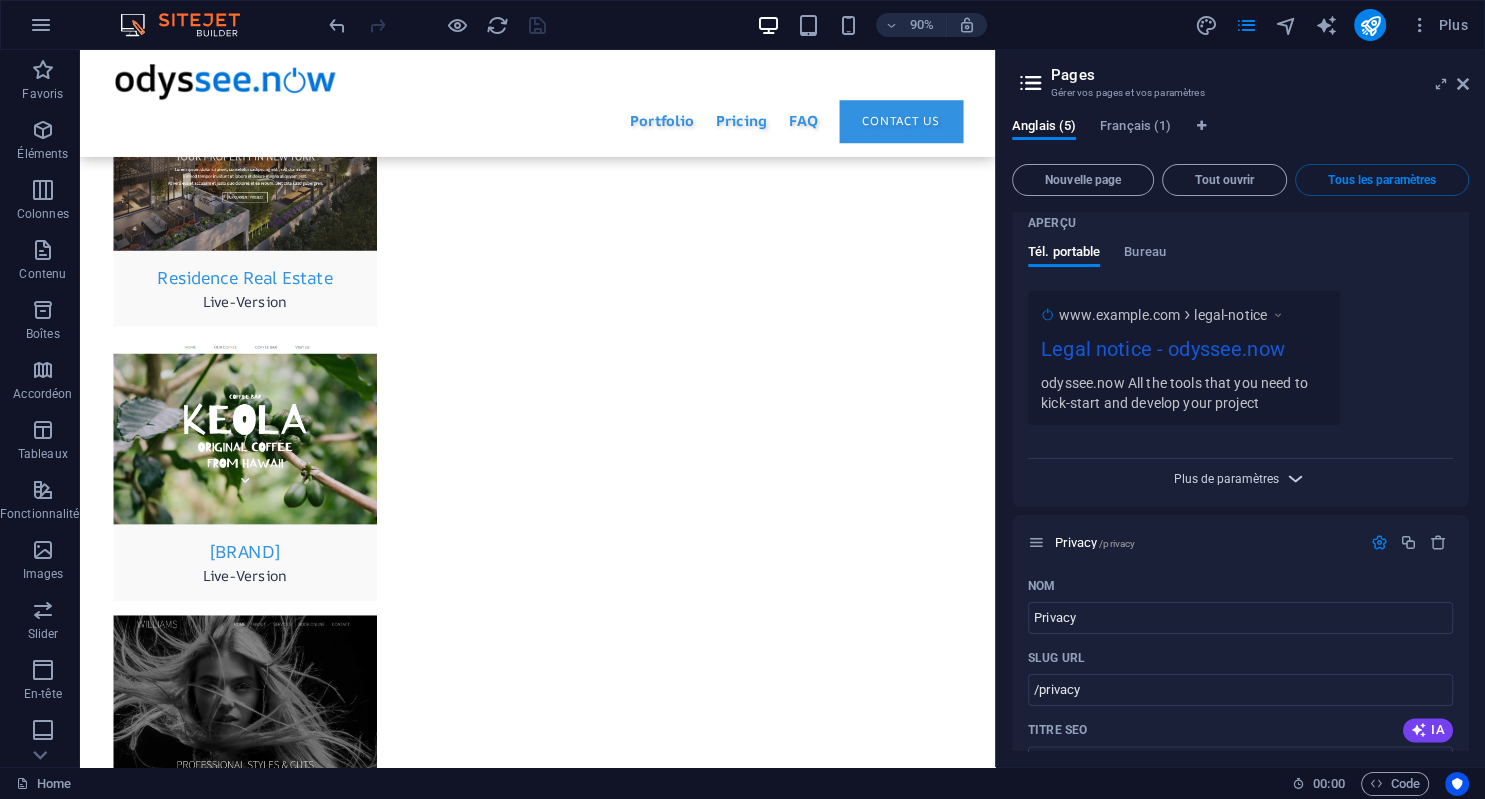 click on "Plus de paramètres" at bounding box center [1226, 479] 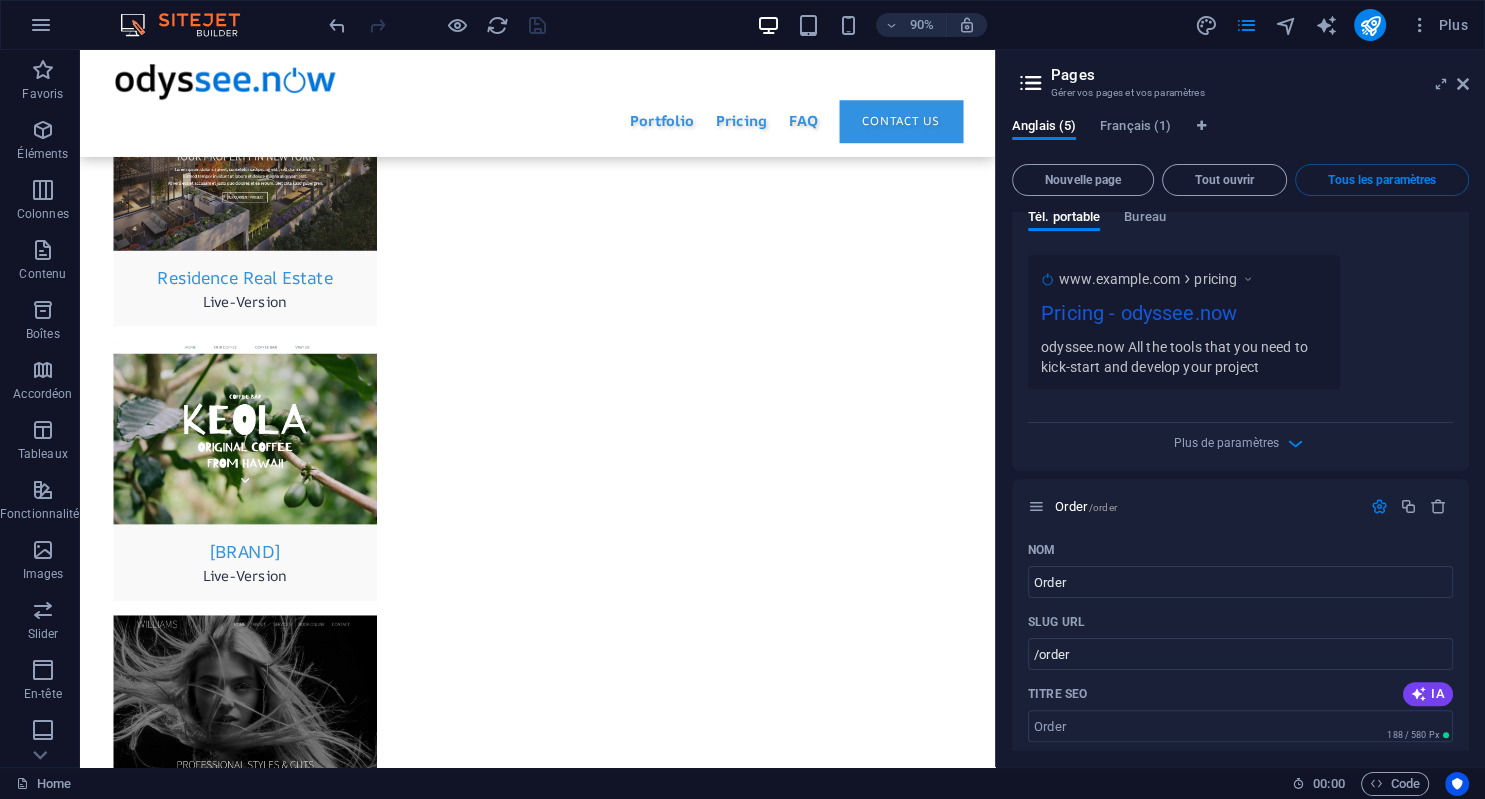 scroll, scrollTop: 1333, scrollLeft: 0, axis: vertical 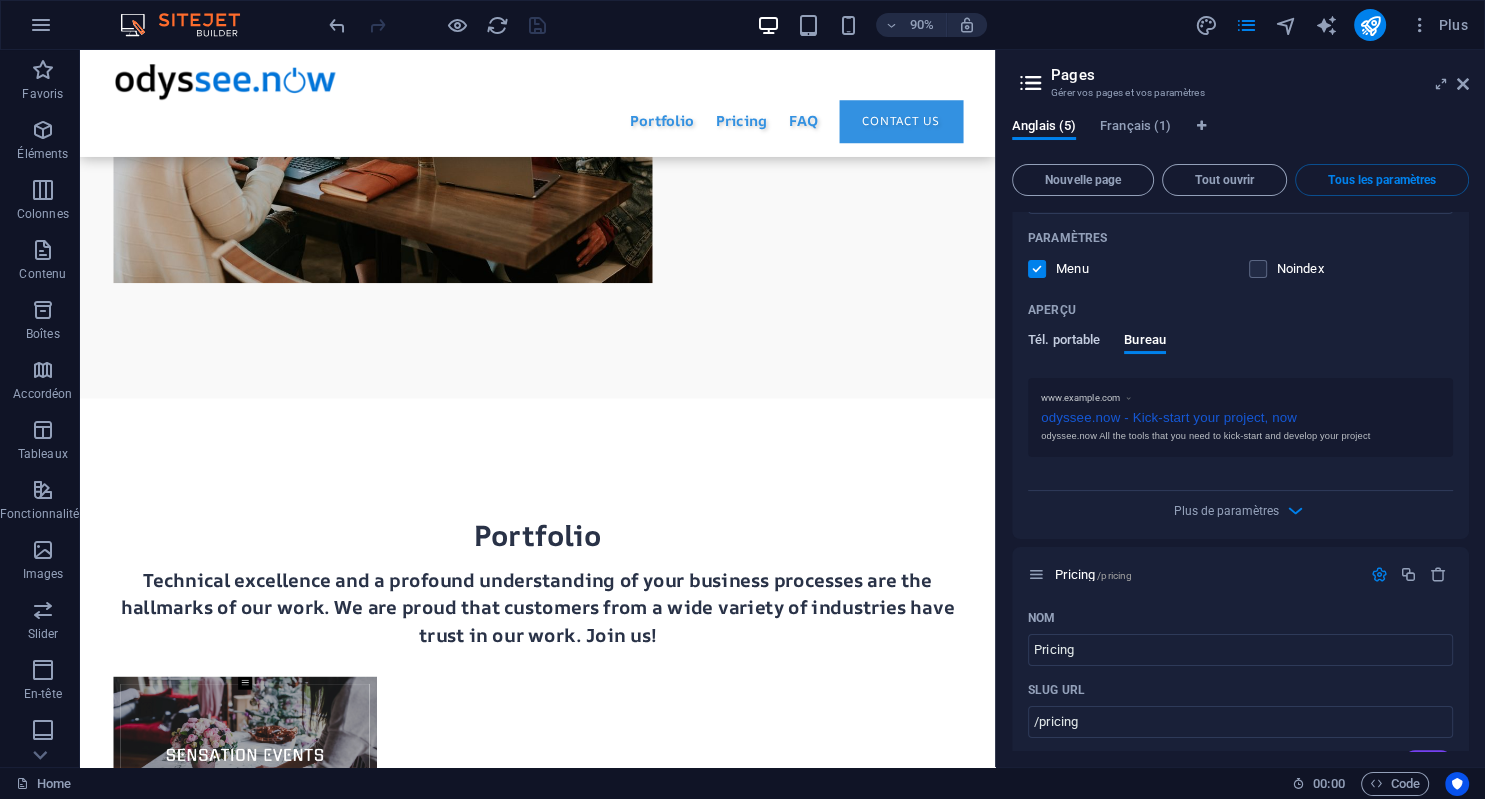 click on "Tél. portable" at bounding box center [1064, 342] 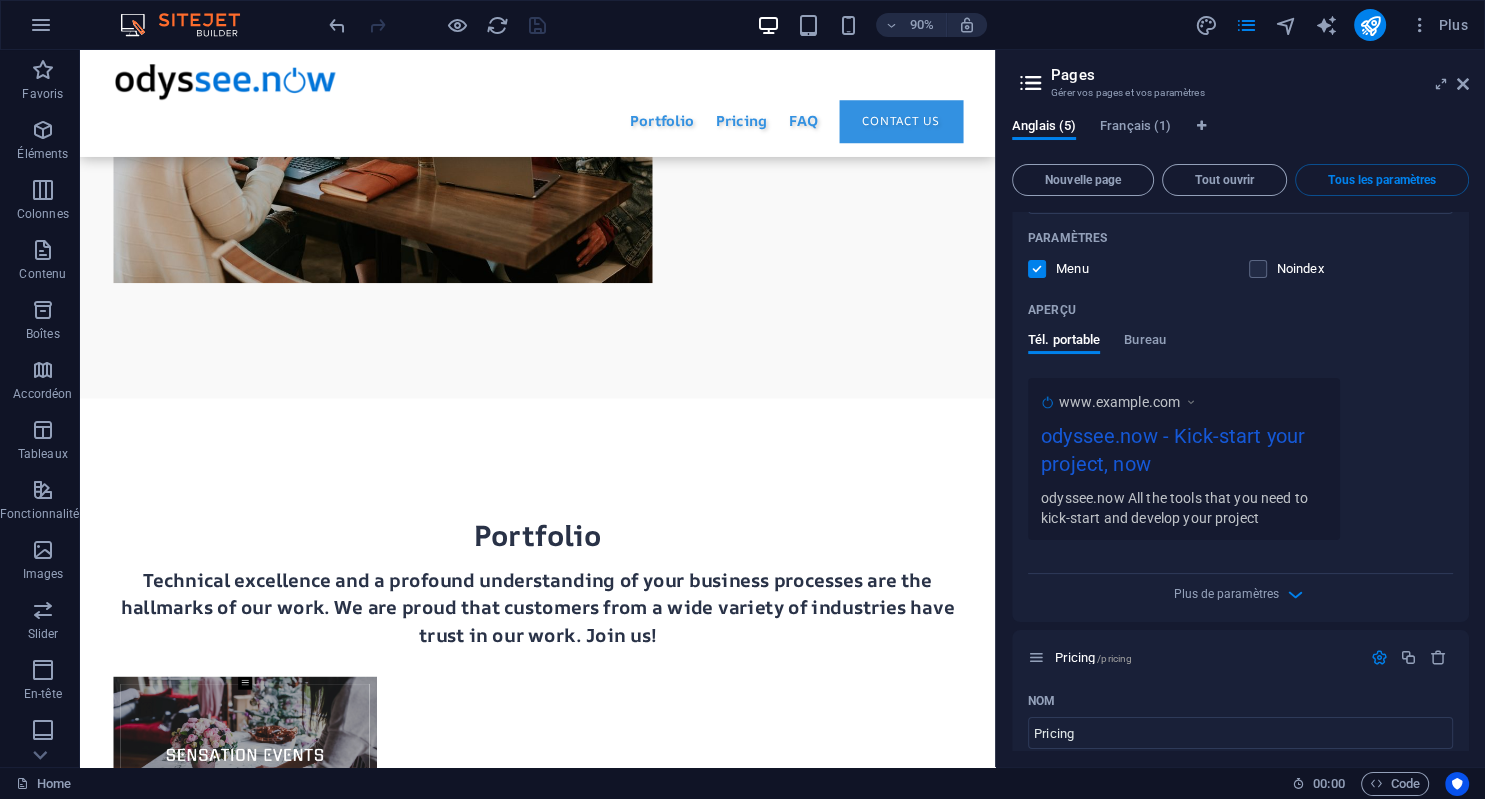 click on "odyssee.now - Kick-start your project, now" at bounding box center [1184, 454] 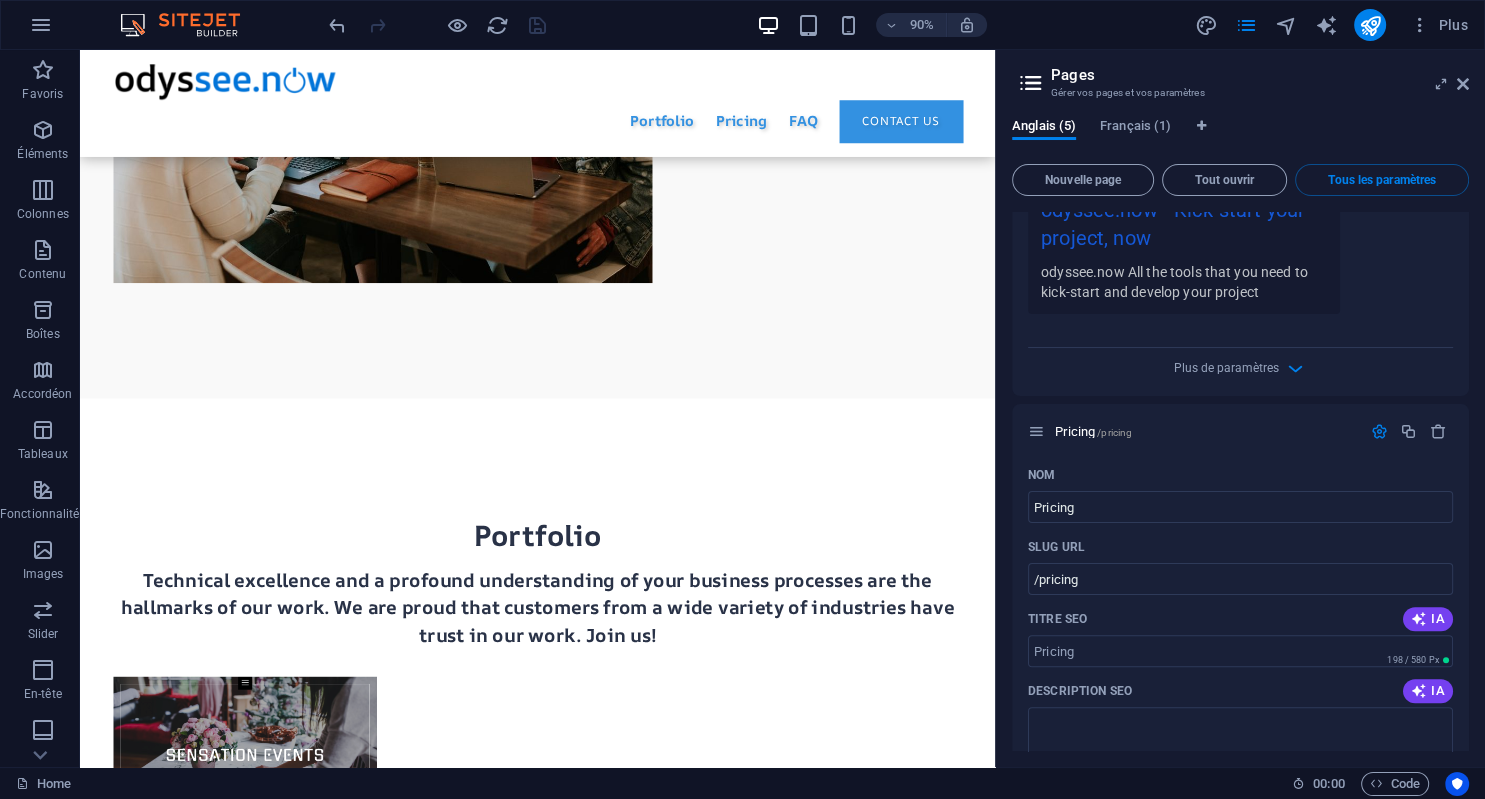 scroll, scrollTop: 676, scrollLeft: 0, axis: vertical 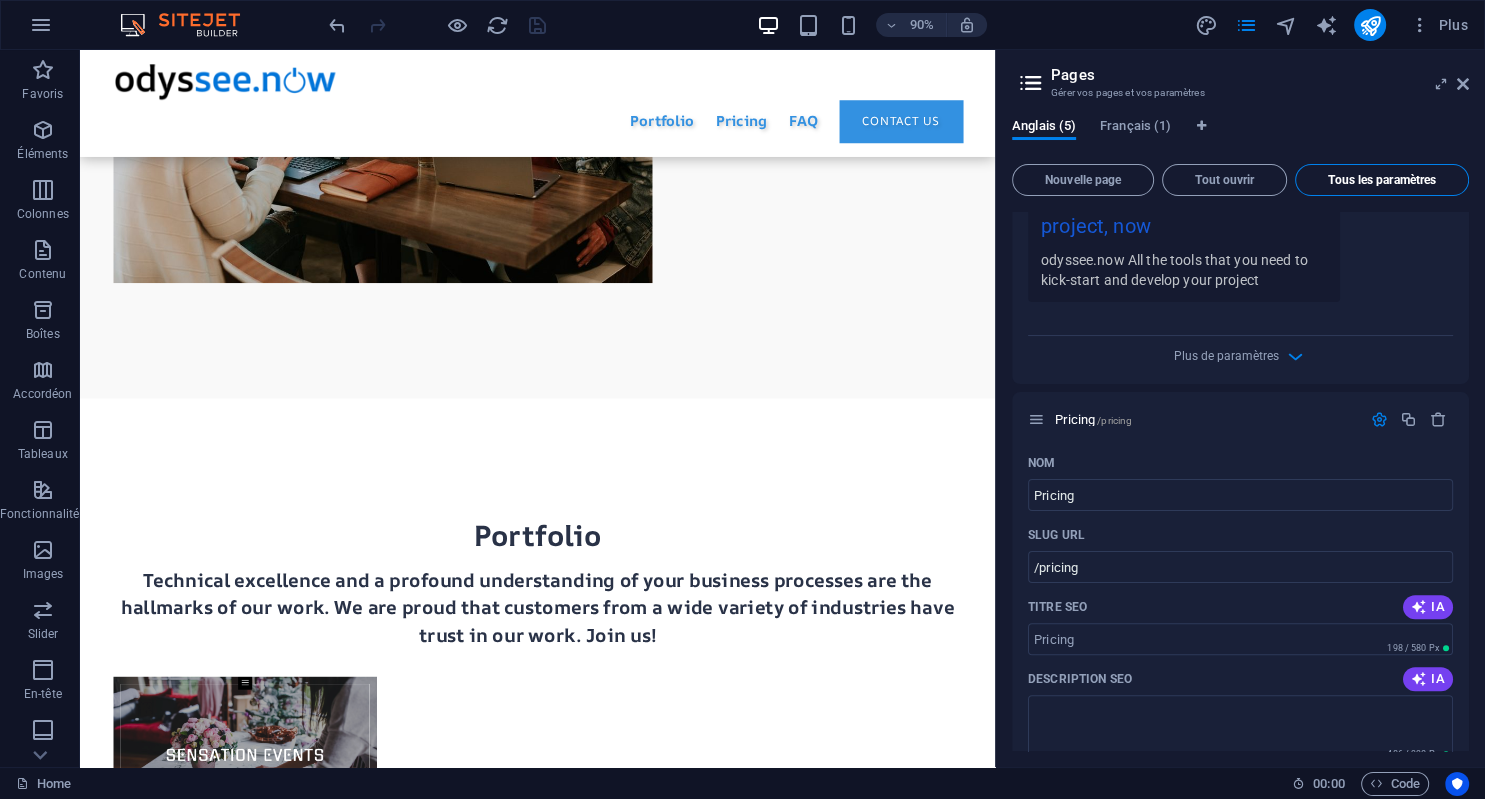 click on "Tous les paramètres" at bounding box center [1382, 180] 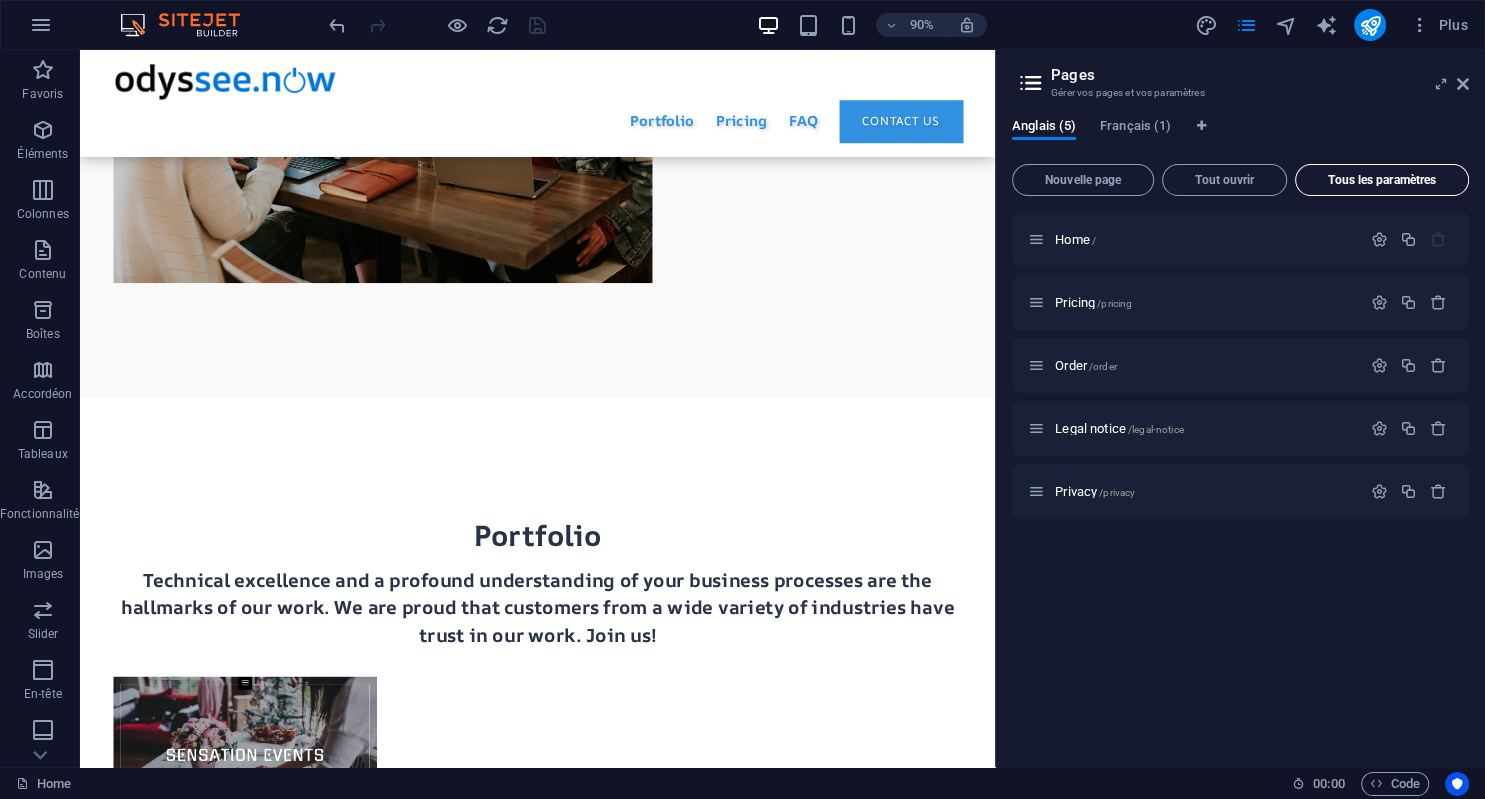 scroll, scrollTop: 0, scrollLeft: 0, axis: both 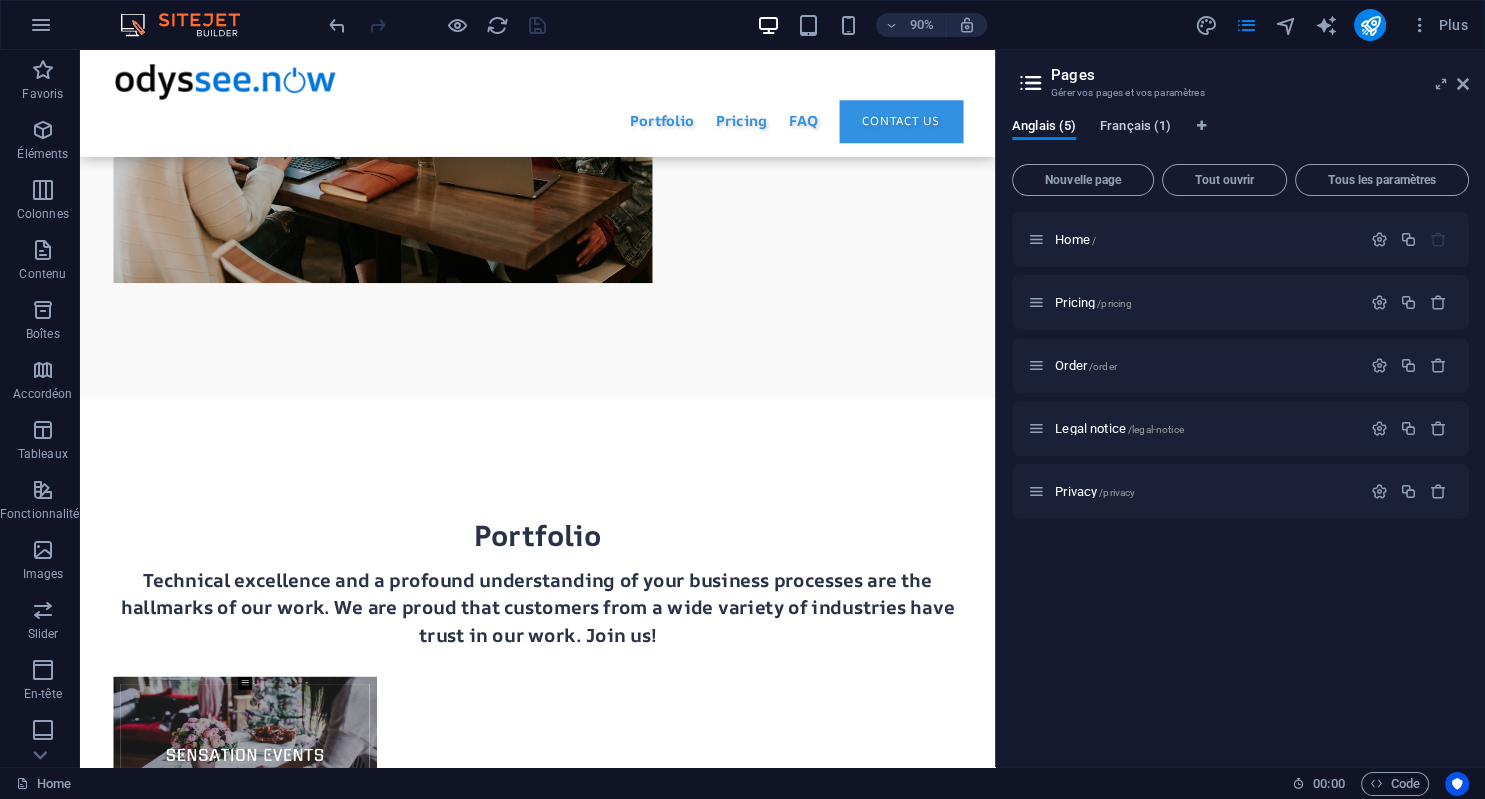 click on "Français (1)" at bounding box center (1135, 128) 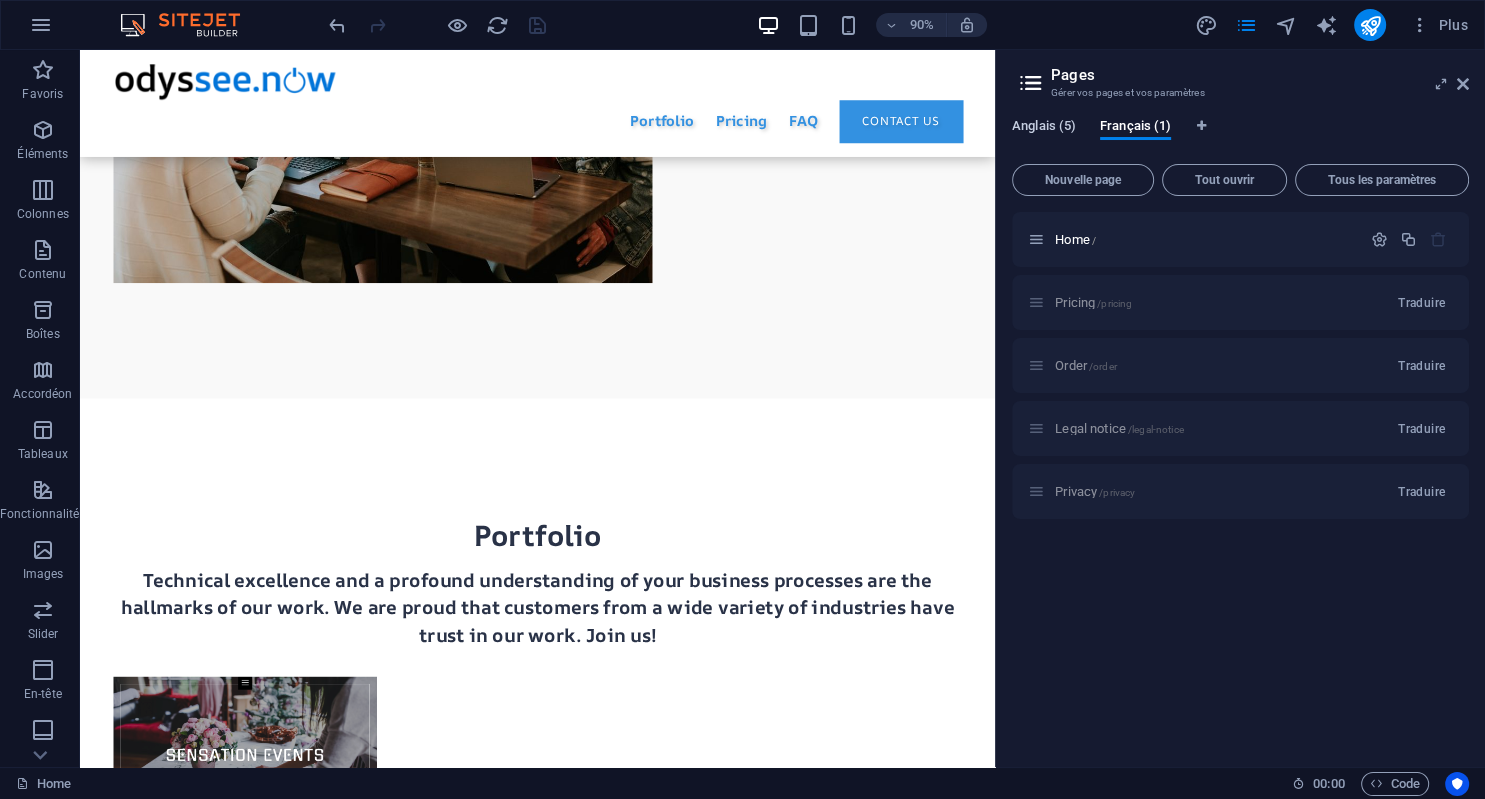 click on "Anglais (5)" at bounding box center [1044, 128] 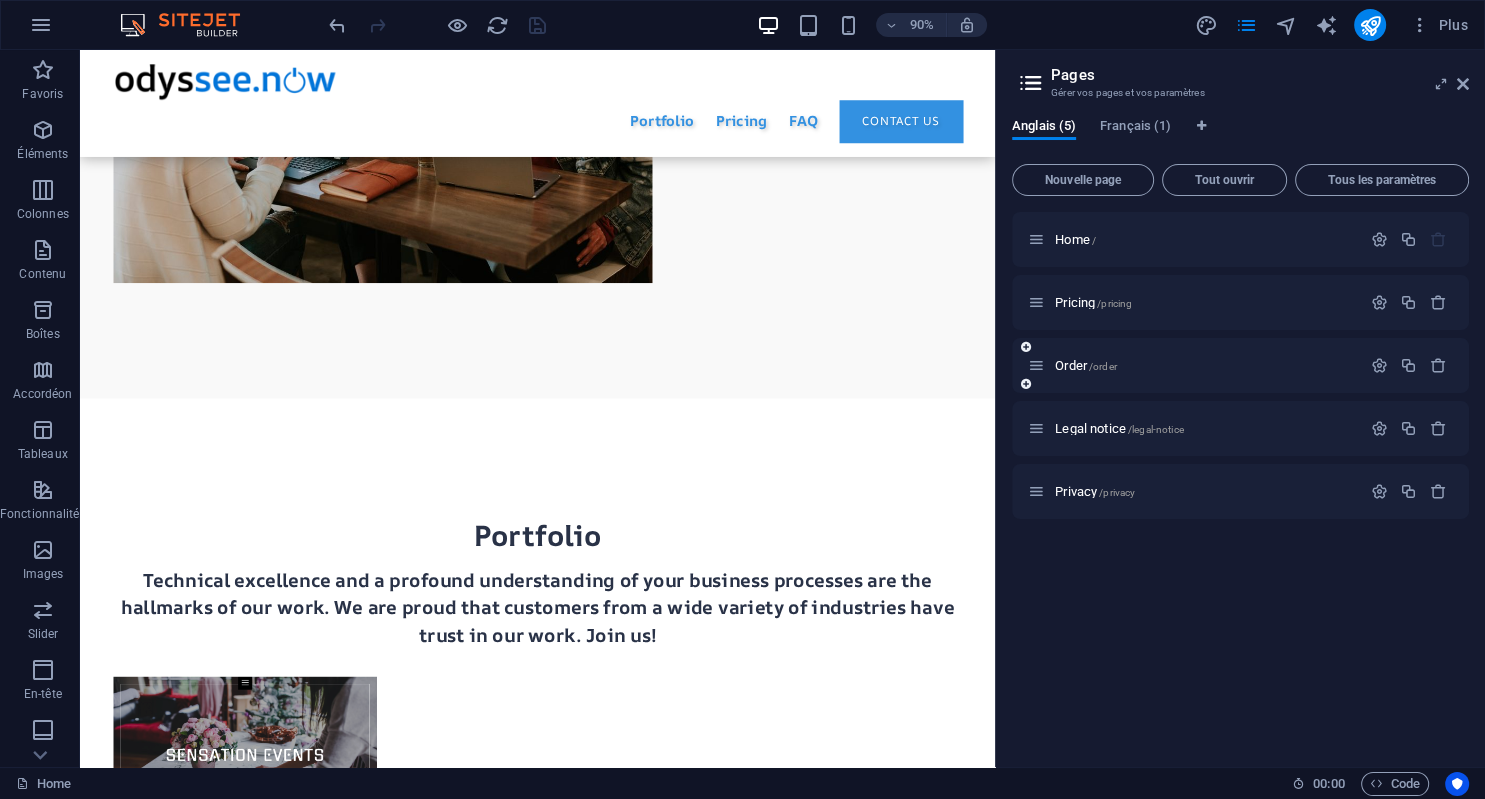 click on "Order /order" at bounding box center (1240, 365) 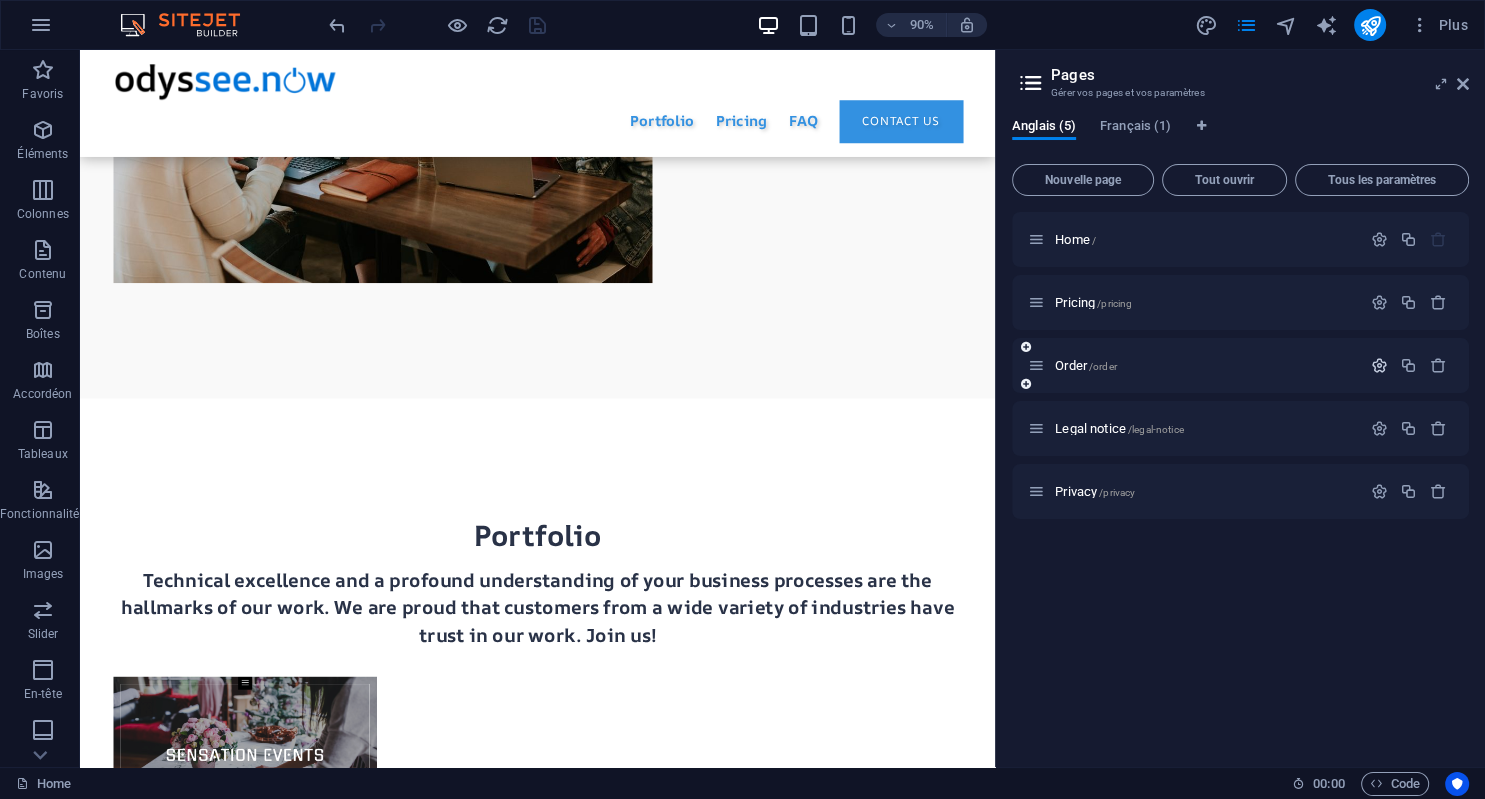 click at bounding box center [1379, 365] 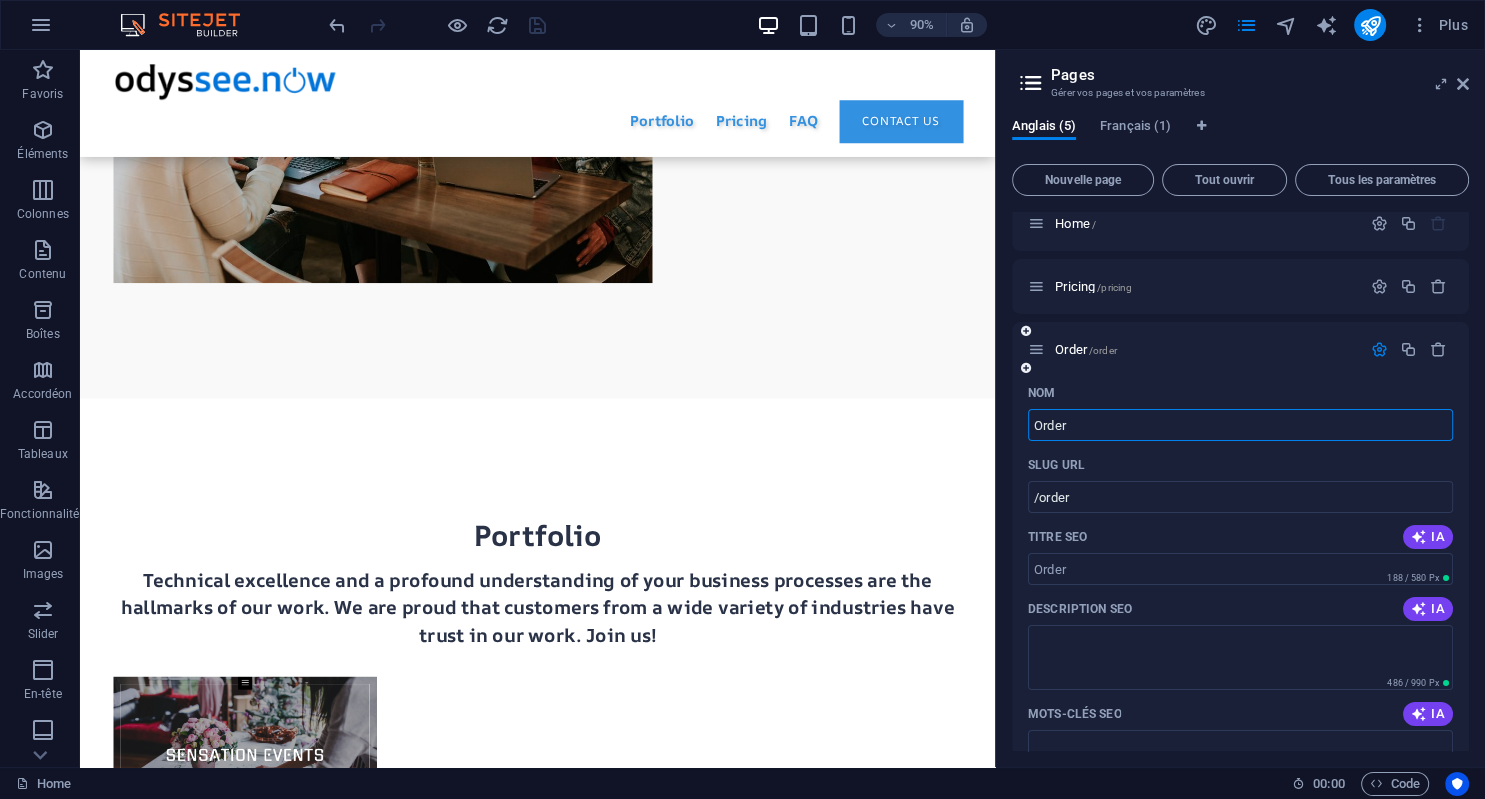 scroll, scrollTop: 0, scrollLeft: 0, axis: both 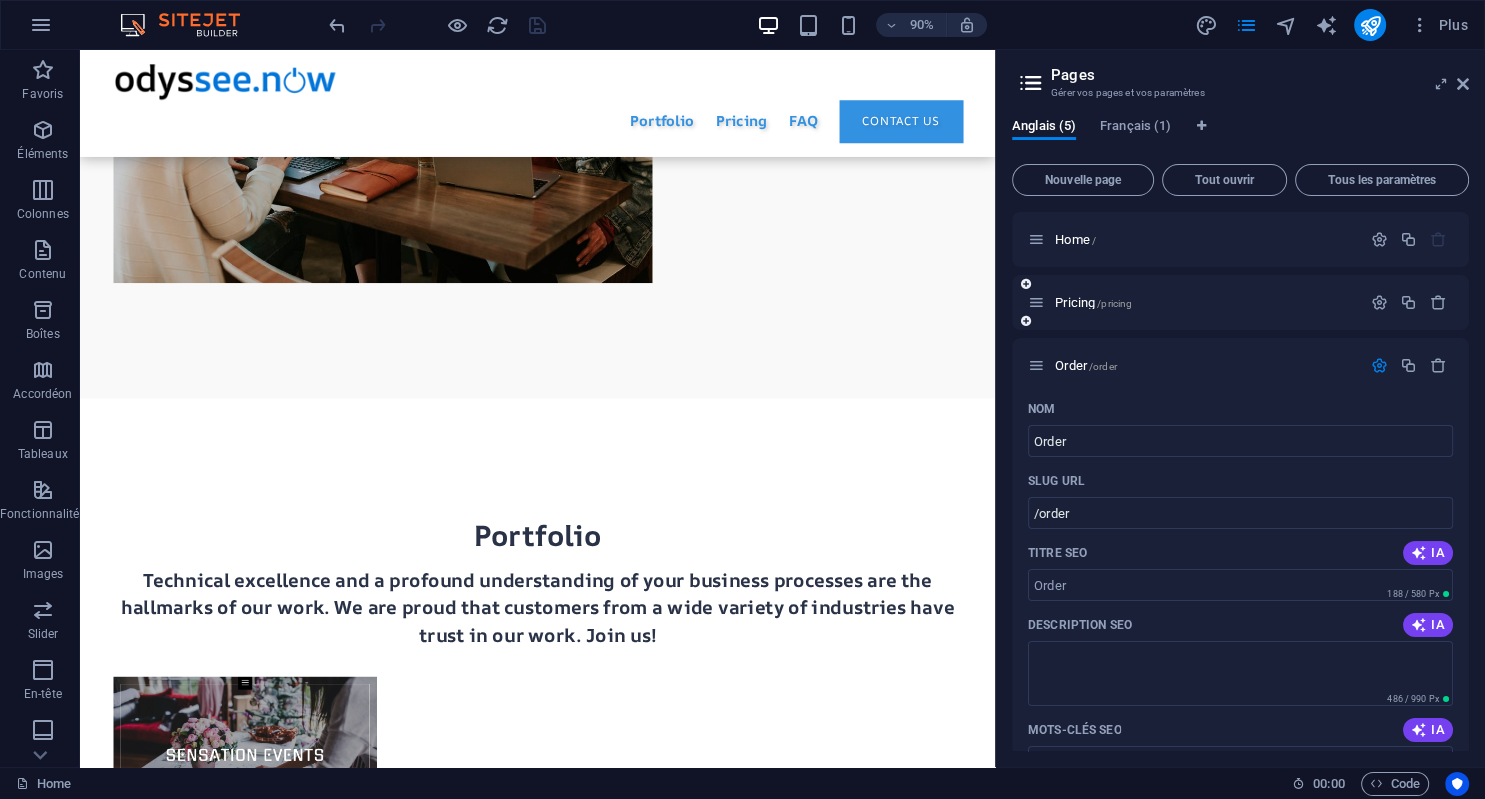click on "Pricing /pricing" at bounding box center [1240, 302] 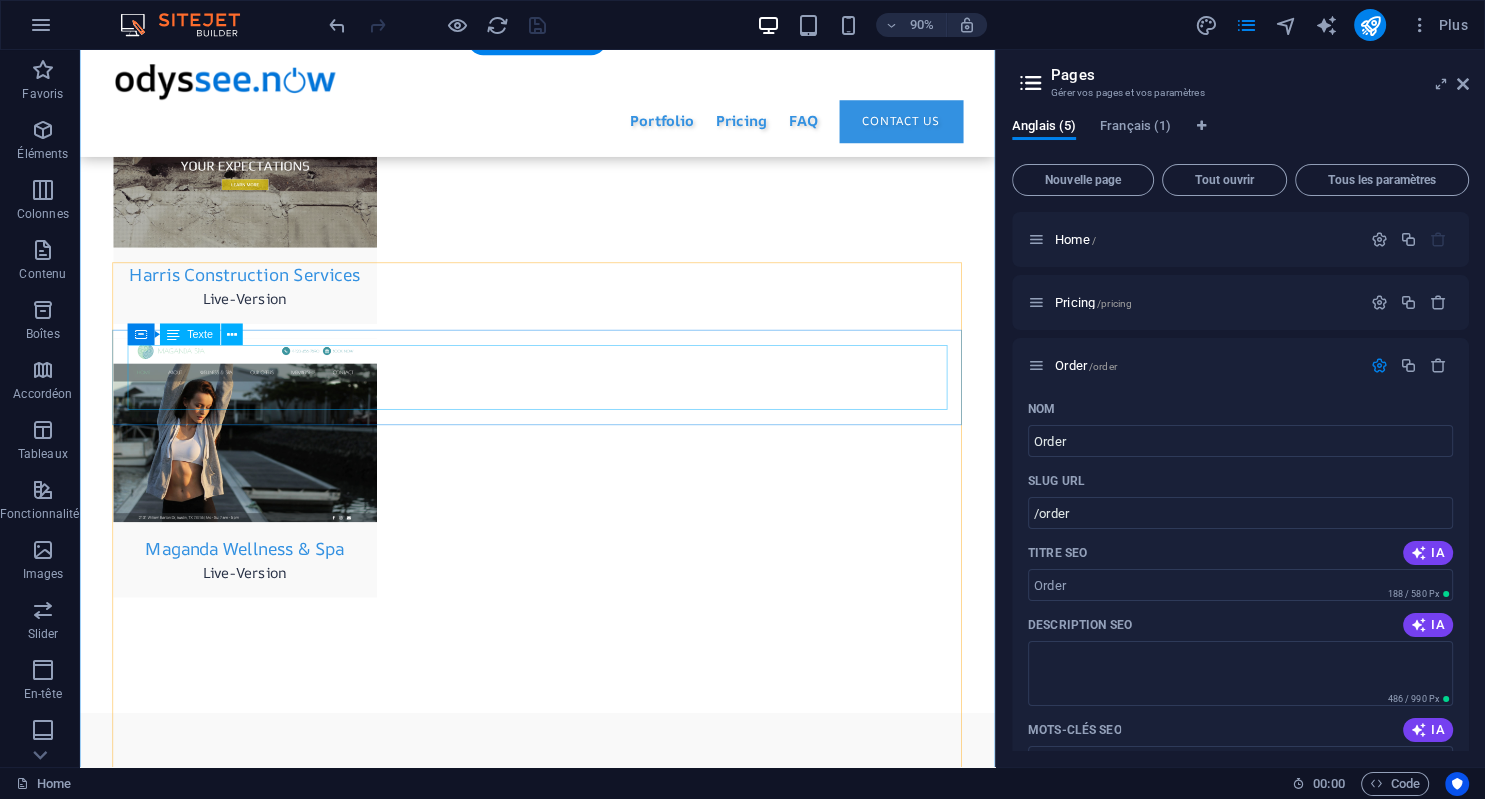 scroll, scrollTop: 7657, scrollLeft: 0, axis: vertical 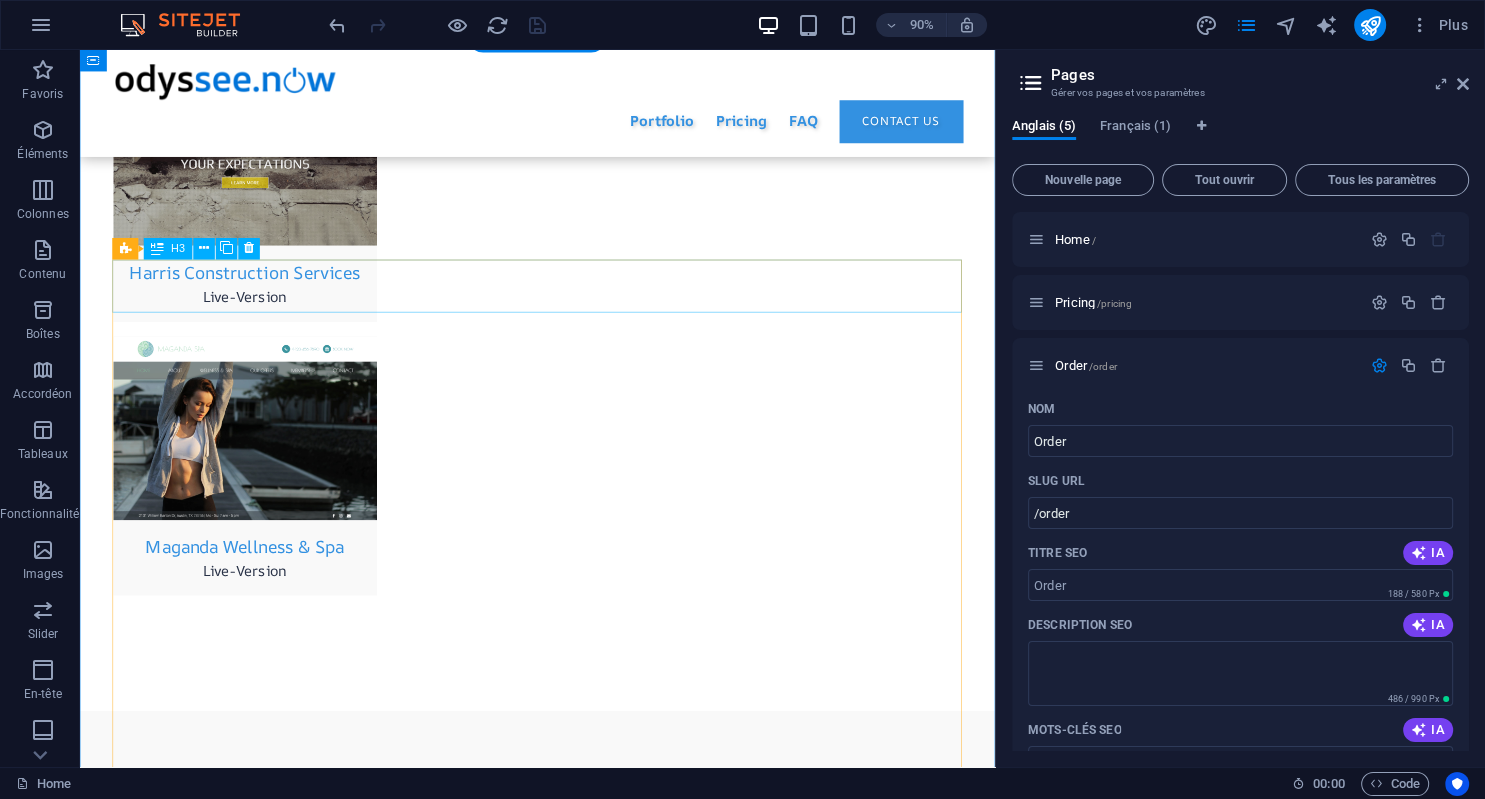 click on "Why should I use Design Agency to create my website?" at bounding box center [589, 4558] 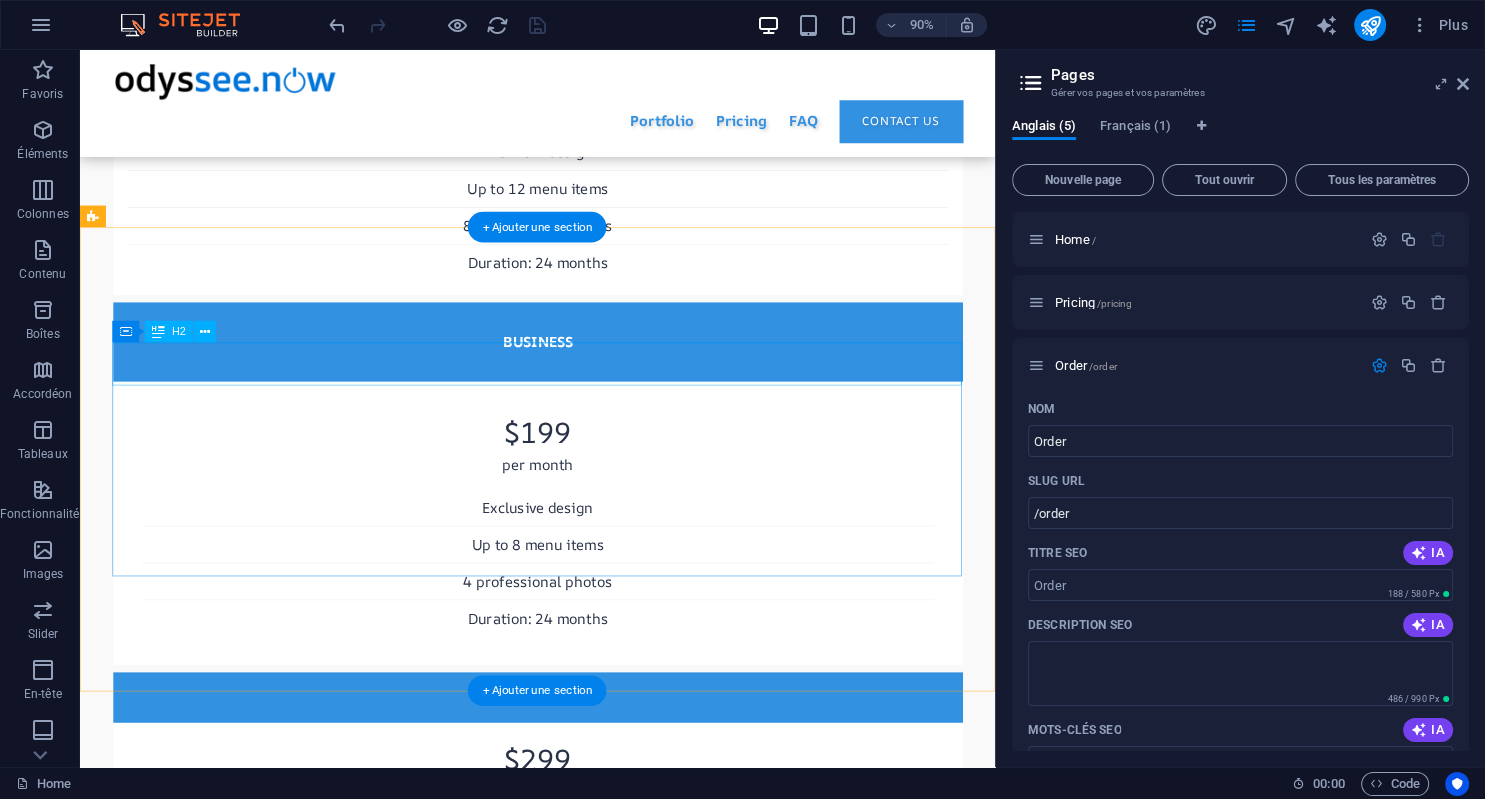 scroll, scrollTop: 8888, scrollLeft: 0, axis: vertical 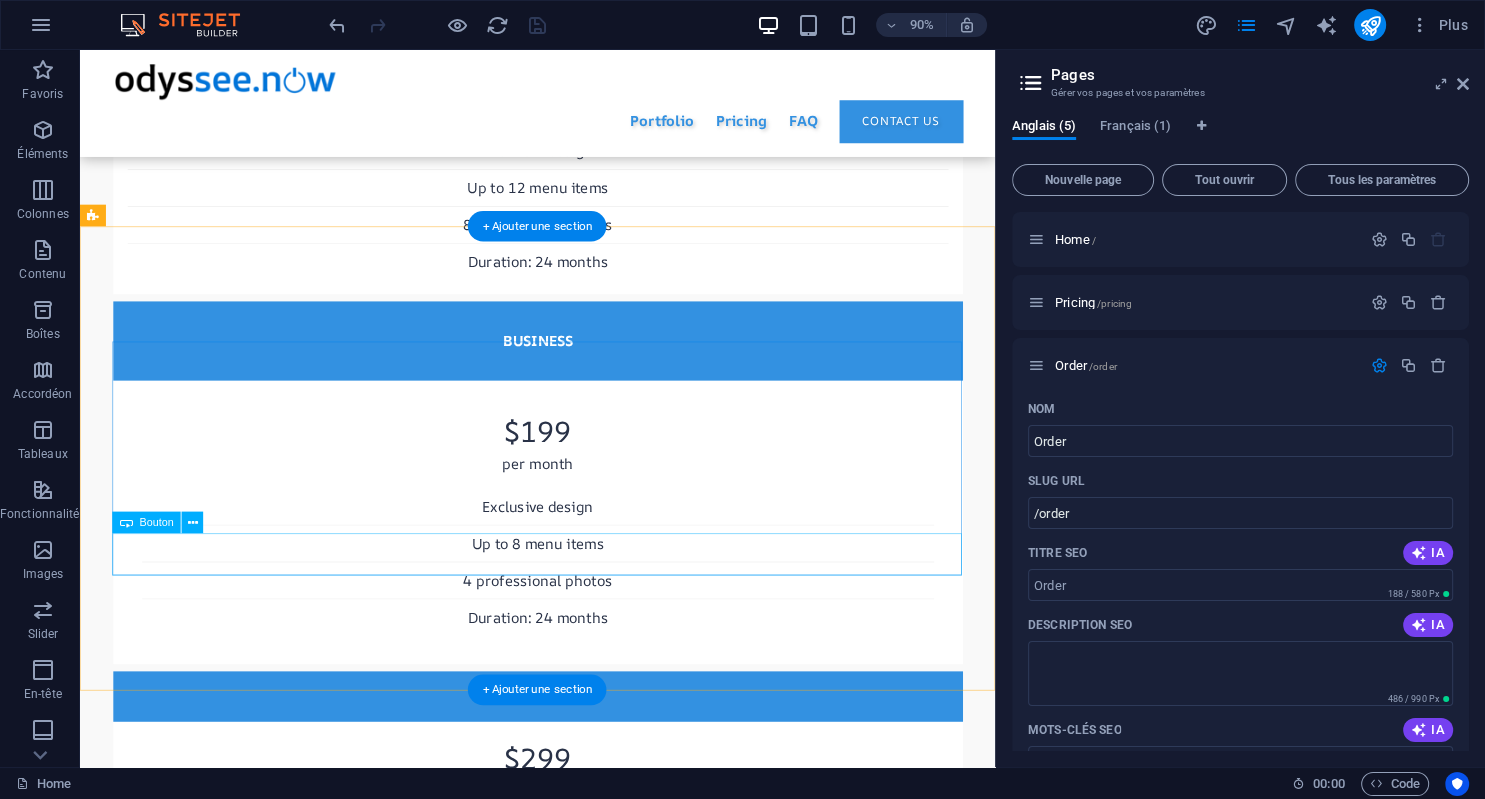 click on "Order your website now" at bounding box center (589, 5429) 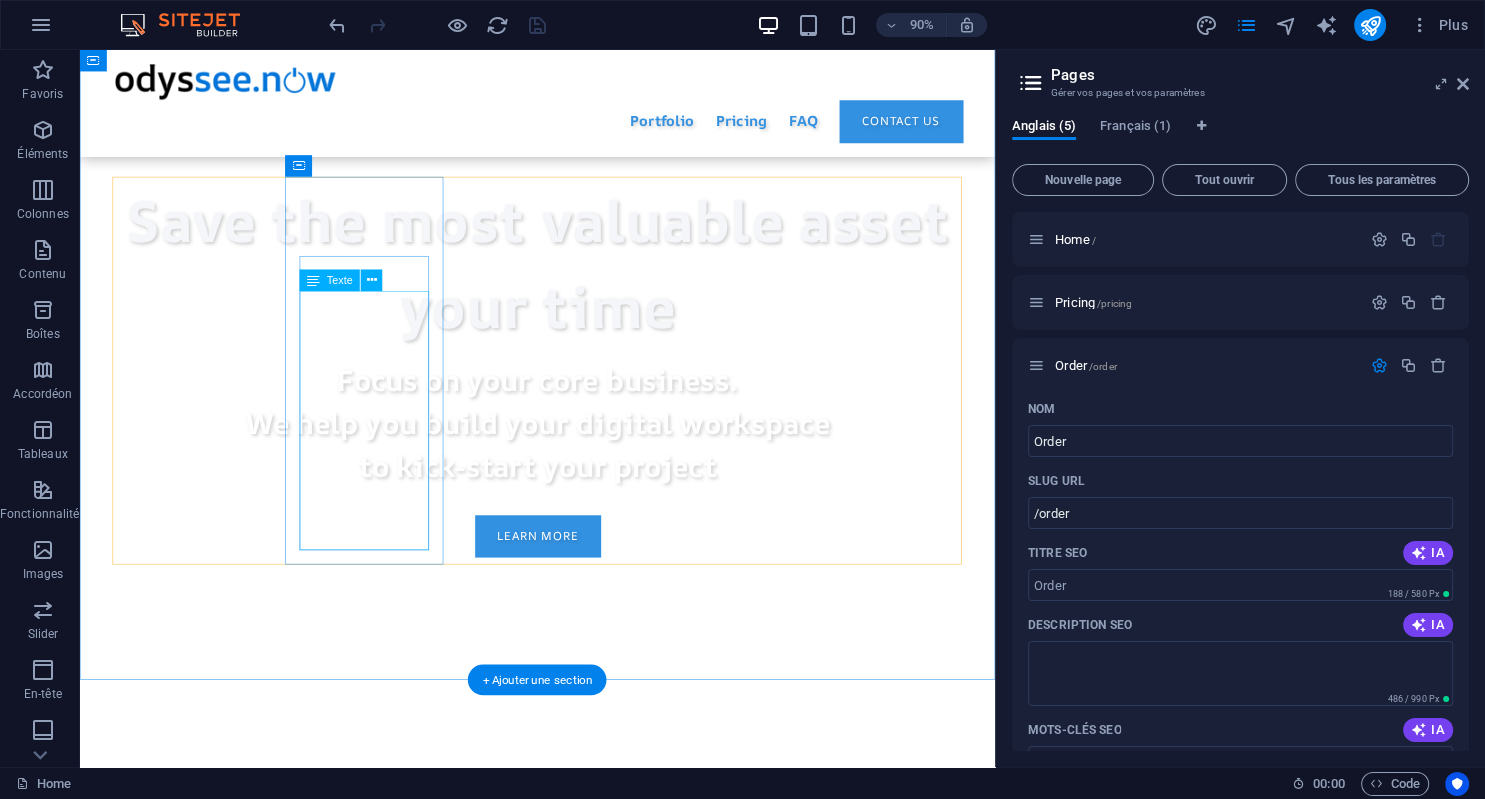 scroll, scrollTop: 865, scrollLeft: 0, axis: vertical 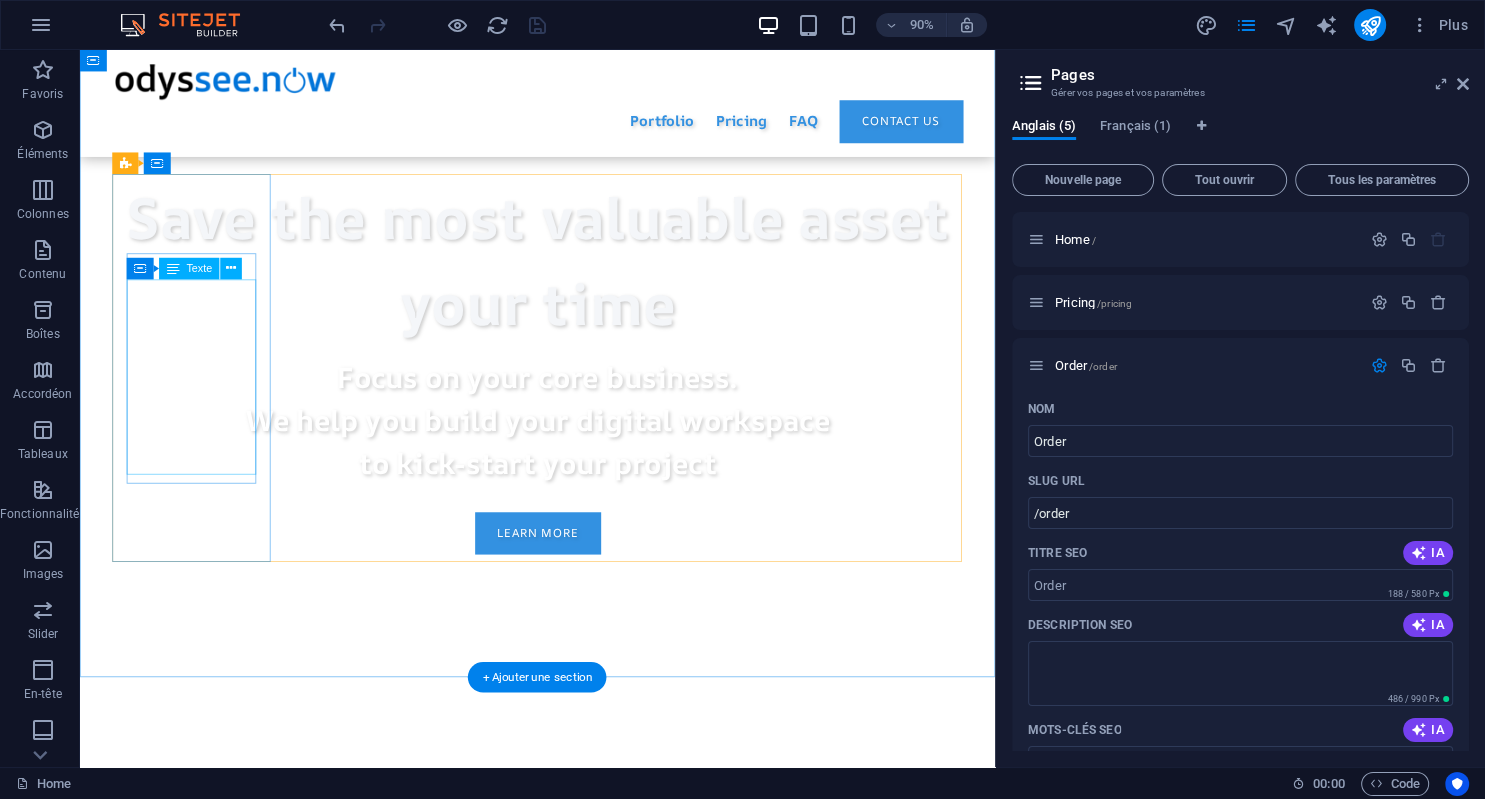 click on "Select your apps.  We take care of everything:  no configuration hassles,  no need to code." at bounding box center [589, 1176] 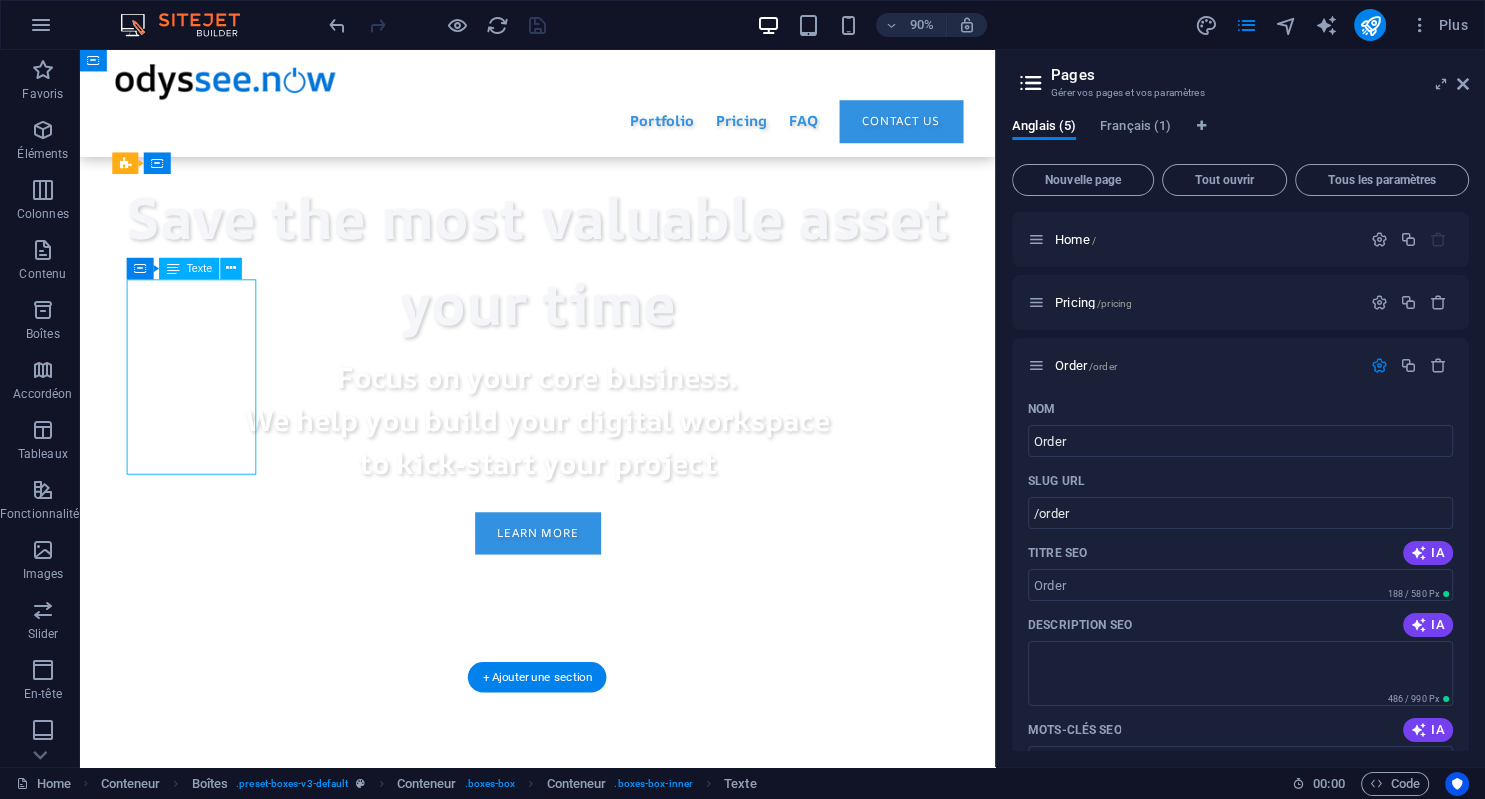 click on "Select your apps.  We take care of everything:  no configuration hassles,  no need to code." at bounding box center [589, 1176] 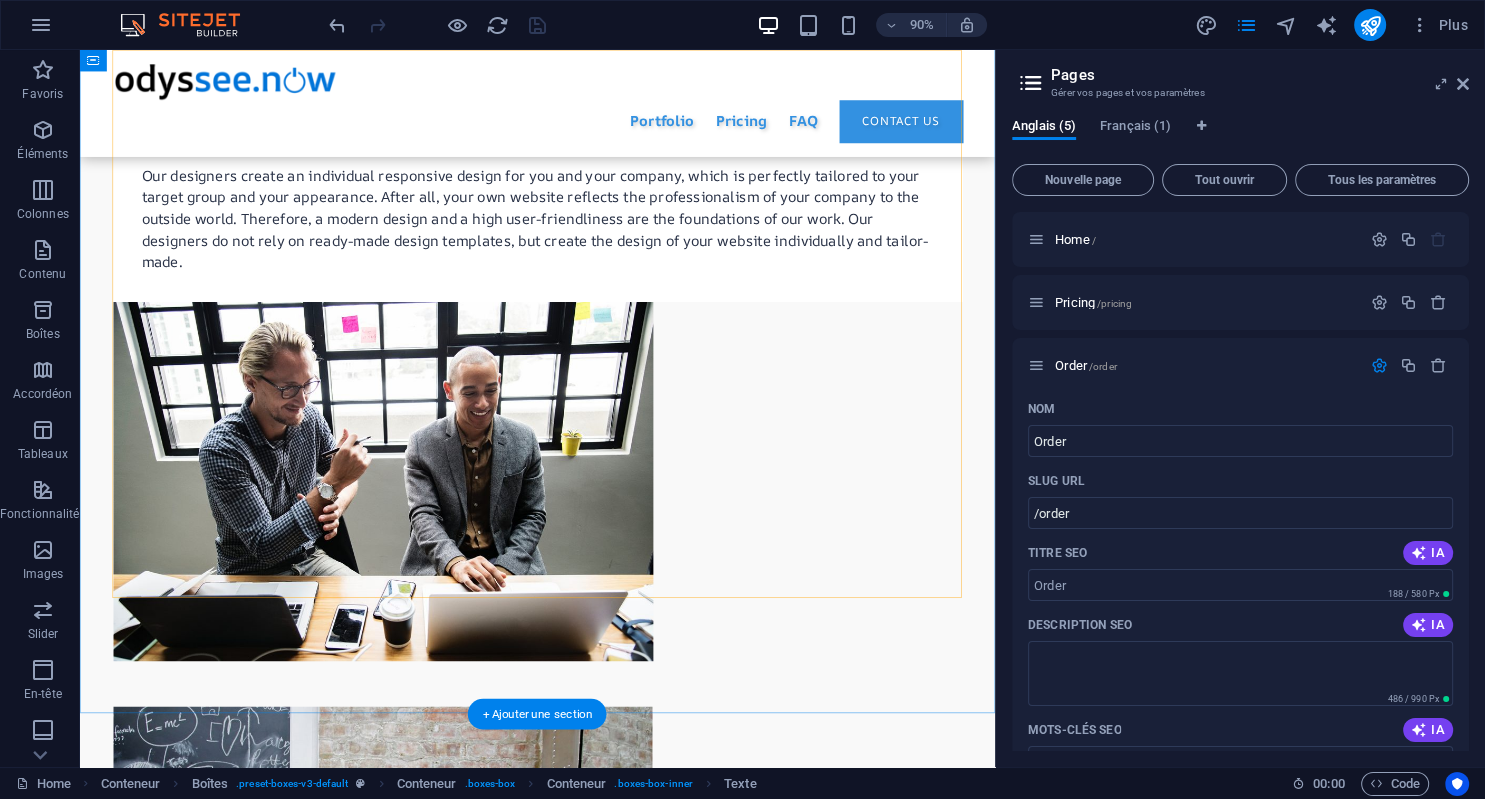 scroll, scrollTop: 4070, scrollLeft: 0, axis: vertical 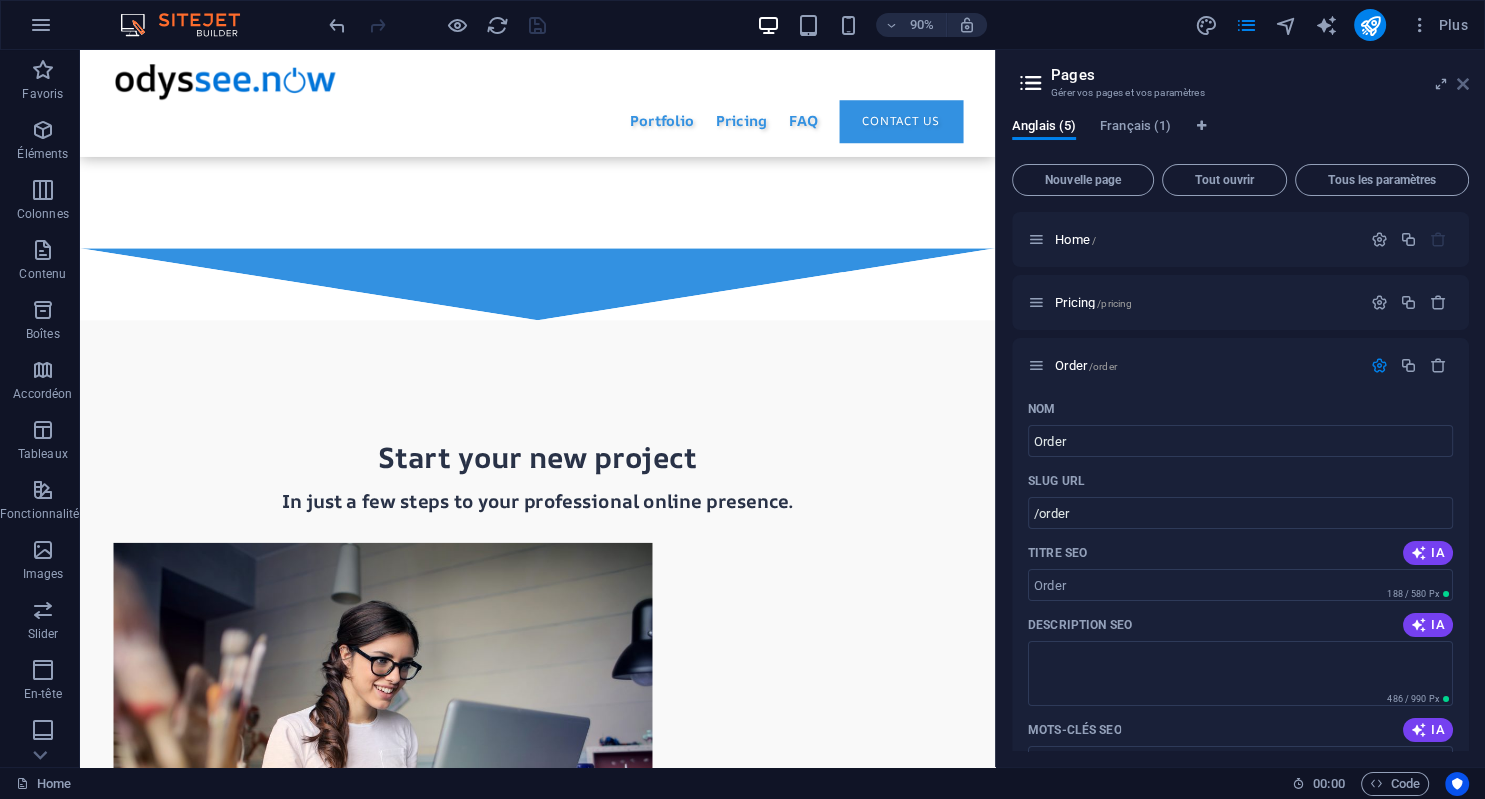click at bounding box center (1463, 84) 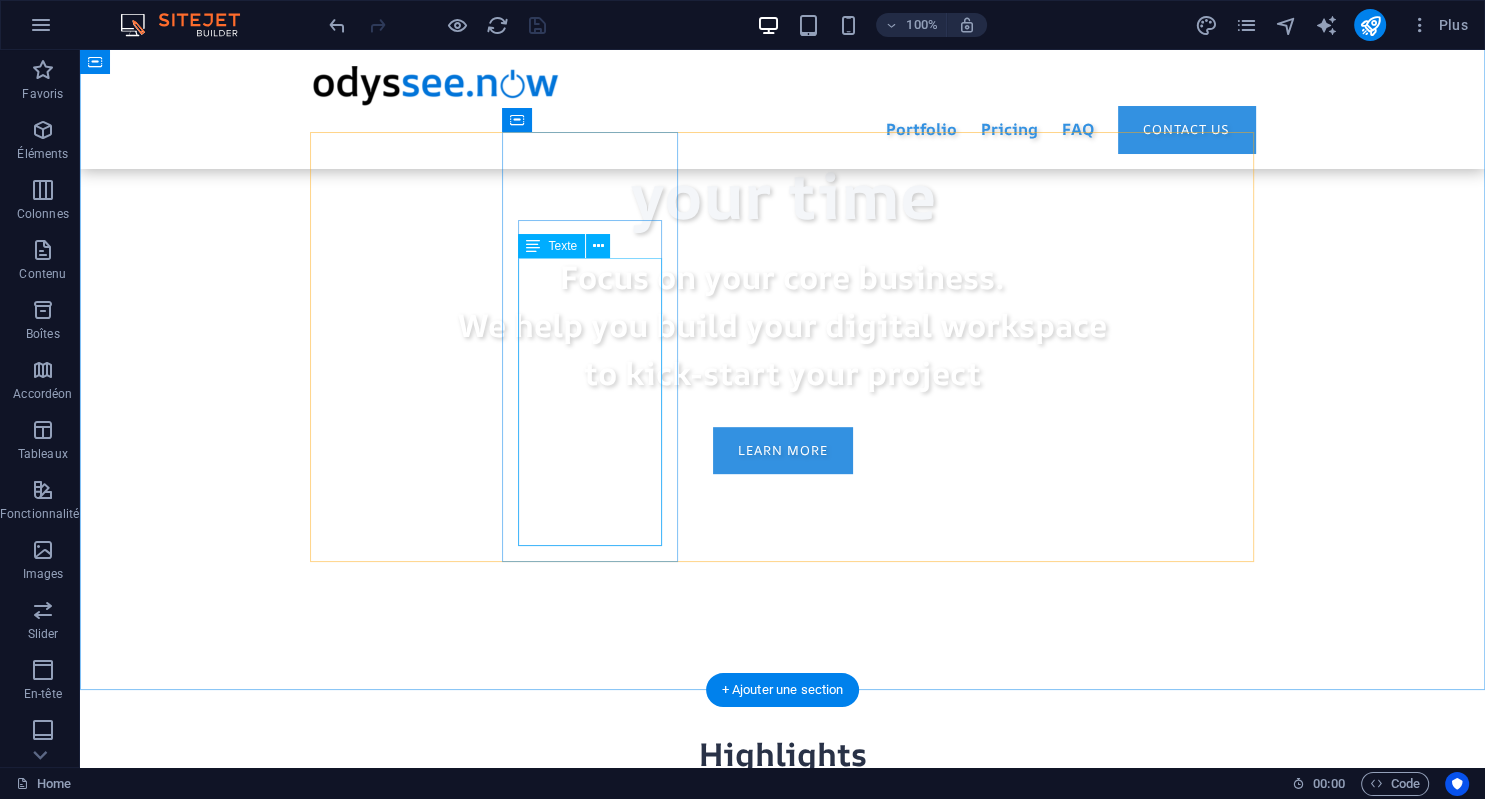 scroll, scrollTop: 924, scrollLeft: 0, axis: vertical 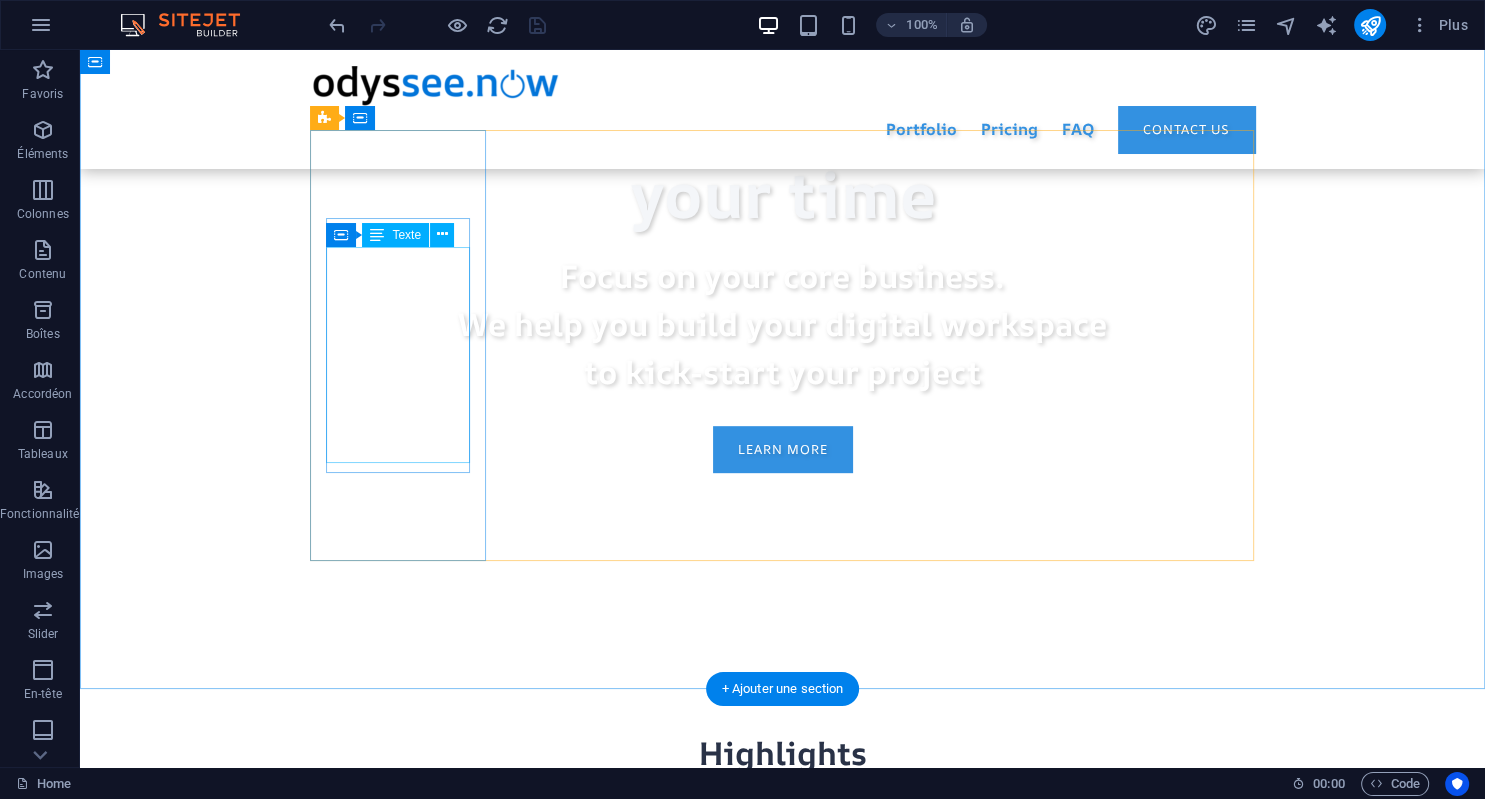 click on "Select your apps.  We take care of everything:  no configuration hassles,  no need to code." at bounding box center (783, 1038) 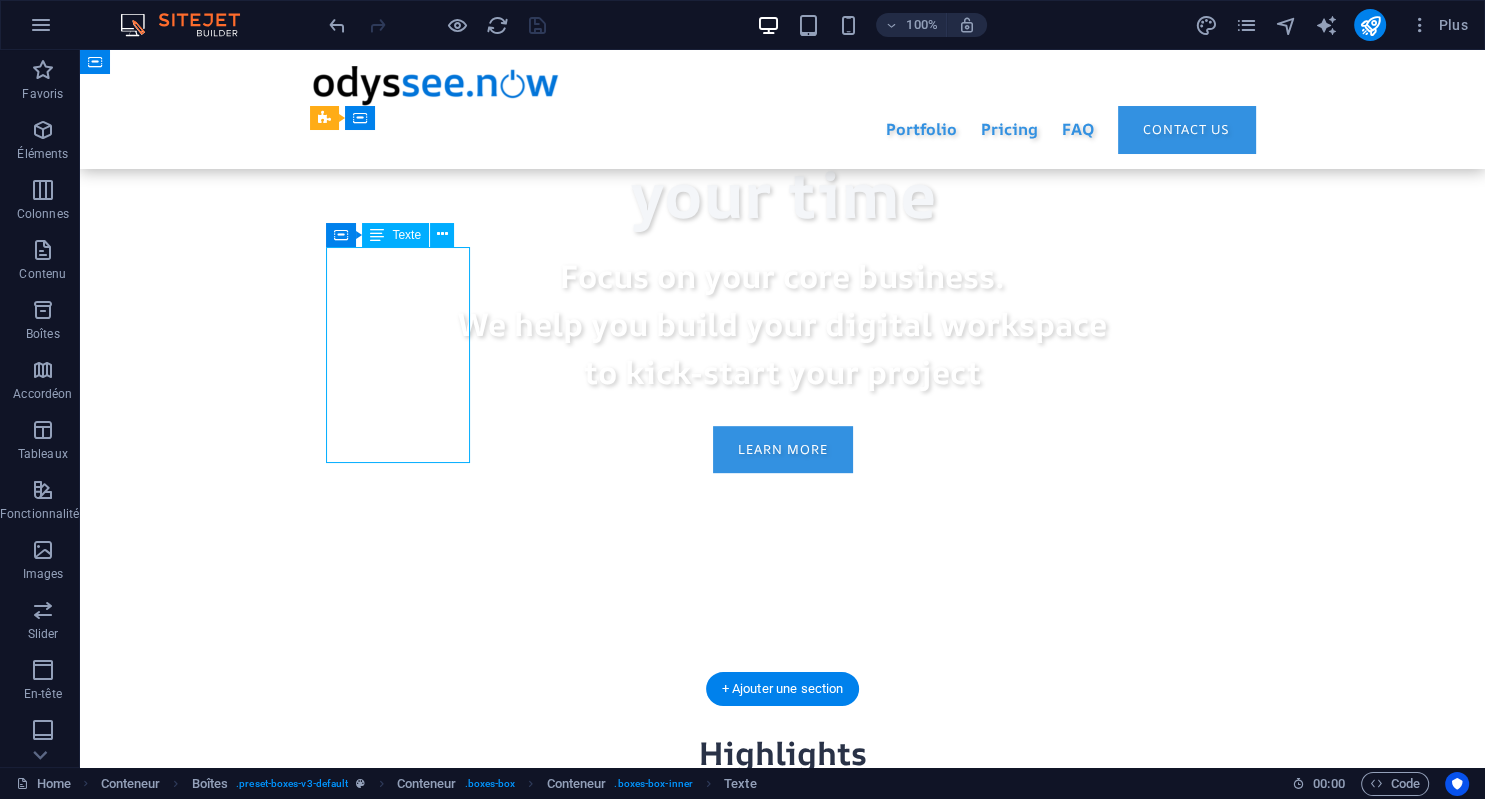 click on "Select your apps.  We take care of everything:  no configuration hassles,  no need to code." at bounding box center [783, 1038] 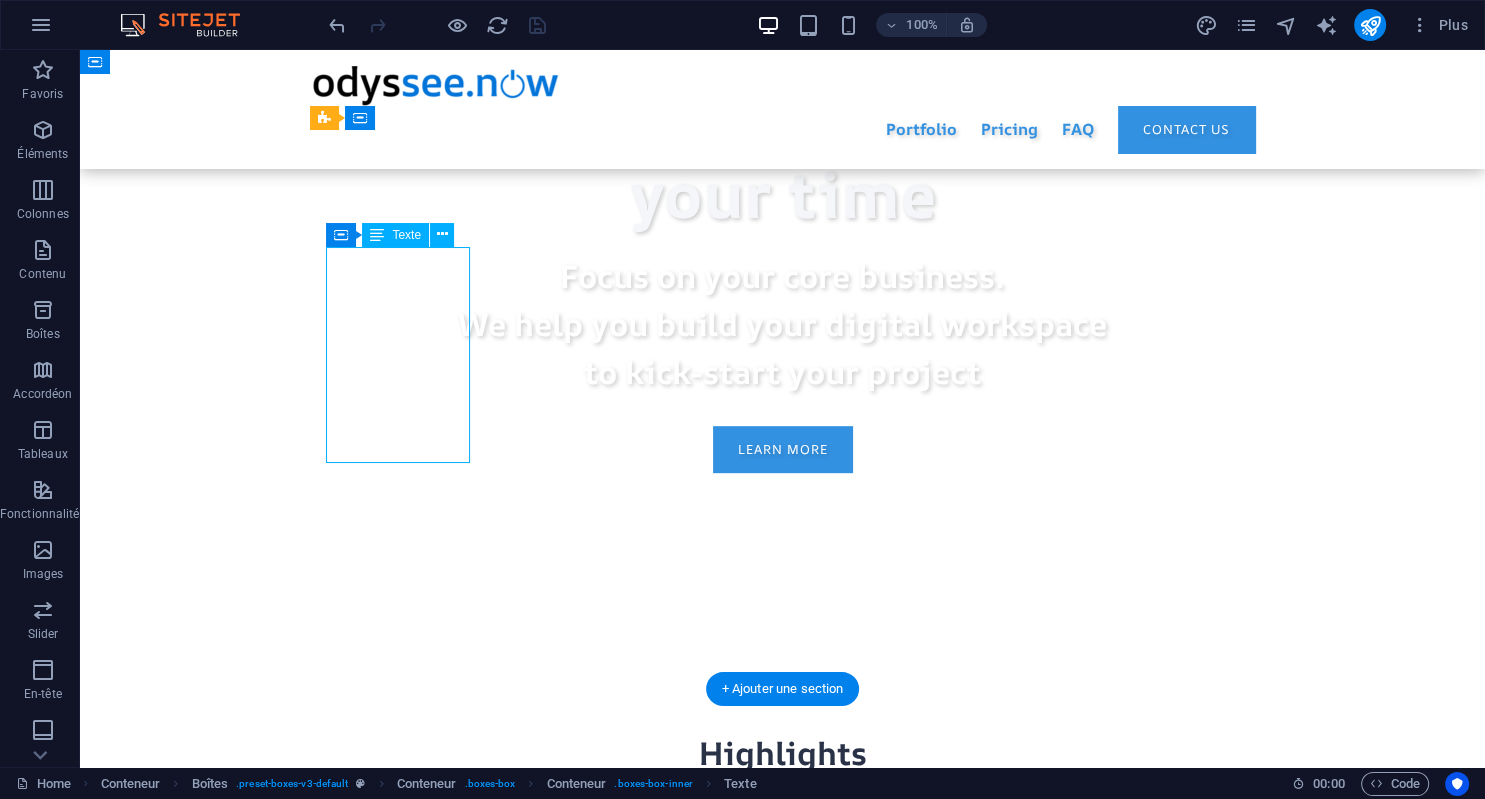 click on "Select your apps.  We take care of everything:  no configuration hassles,  no need to code." at bounding box center [783, 1038] 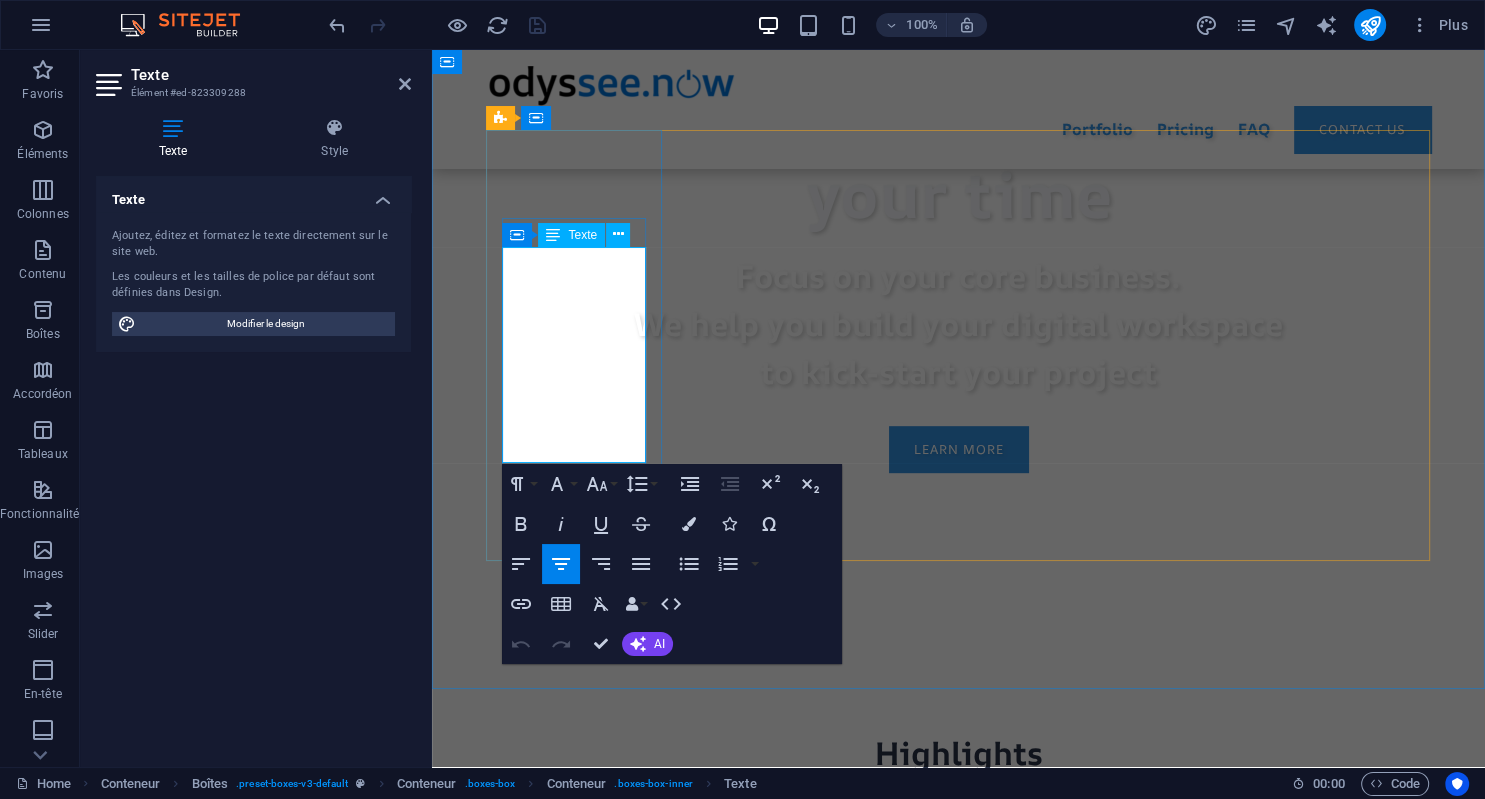 click on "Select your apps." at bounding box center [959, 1001] 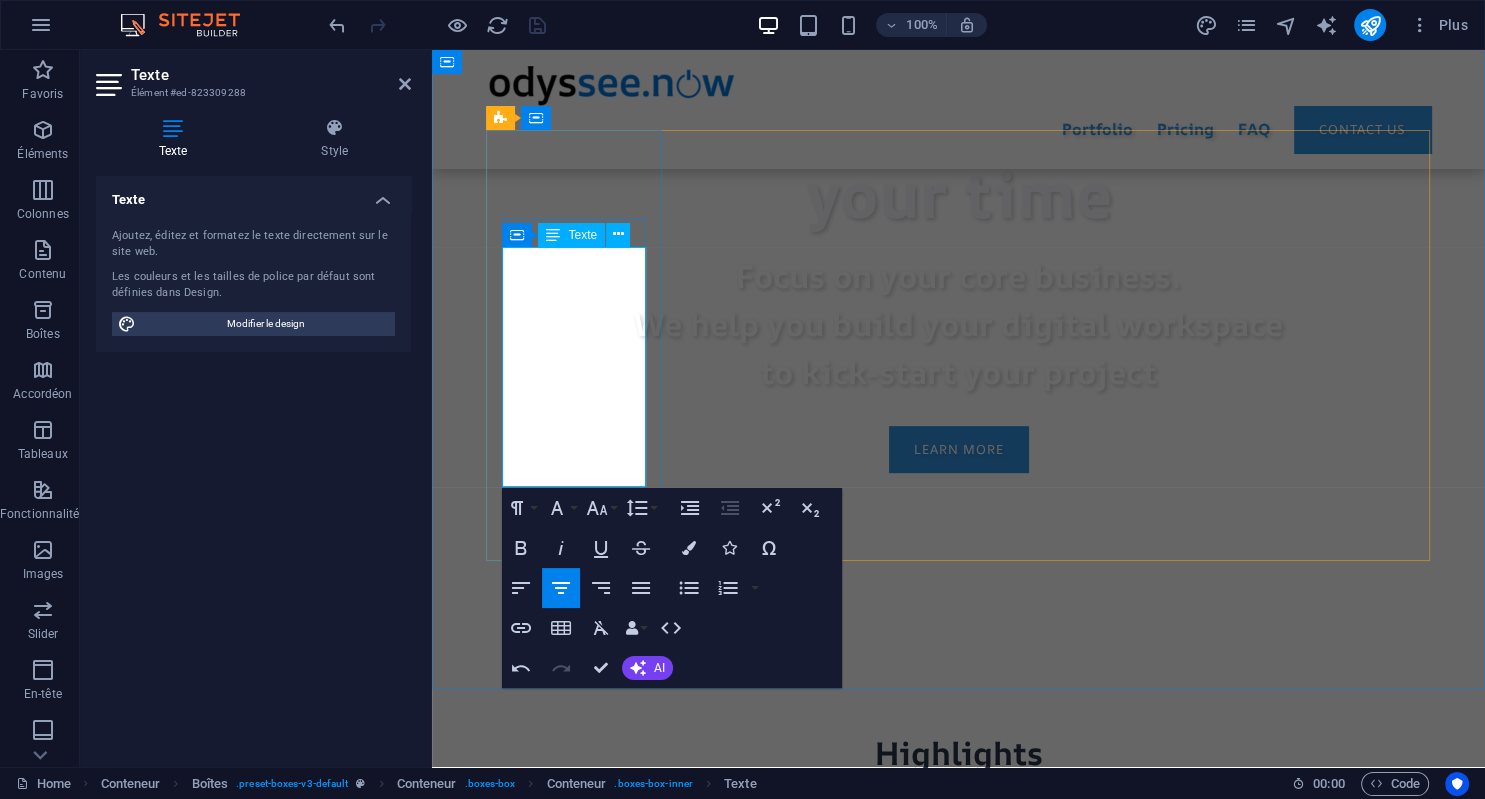 click on "From initial trial to subscription." at bounding box center (959, 1001) 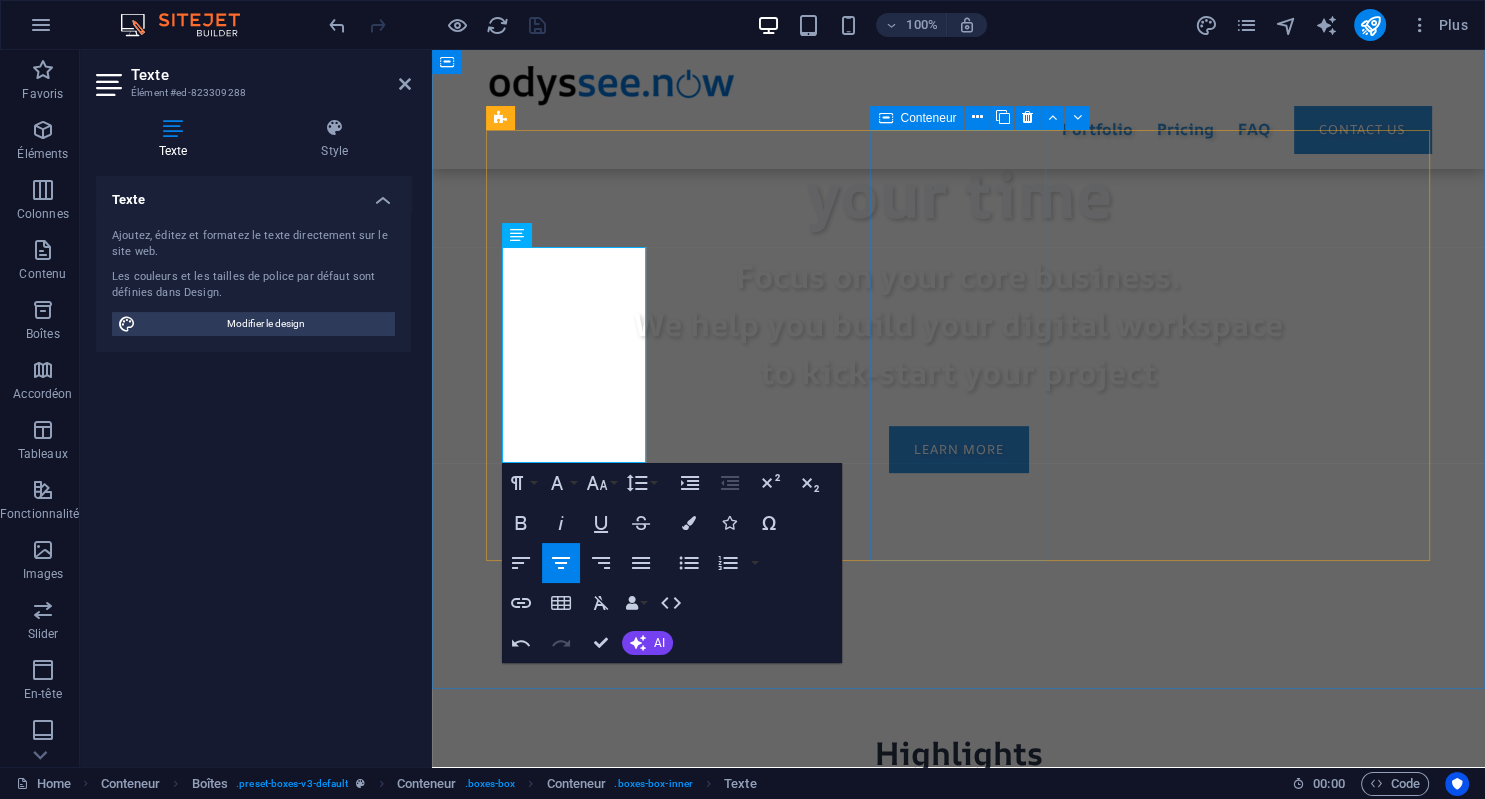 click on "Save Time Your daily apps at your fingertips in less than 10 mns. You can easily upgrade with other apps as your needs evolve." at bounding box center [959, 1497] 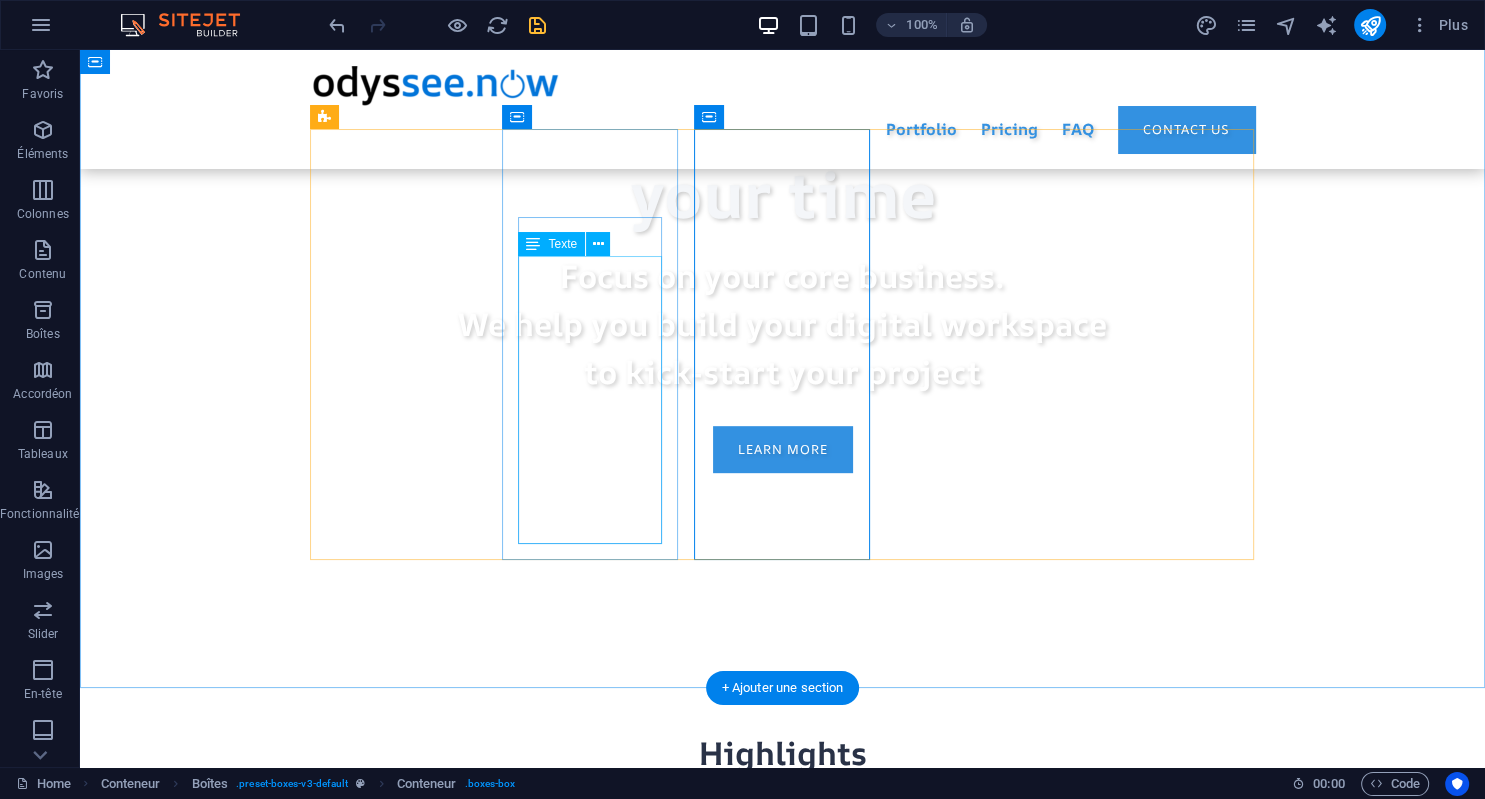 click on "Why would you pay for a bunch of apps you don't use? With our fair & flexible solutions, you just pay for what you need, not more." at bounding box center [783, 1306] 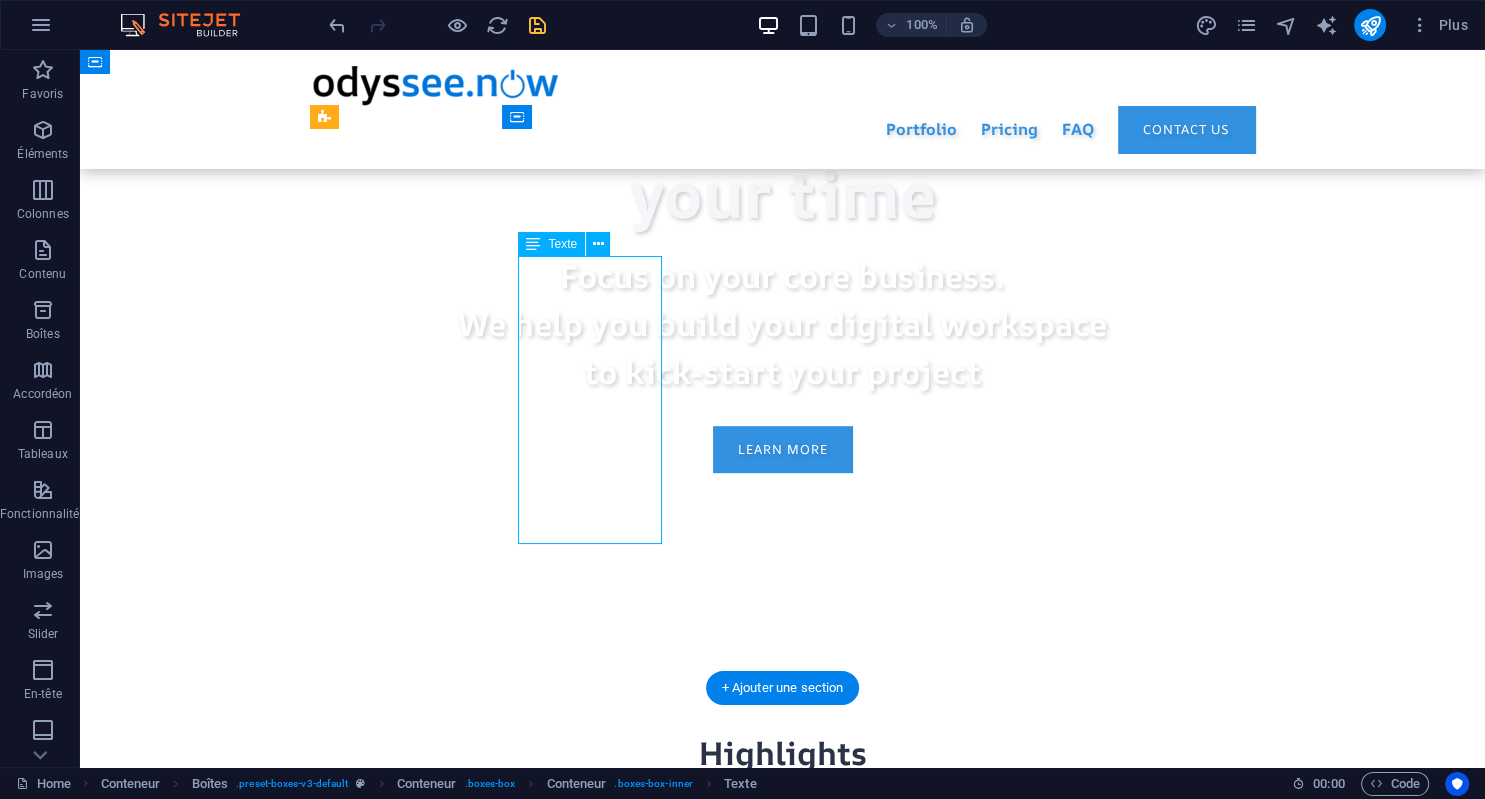 click on "Why would you pay for a bunch of apps you don't use? With our fair & flexible solutions, you just pay for what you need, not more." at bounding box center [783, 1306] 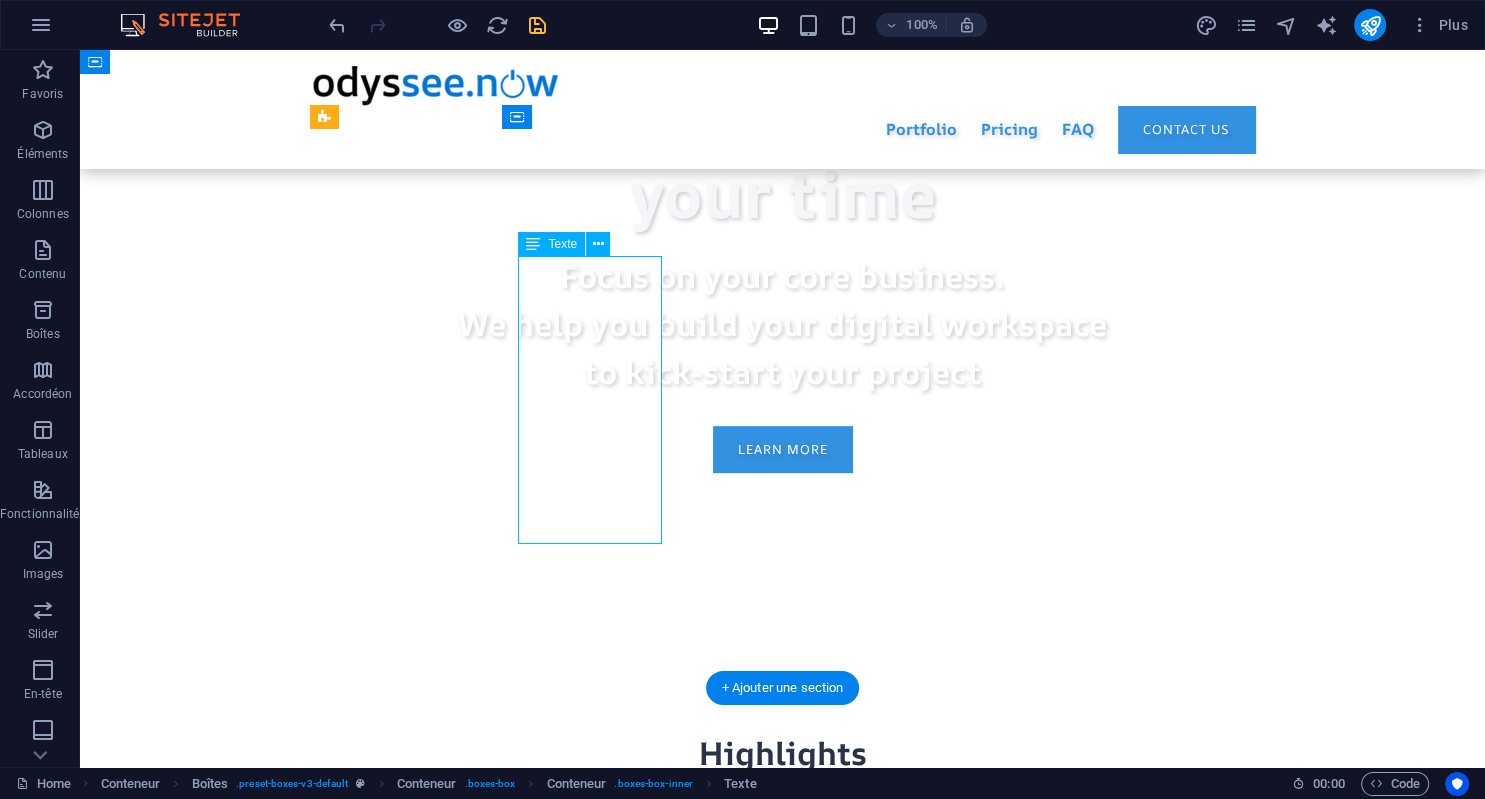 click on "Why would you pay for a bunch of apps you don't use? With our fair & flexible solutions, you just pay for what you need, not more." at bounding box center [783, 1306] 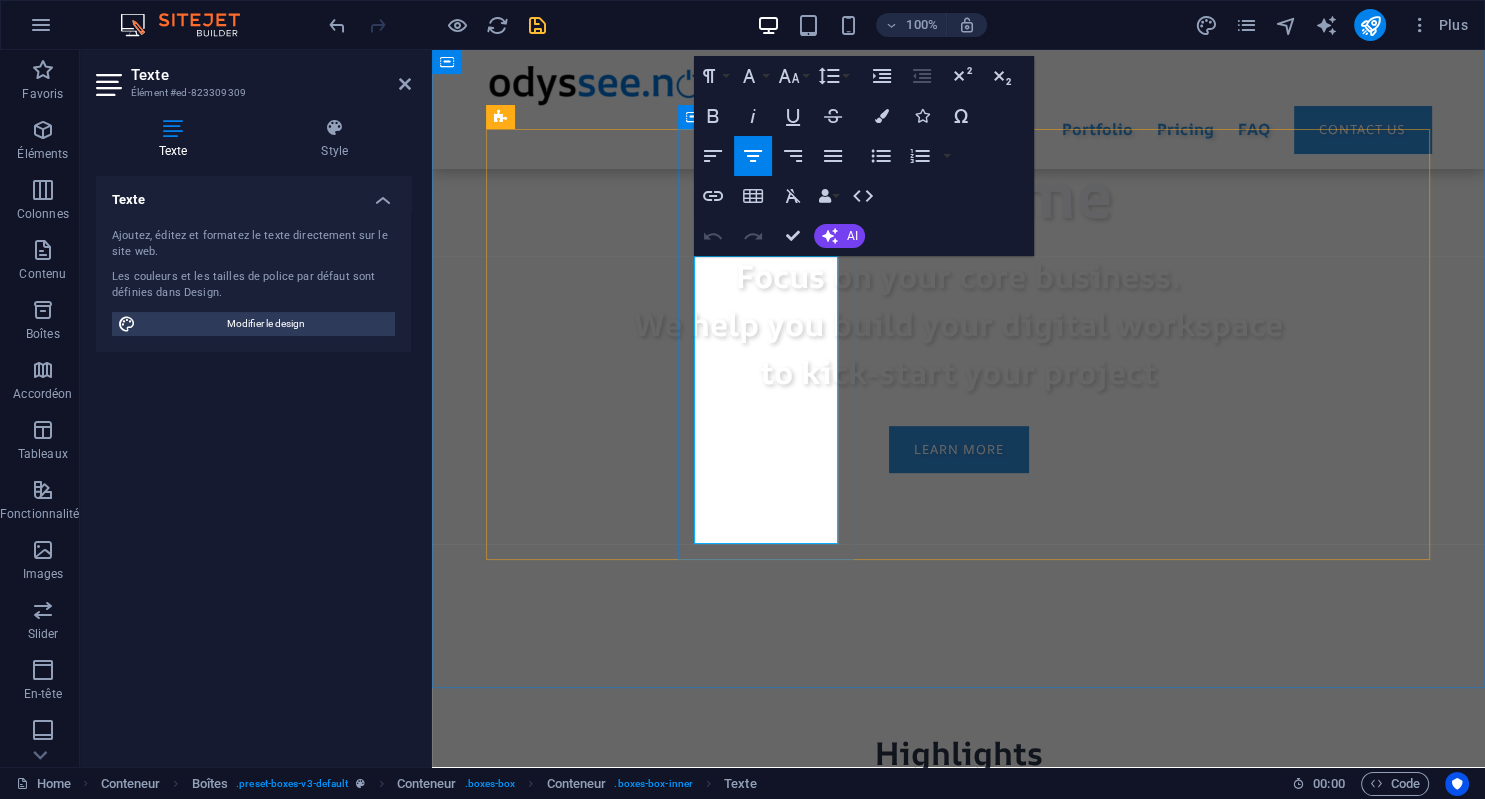 click on "Why would you pay for a bunch of apps you don't use?" at bounding box center [959, 1258] 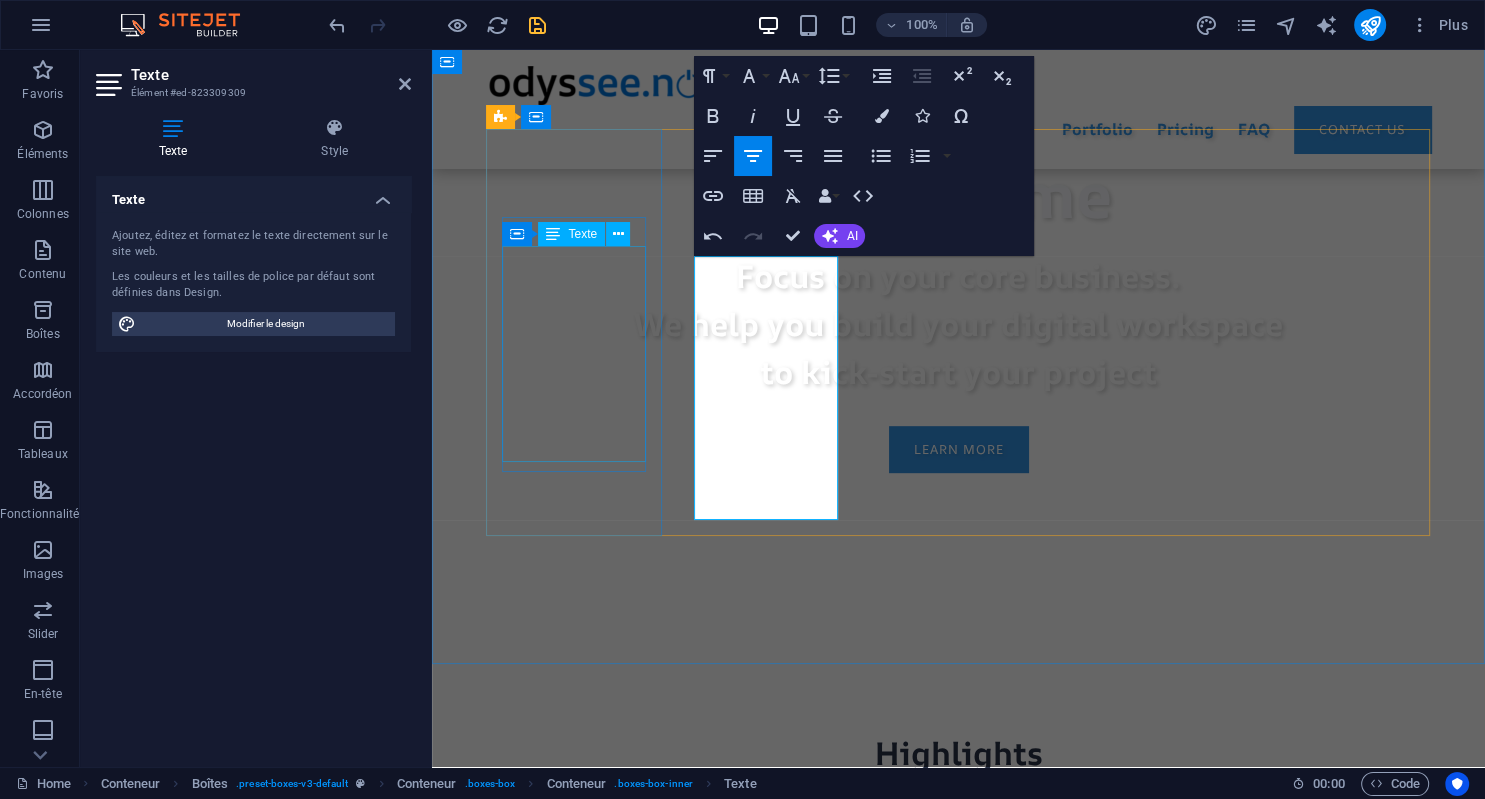 click on "Quick & easy to get started.  From initial trial to subscription, we provide you all the support you need." at bounding box center (959, 1025) 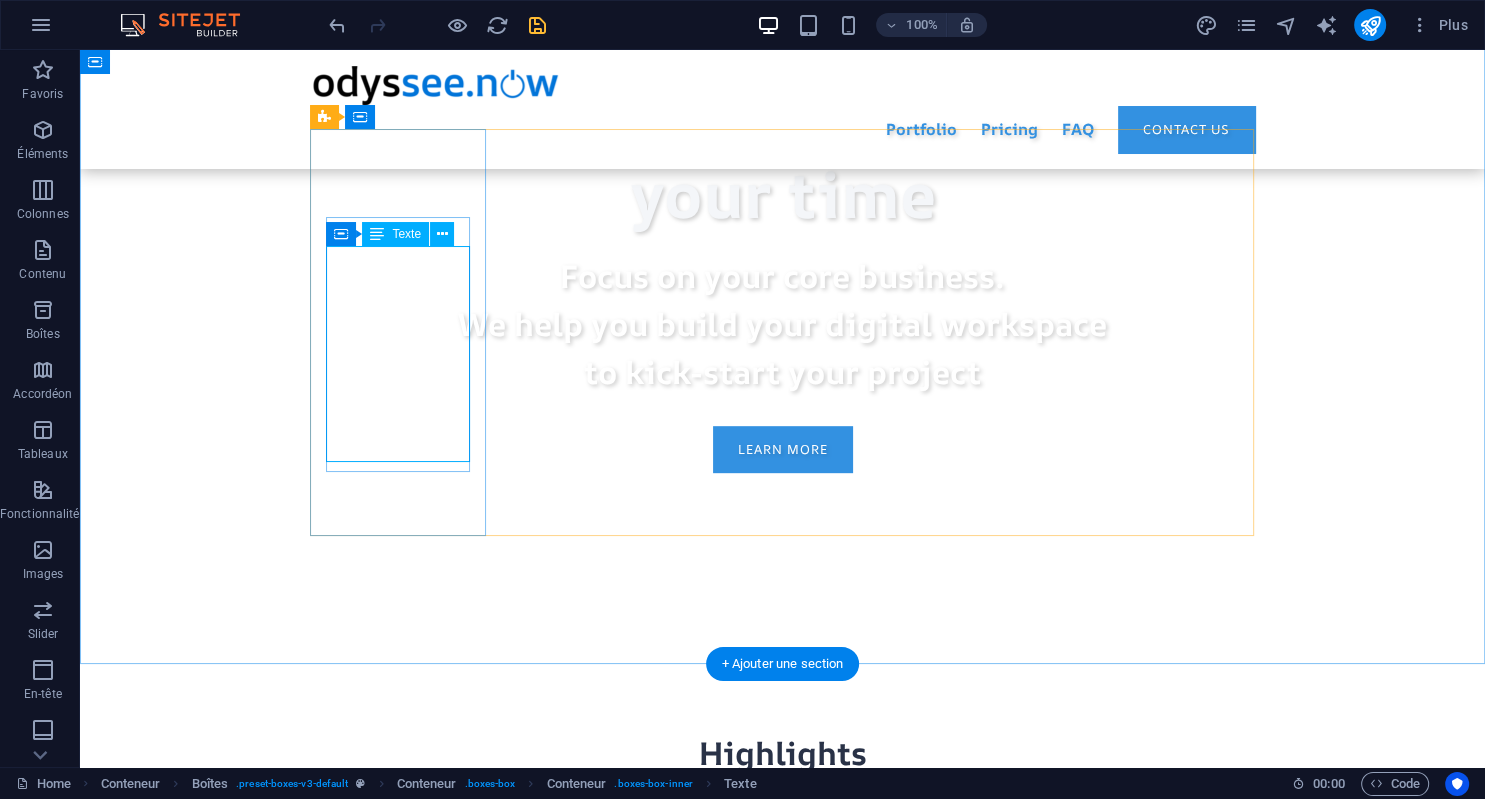 click on "Quick & easy to get started.  From initial trial to subscription, we provide you all the support you need." at bounding box center (783, 1025) 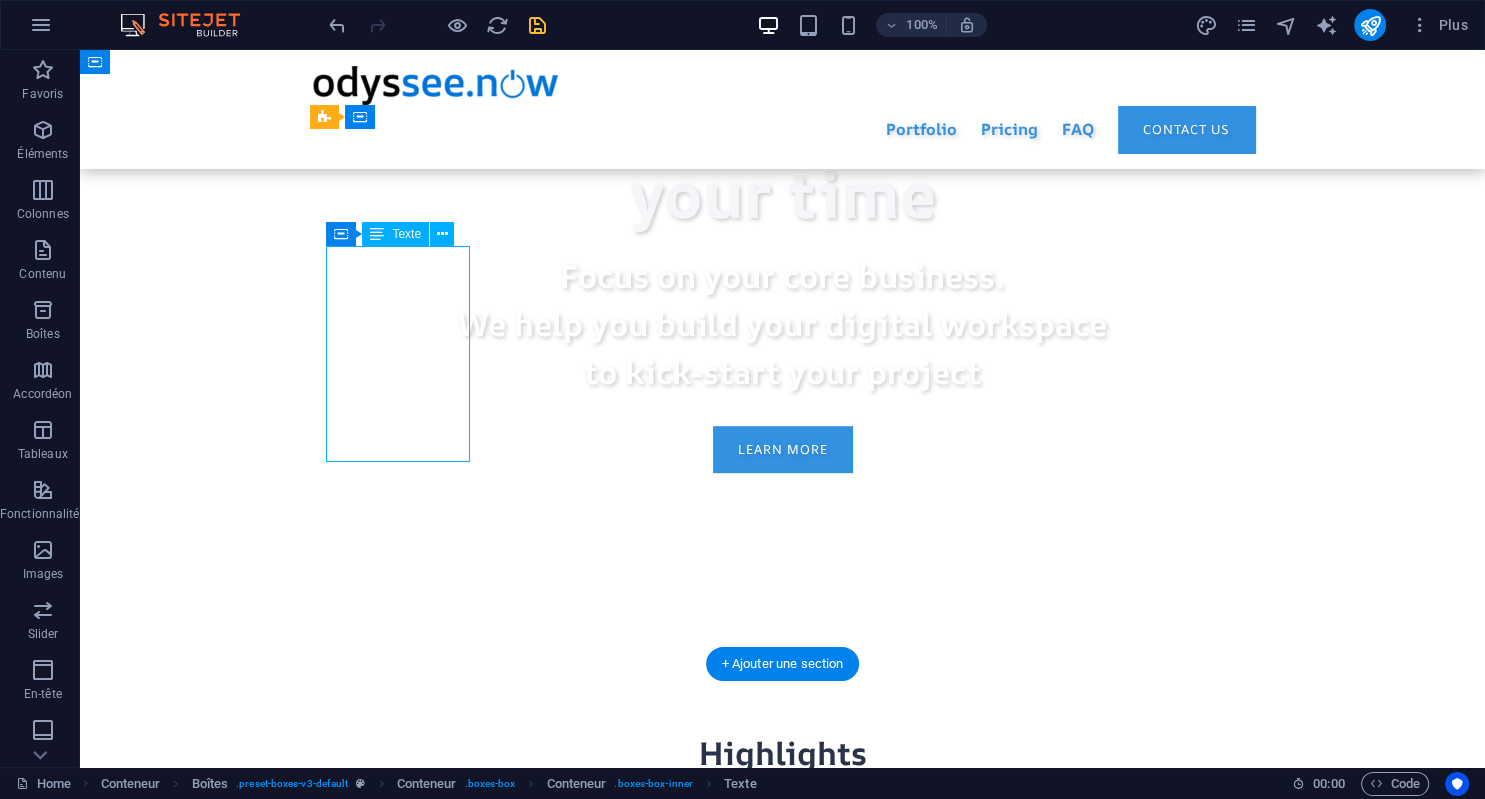 drag, startPoint x: 382, startPoint y: 316, endPoint x: 402, endPoint y: 351, distance: 40.311287 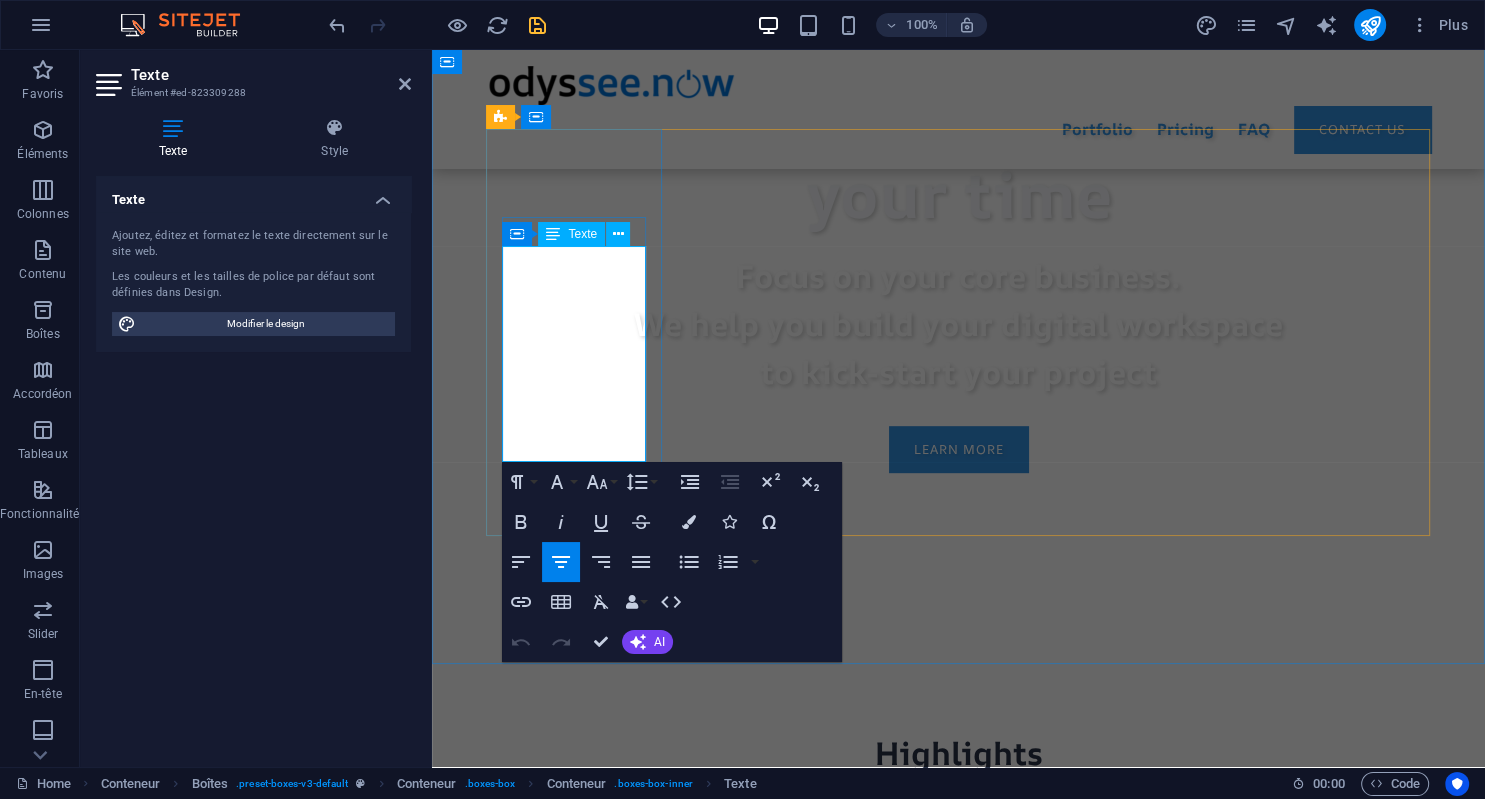 click at bounding box center [959, 1025] 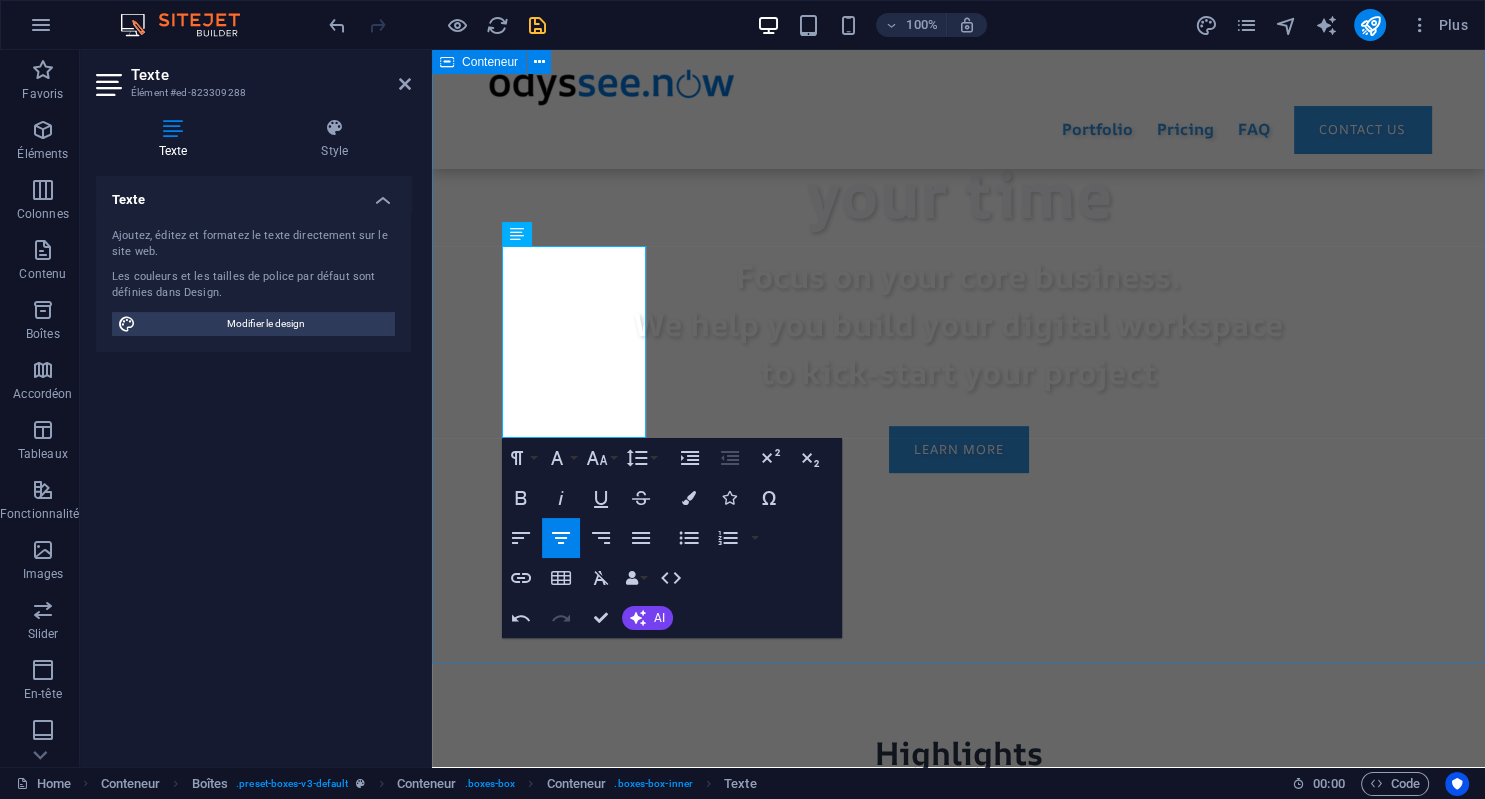 click on "Highlights Simply be always one step ahead to run your business. Full-Service Quick & easy to get started.  From initial trial to subscription, we provide you all the support you need. Save Money Why would you pay for apps you don't use? With our fair & flexible solutions, you just pay for what you need, not more. Save Time Your daily apps at your fingertips in less than 10 mns. You can easily upgrade with other apps as your needs evolve. .fa-secondary{opacity:.4} Privacy first Your data is your data, not ours.  Keep it private or share it to collaborate, the choice is always yours Gain freedom Access your apps everywhere: desktop or mobile devices. No engagement required: you change whenever you want" at bounding box center [958, 1389] 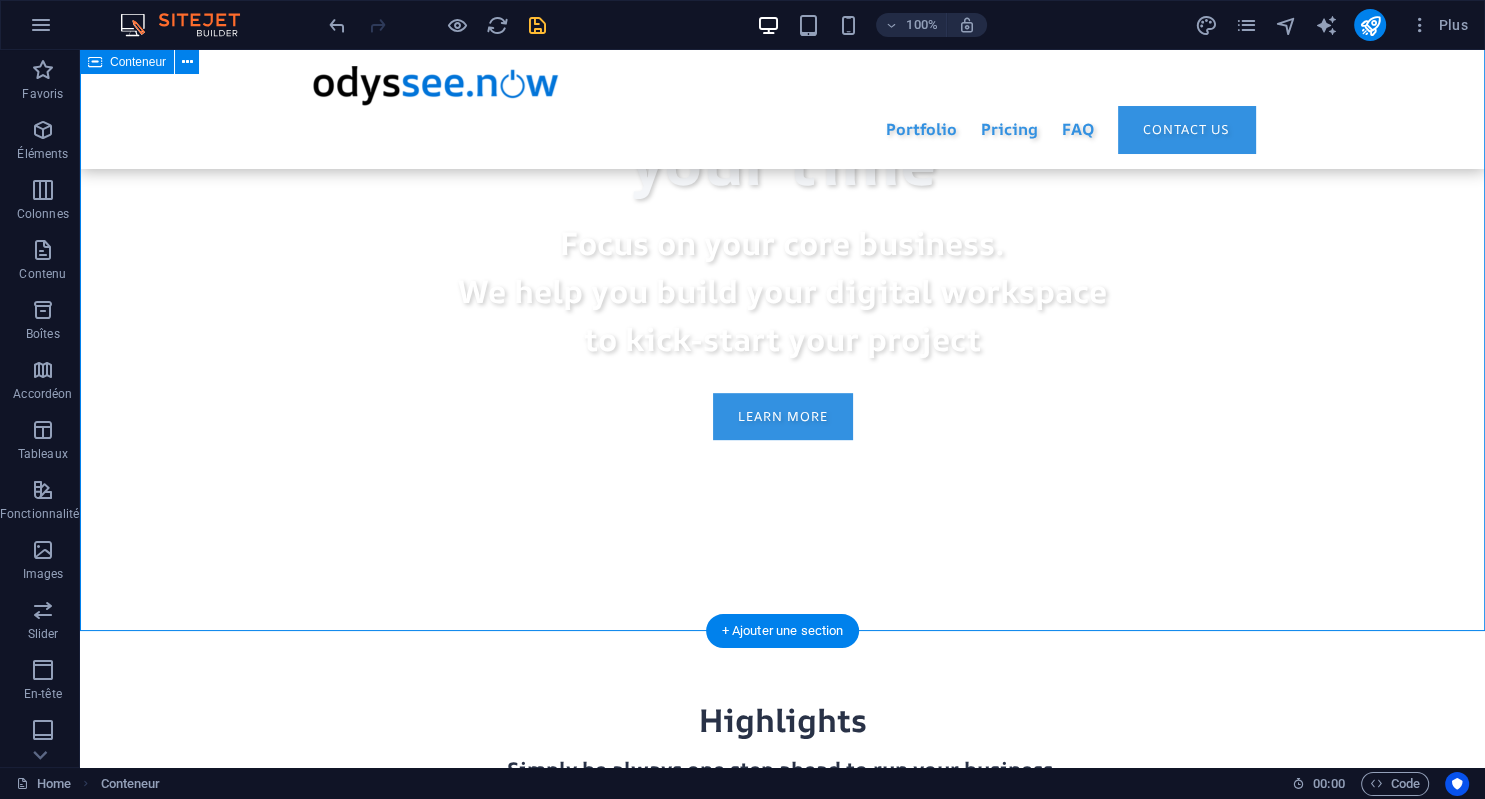 scroll, scrollTop: 958, scrollLeft: 0, axis: vertical 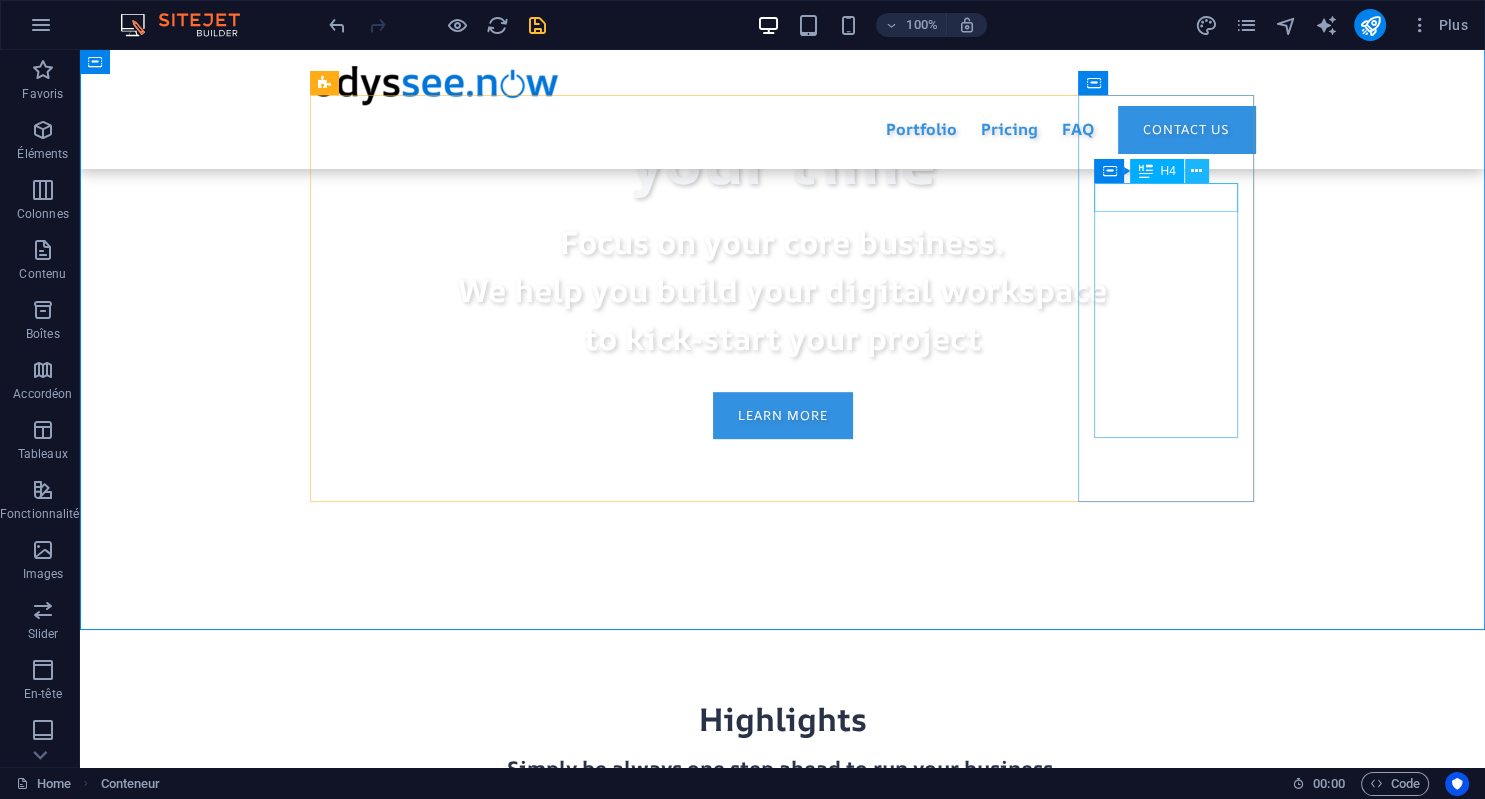 click at bounding box center (1196, 171) 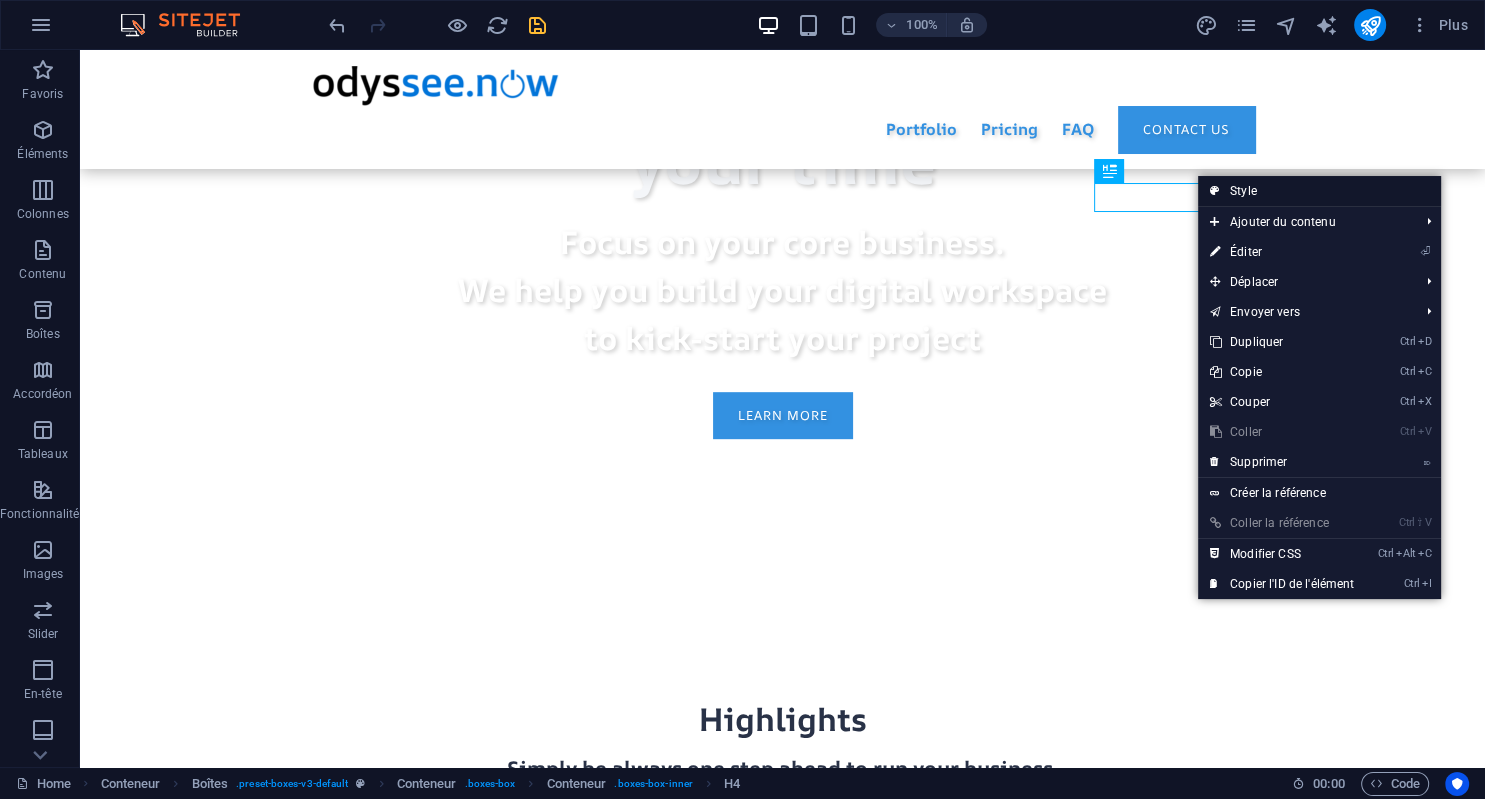 click on "Style" at bounding box center (1319, 191) 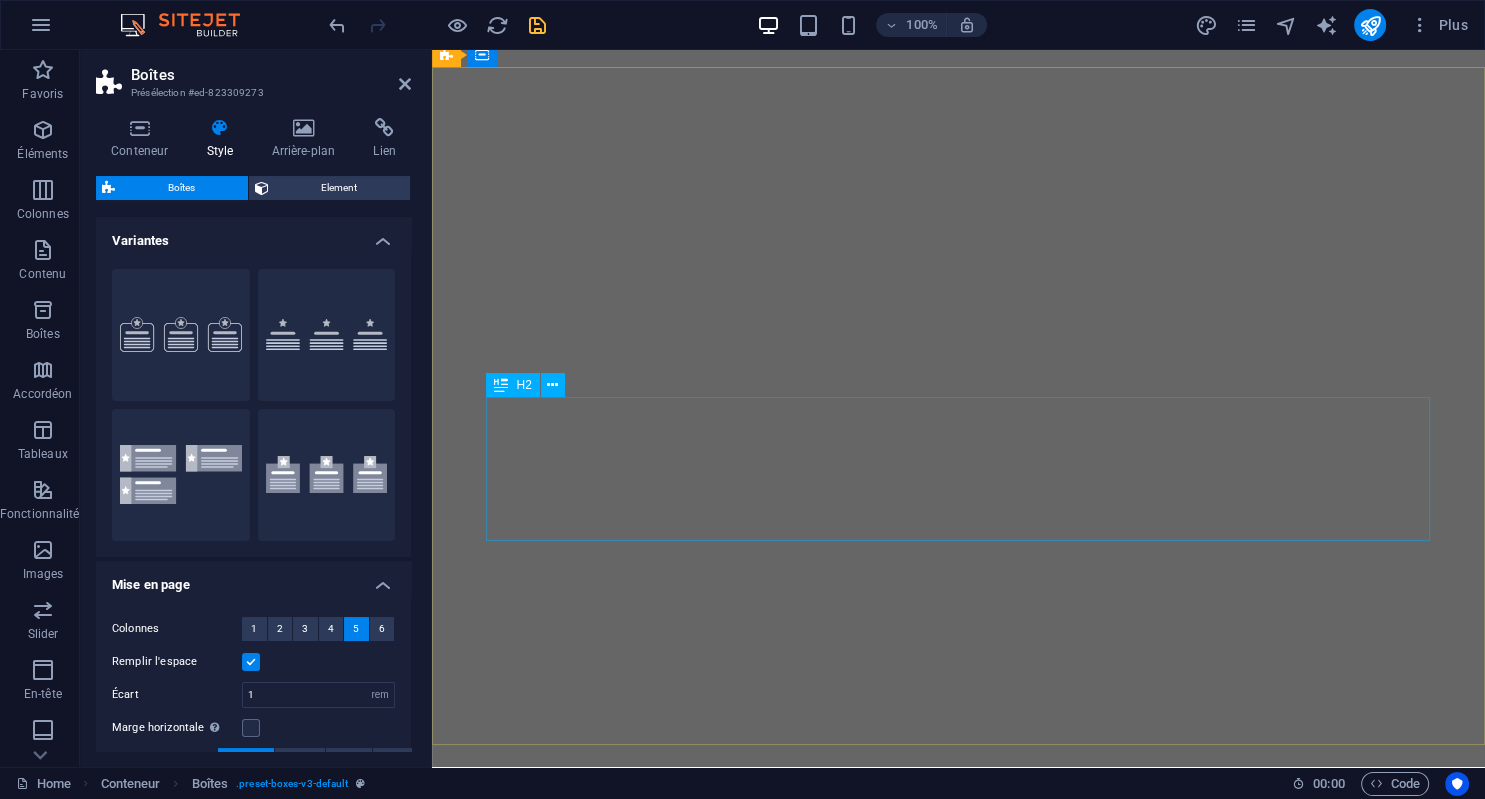 scroll, scrollTop: 59, scrollLeft: 0, axis: vertical 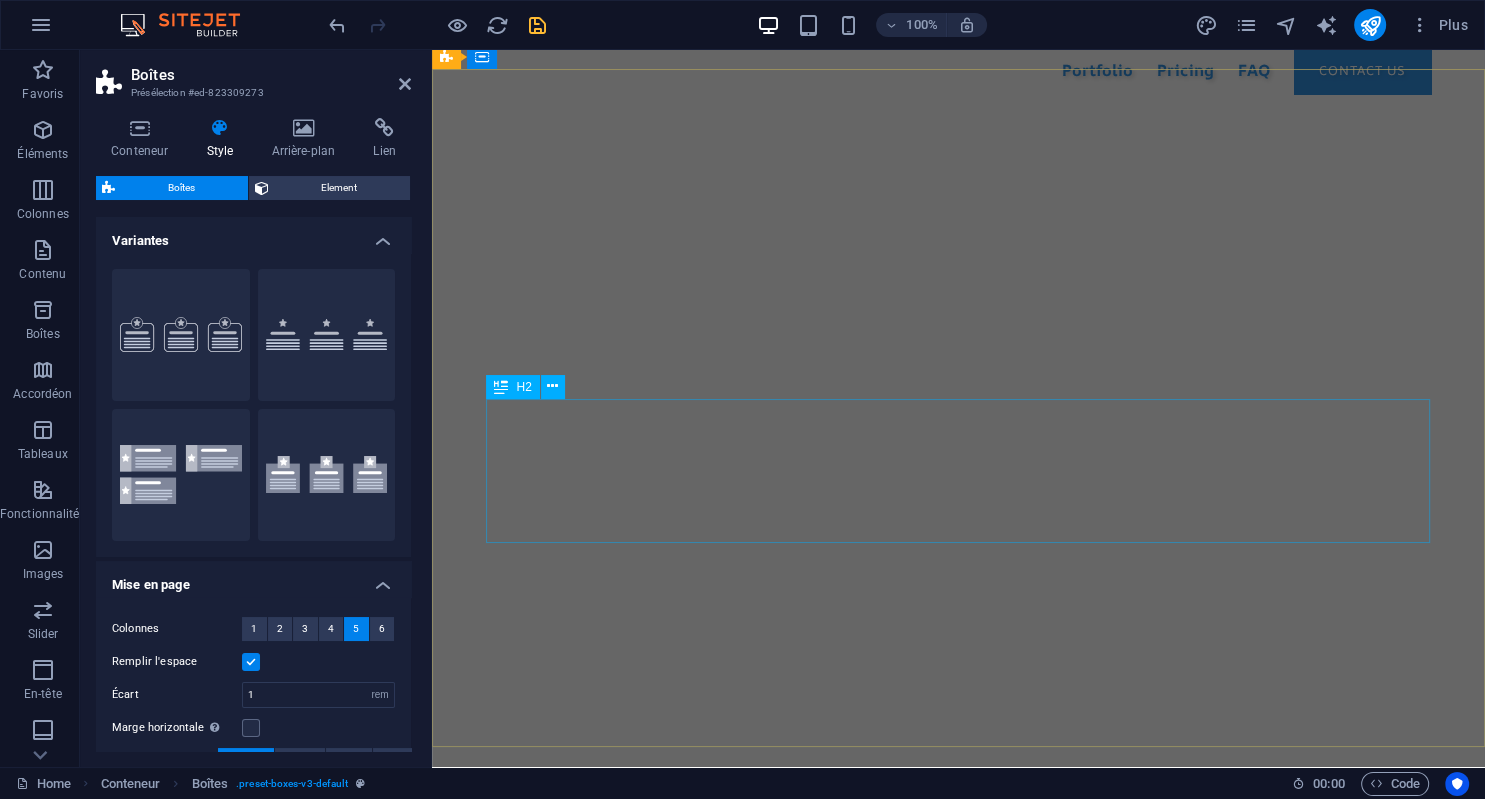 click on "Focus on your core business.  We help you build your digital workspace  to kick-start your project" at bounding box center (959, 1230) 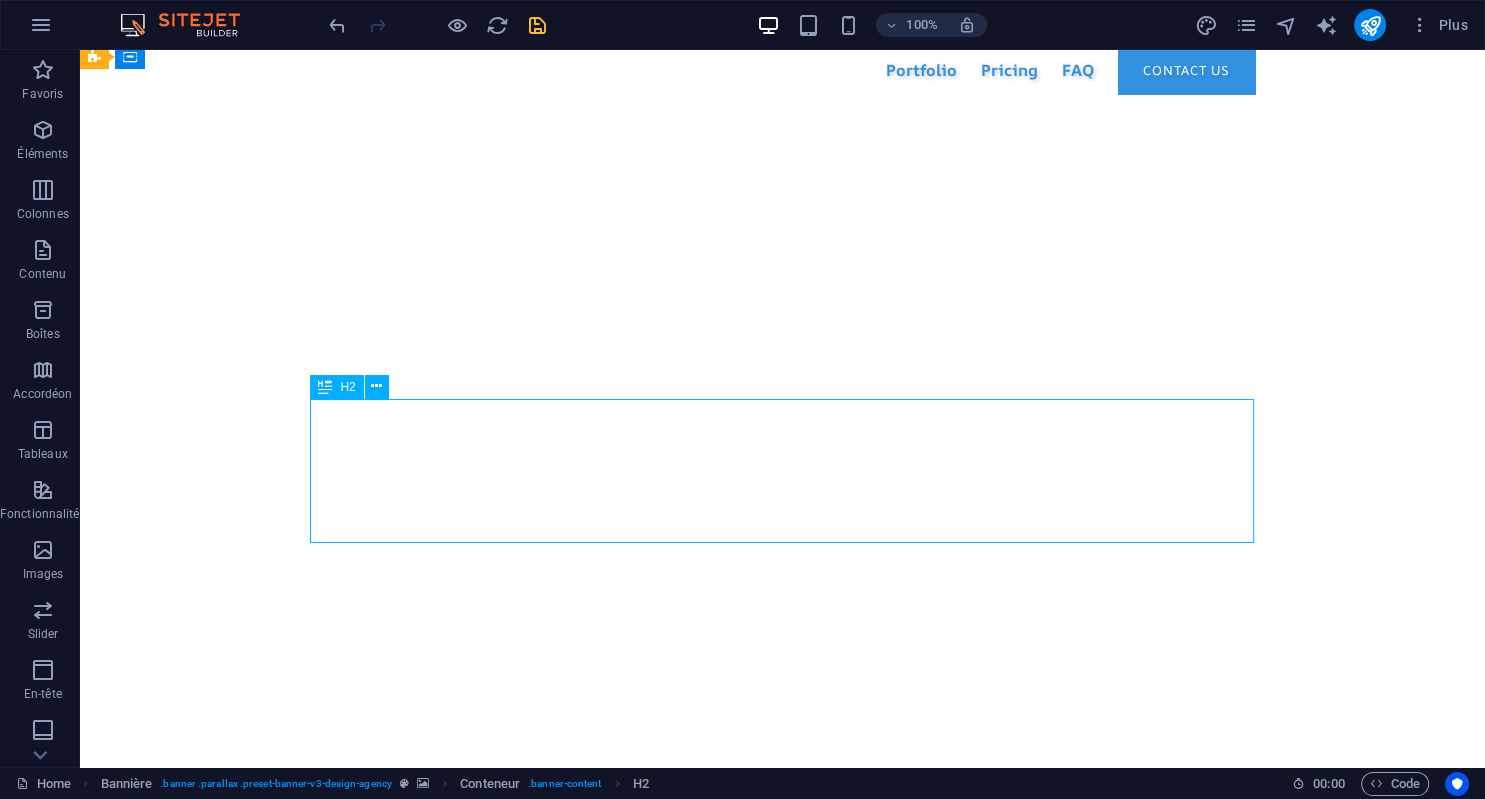 click on "Focus on your core business.  We help you build your digital workspace  to kick-start your project" at bounding box center [783, 1230] 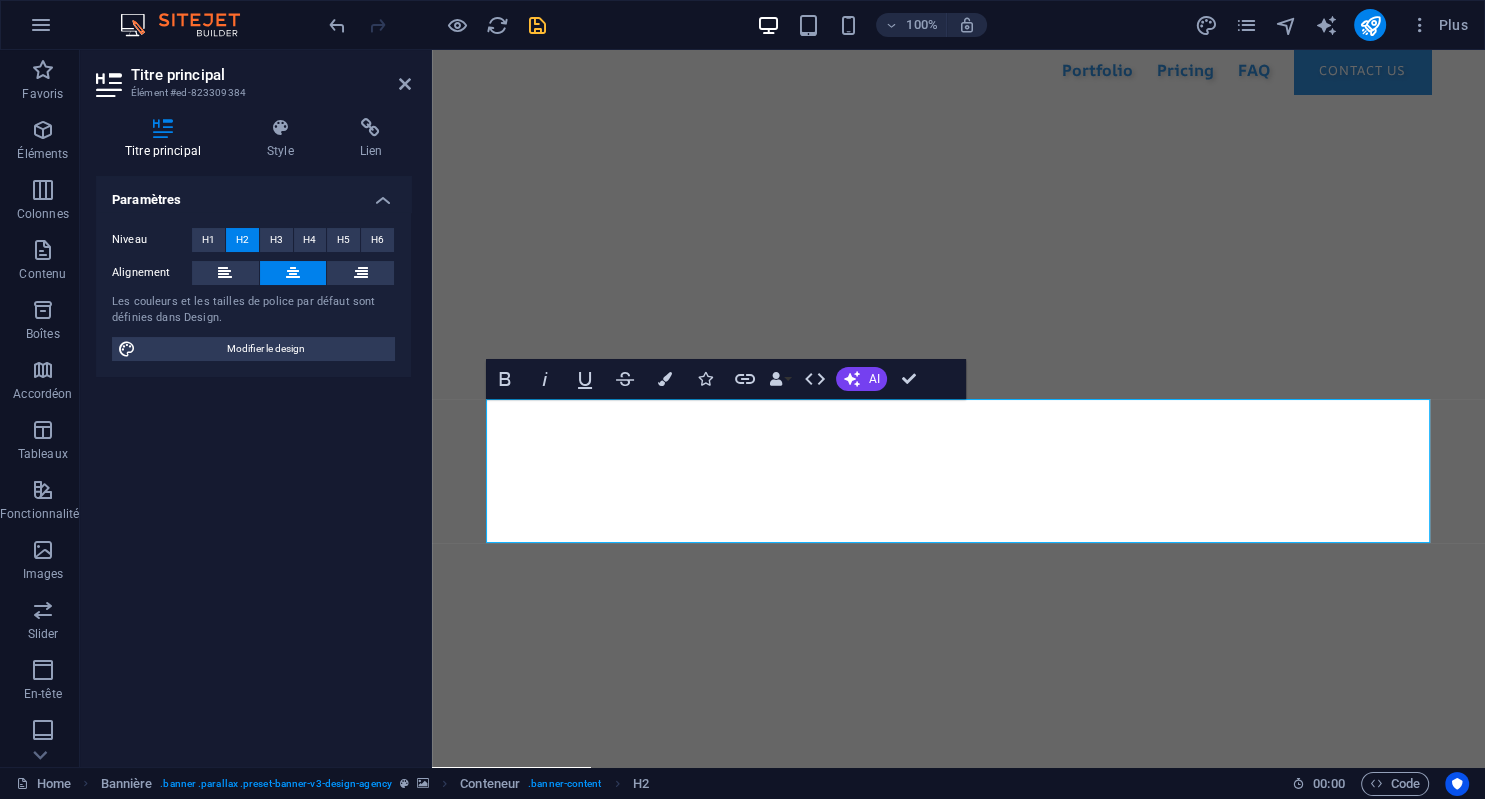 click on "Focus on your core business.  We help you build your digital workspace  to kick-start your project" at bounding box center [958, 1230] 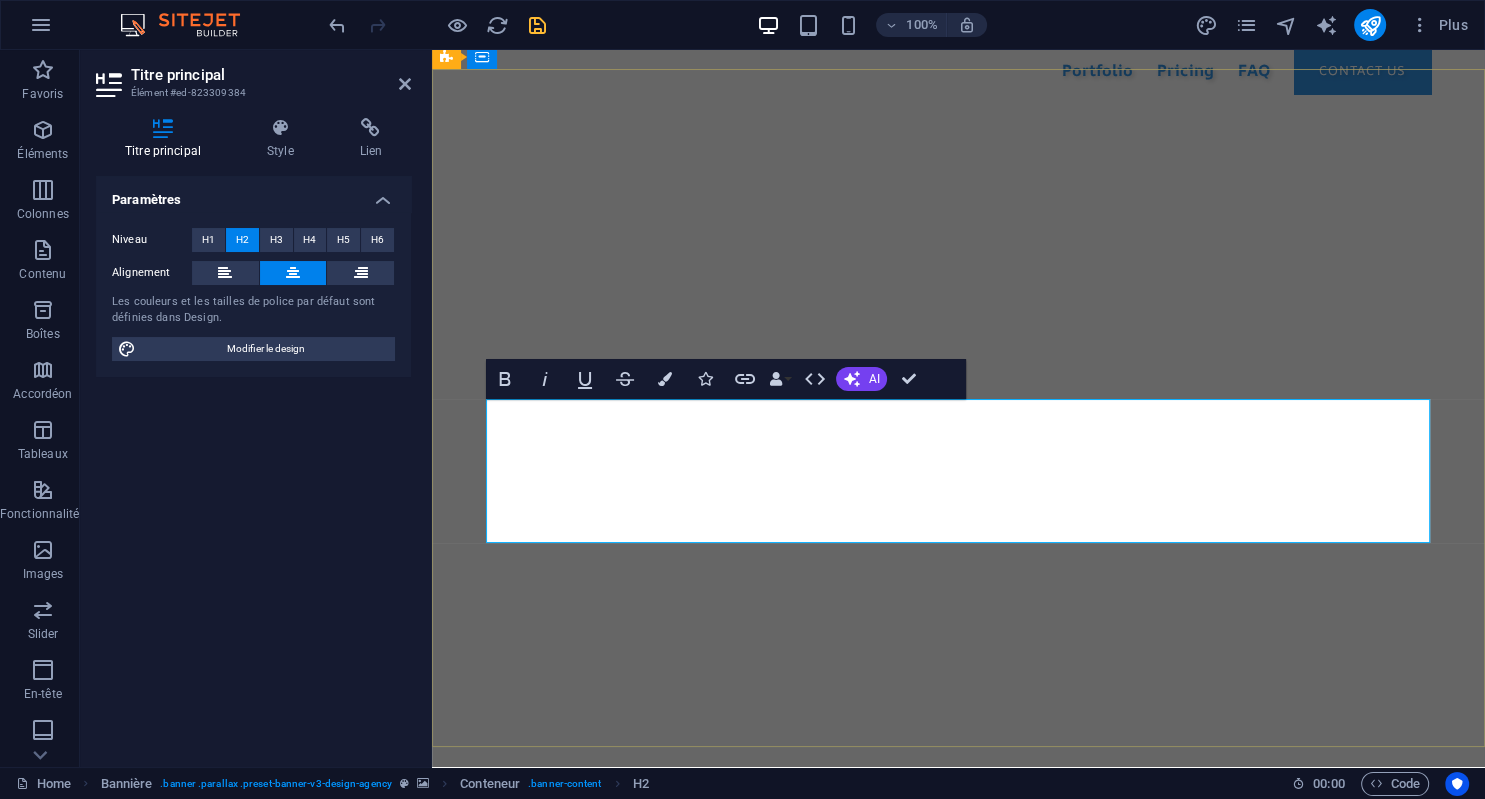 click on "Focus on your core business.  We help you build your digital workspace  to kick-start your project" at bounding box center [959, 1230] 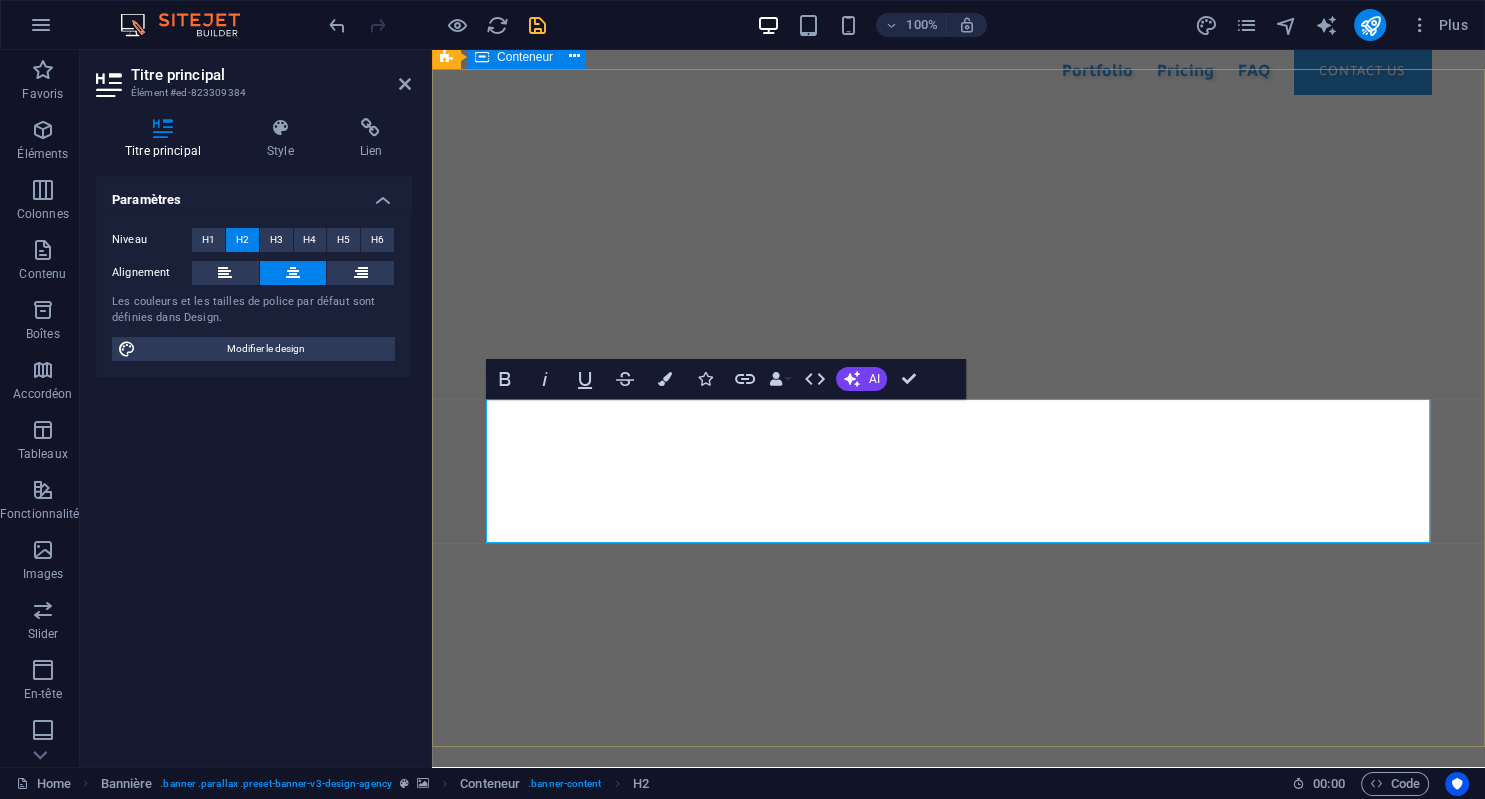 click on "Save the most valuable asset your time Focus on your core business.  We help you build your digital workspace  to kick-start & run your projects Learn more" at bounding box center [958, 1167] 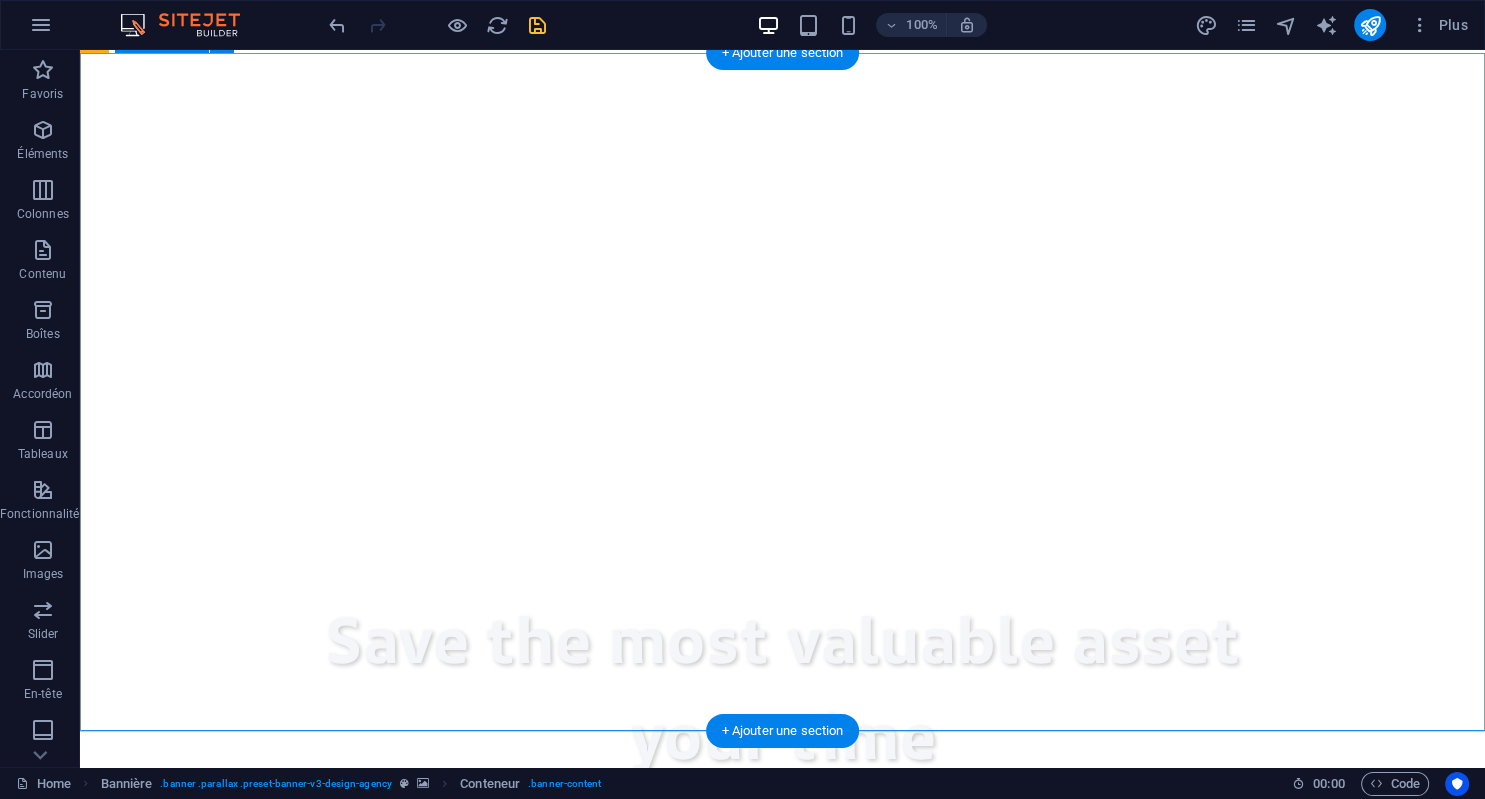 scroll, scrollTop: 0, scrollLeft: 0, axis: both 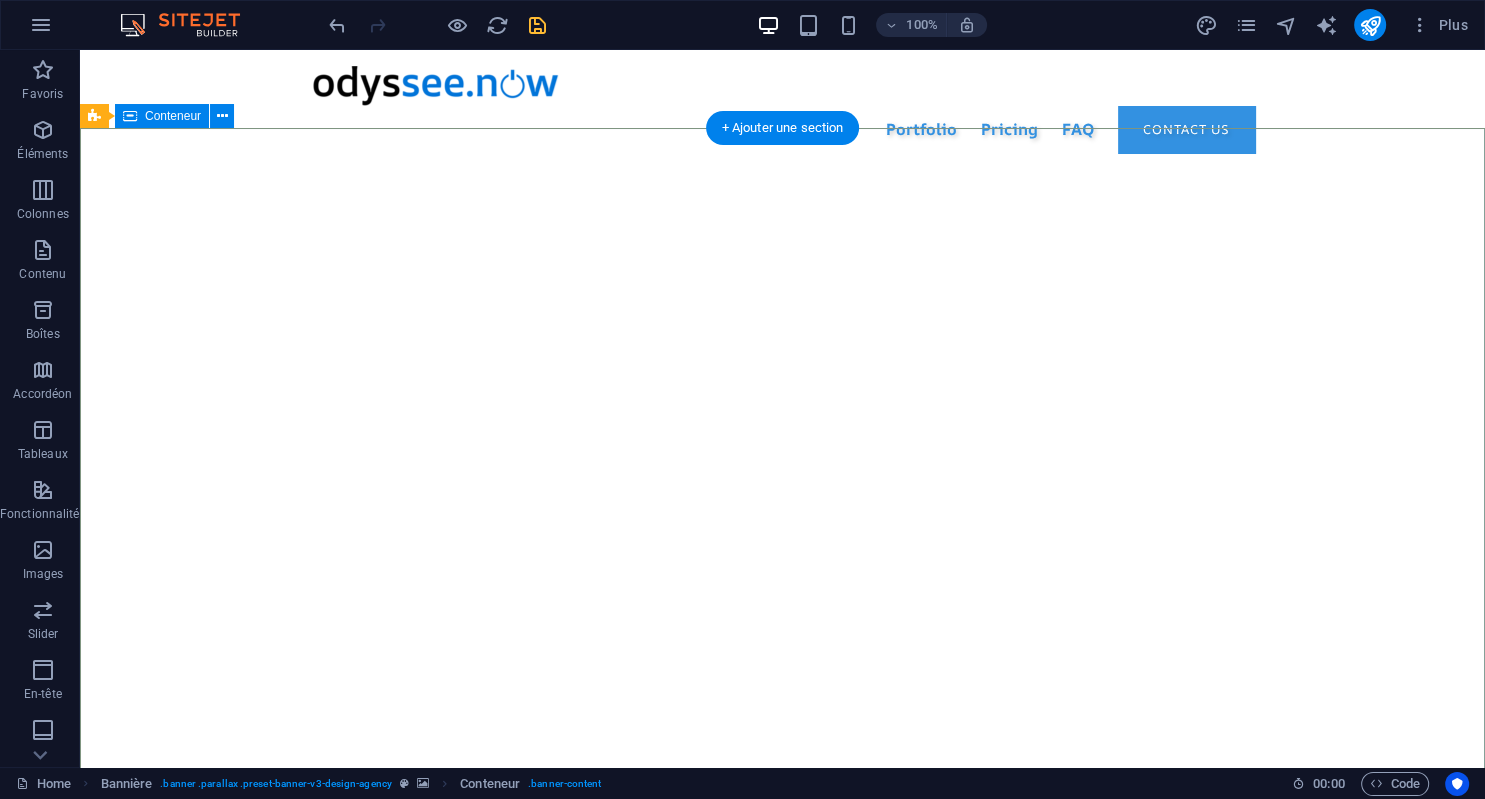 click on "Save the most valuable asset your time Focus on your core business.  We help you build your digital workspace  to kick-start & run your projects Learn more" at bounding box center [782, 1226] 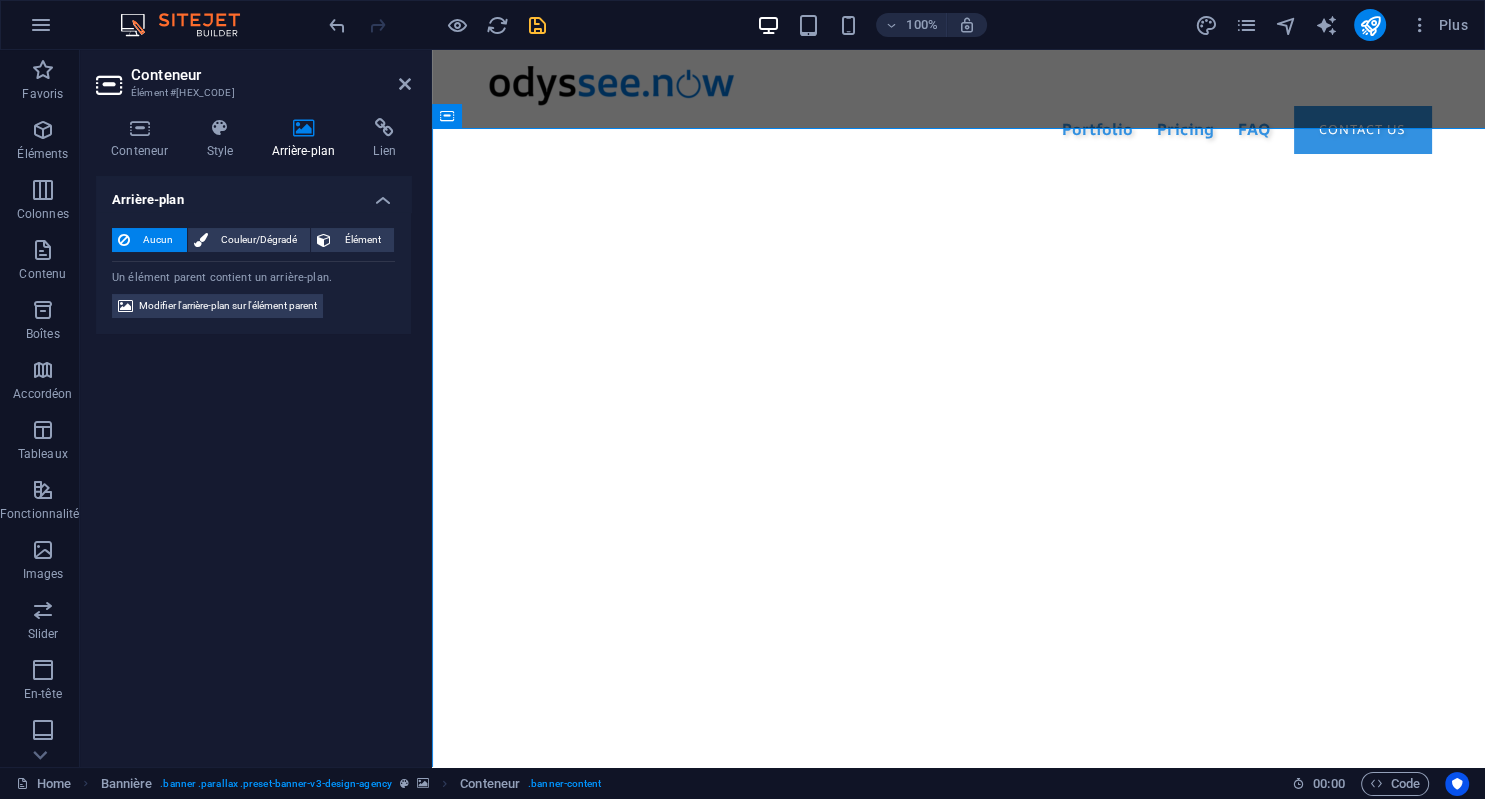 click on "Arrière-plan Aucun Couleur/Dégradé Élément Étendre l'arrière-plan pour occuper toute la largeur Superposition de couleurs Ajoute une superposition sur l'arrière-plan pour le colorer Parallaxe 40 % Image Slider d'images Carte VIdéo YouTube Vimeo HTML Couleur Dégradé Couleur Un élément parent contient un arrière-plan. Modifier l'arrière-plan sur l'élément parent" at bounding box center [253, 463] 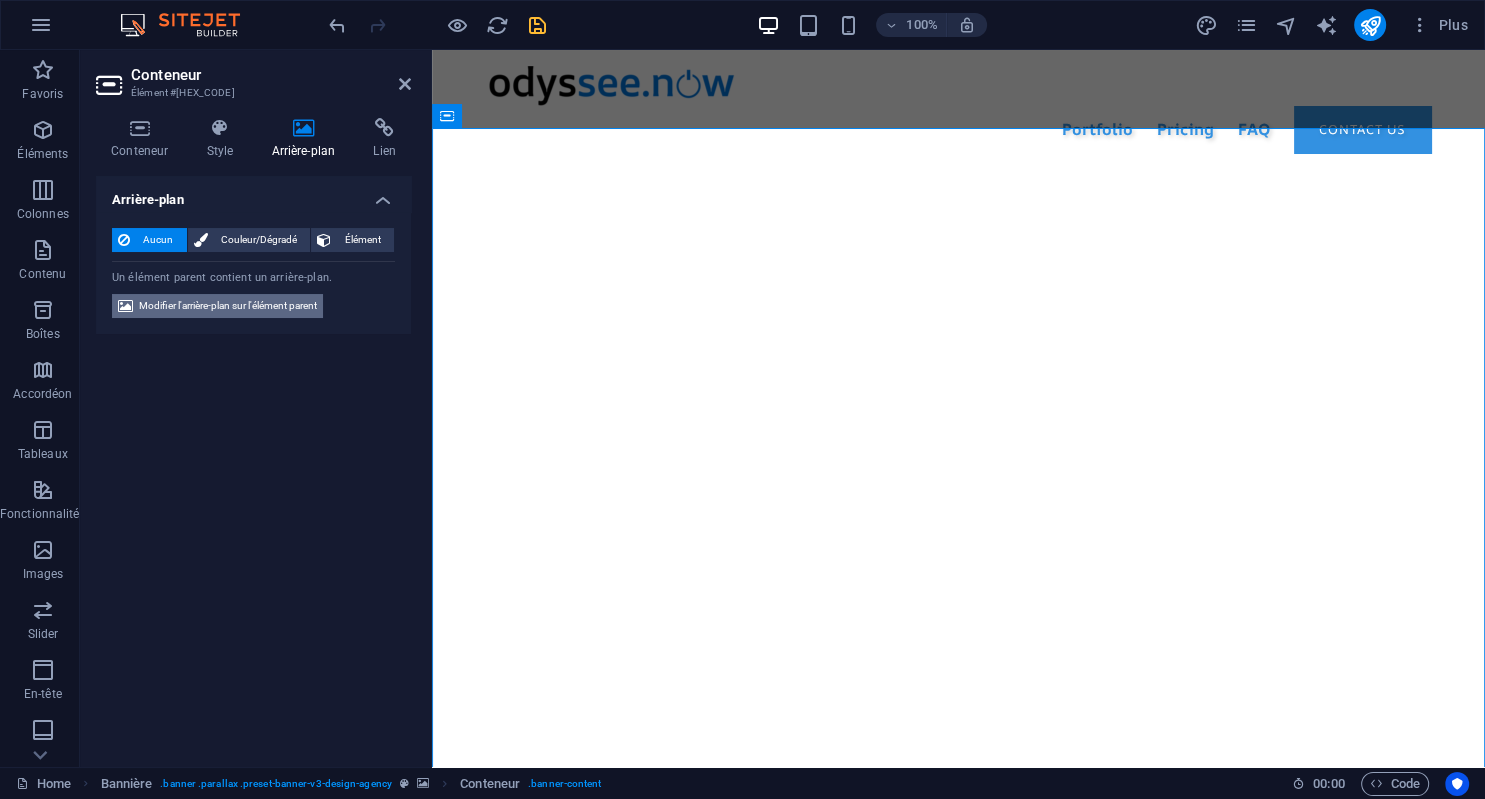 click on "Modifier l'arrière-plan sur l'élément parent" at bounding box center [228, 306] 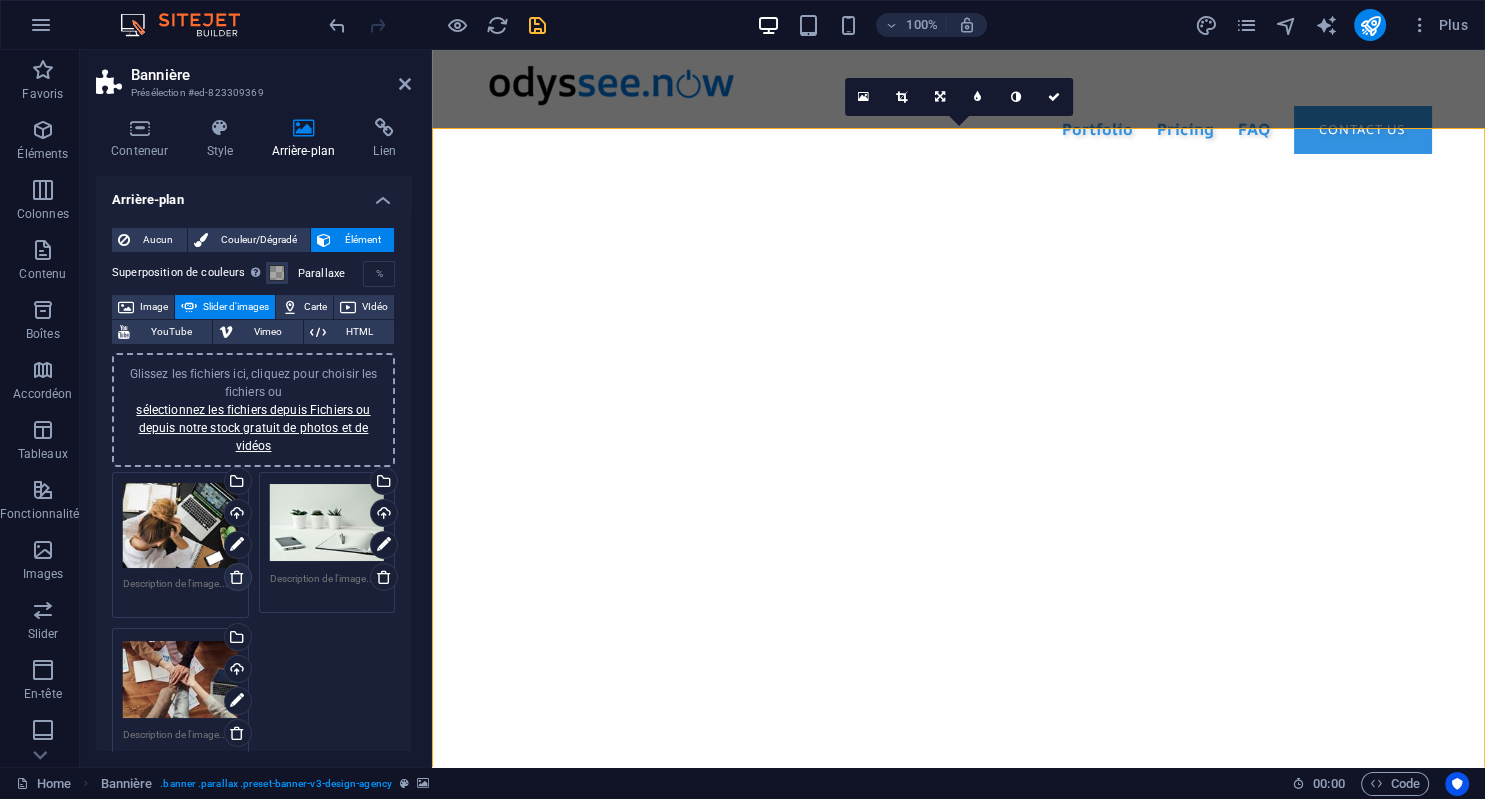 click at bounding box center [237, 577] 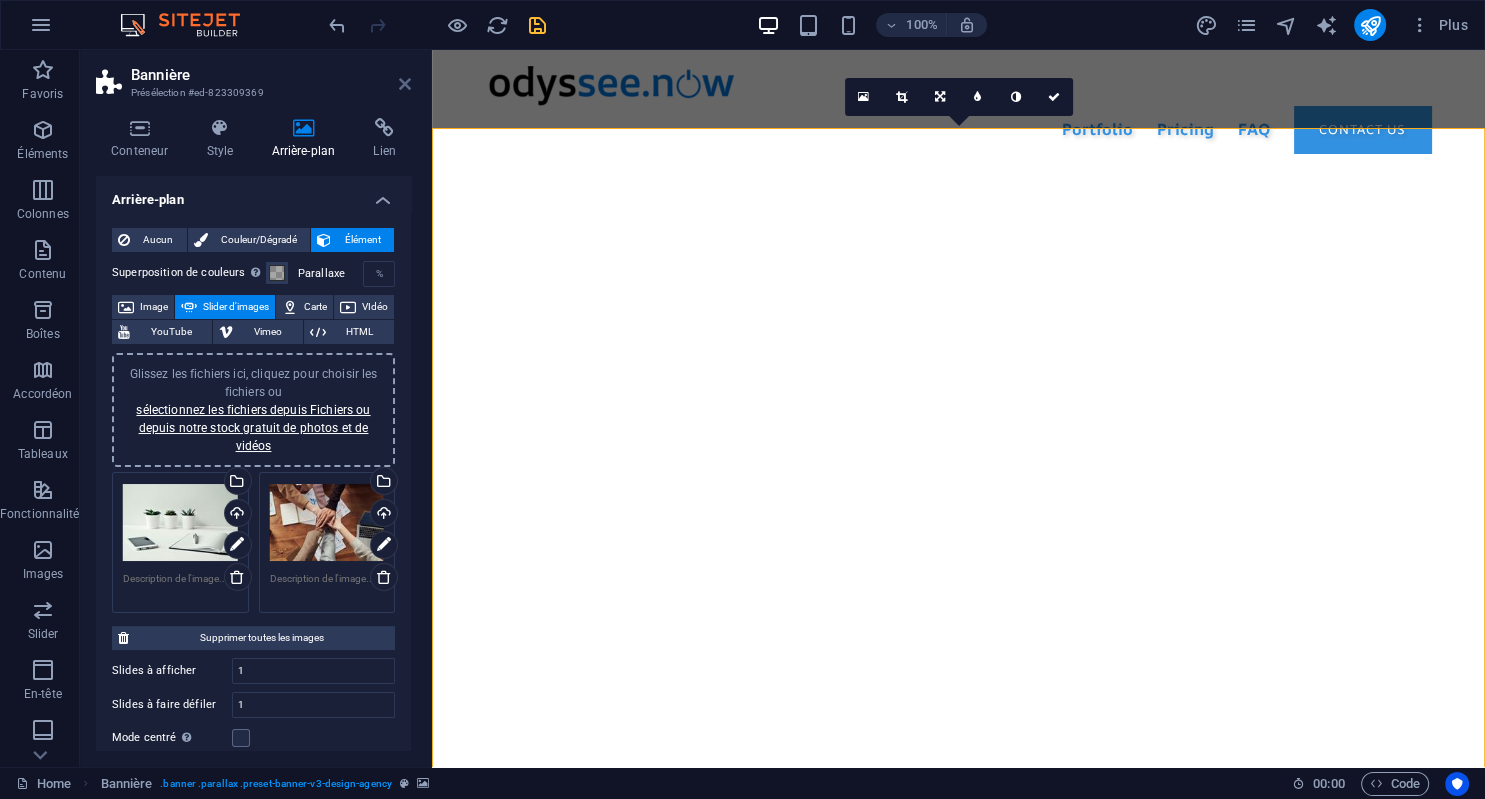 click at bounding box center (405, 84) 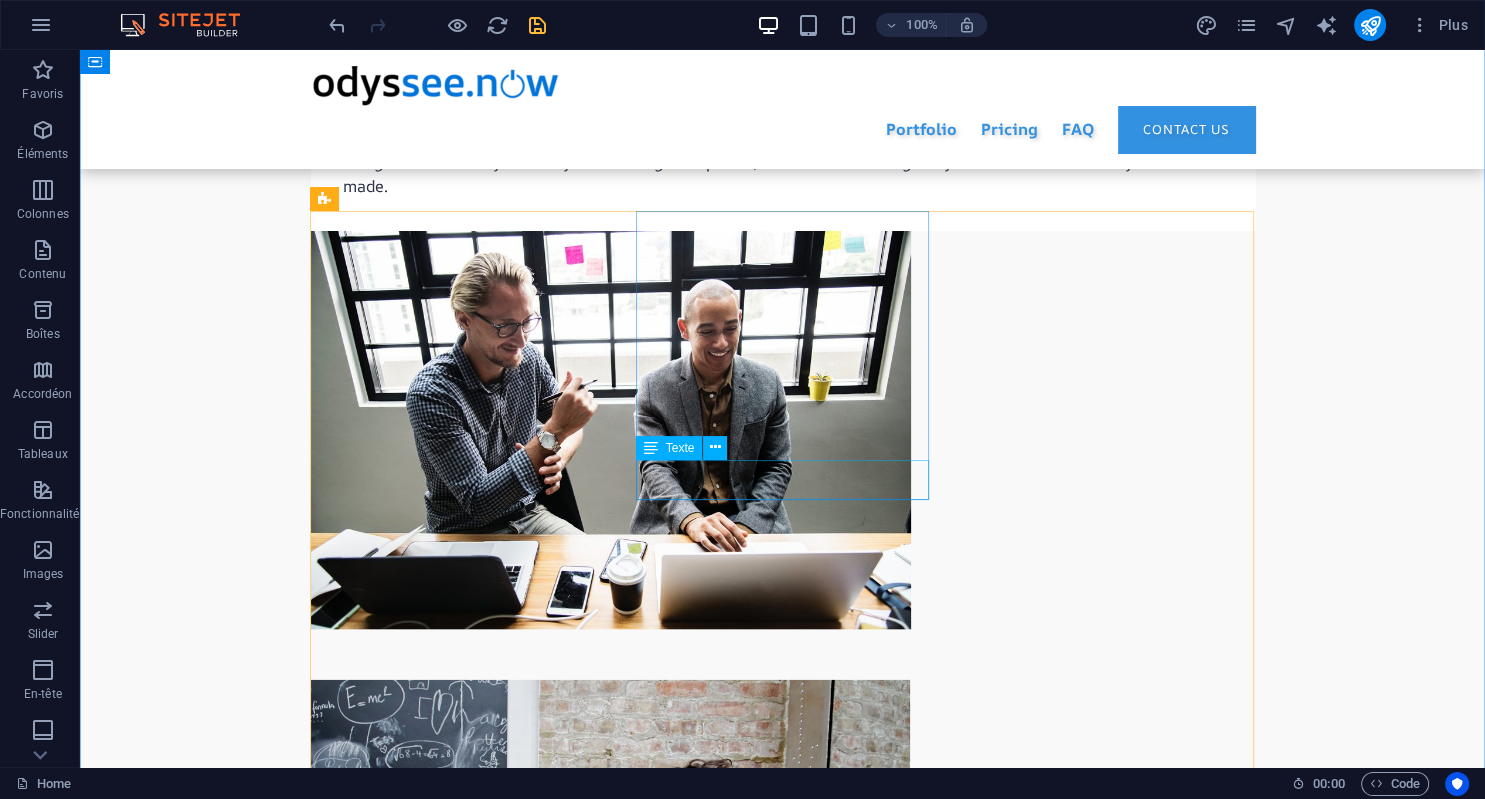 scroll, scrollTop: 3880, scrollLeft: 0, axis: vertical 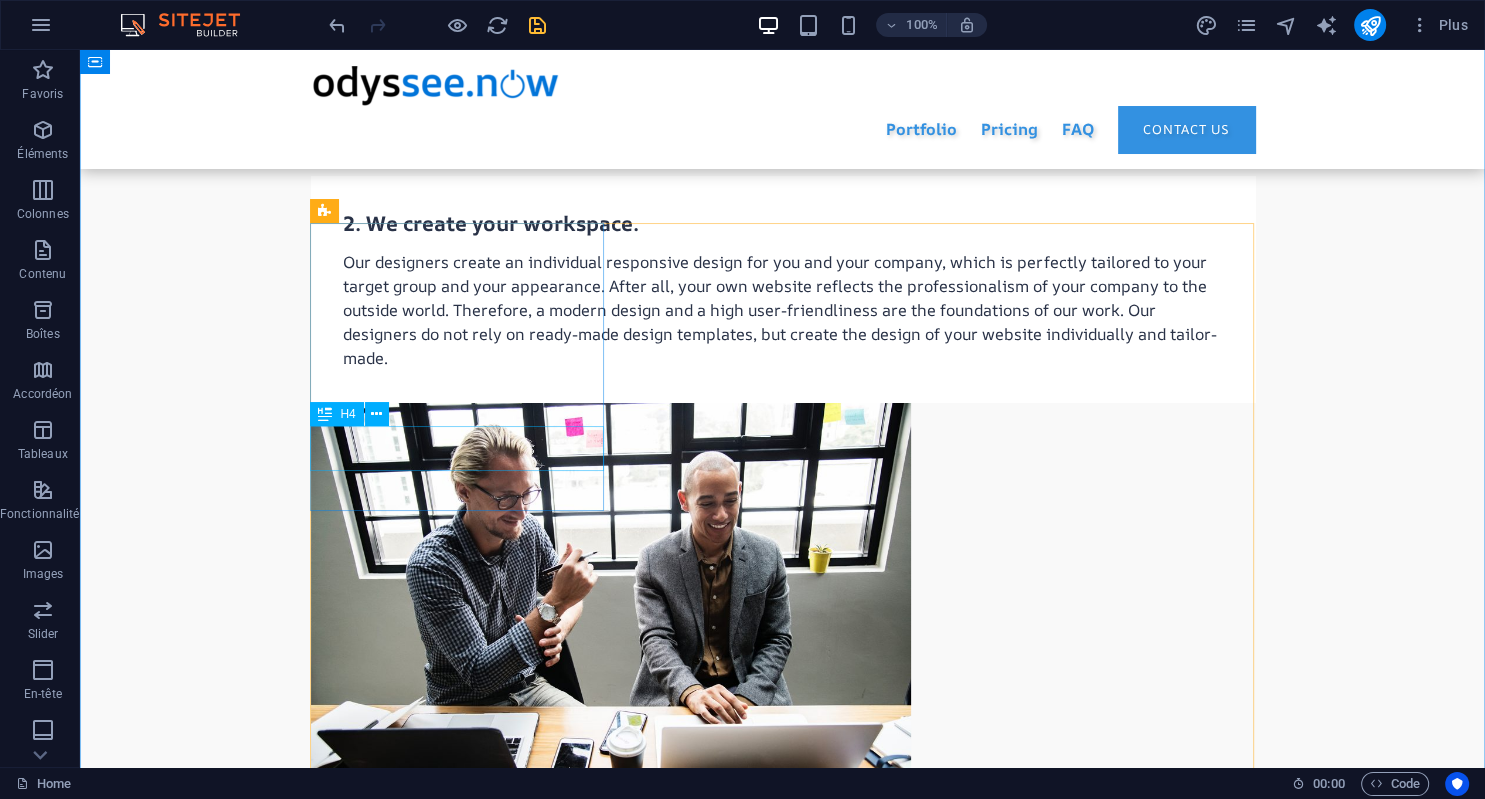 click on "Sensation Events" at bounding box center (457, 2719) 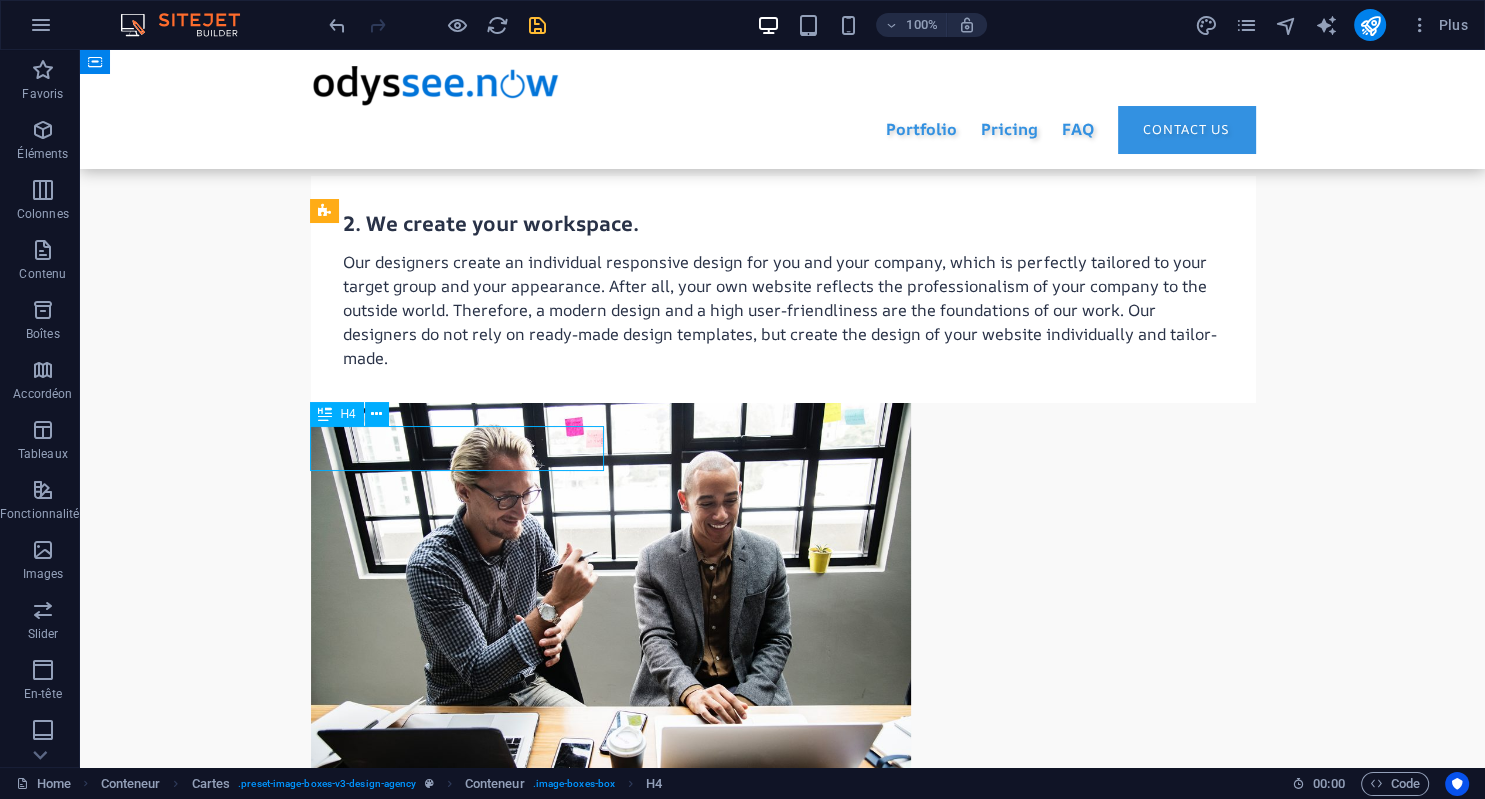 click on "Sensation Events" at bounding box center [457, 2719] 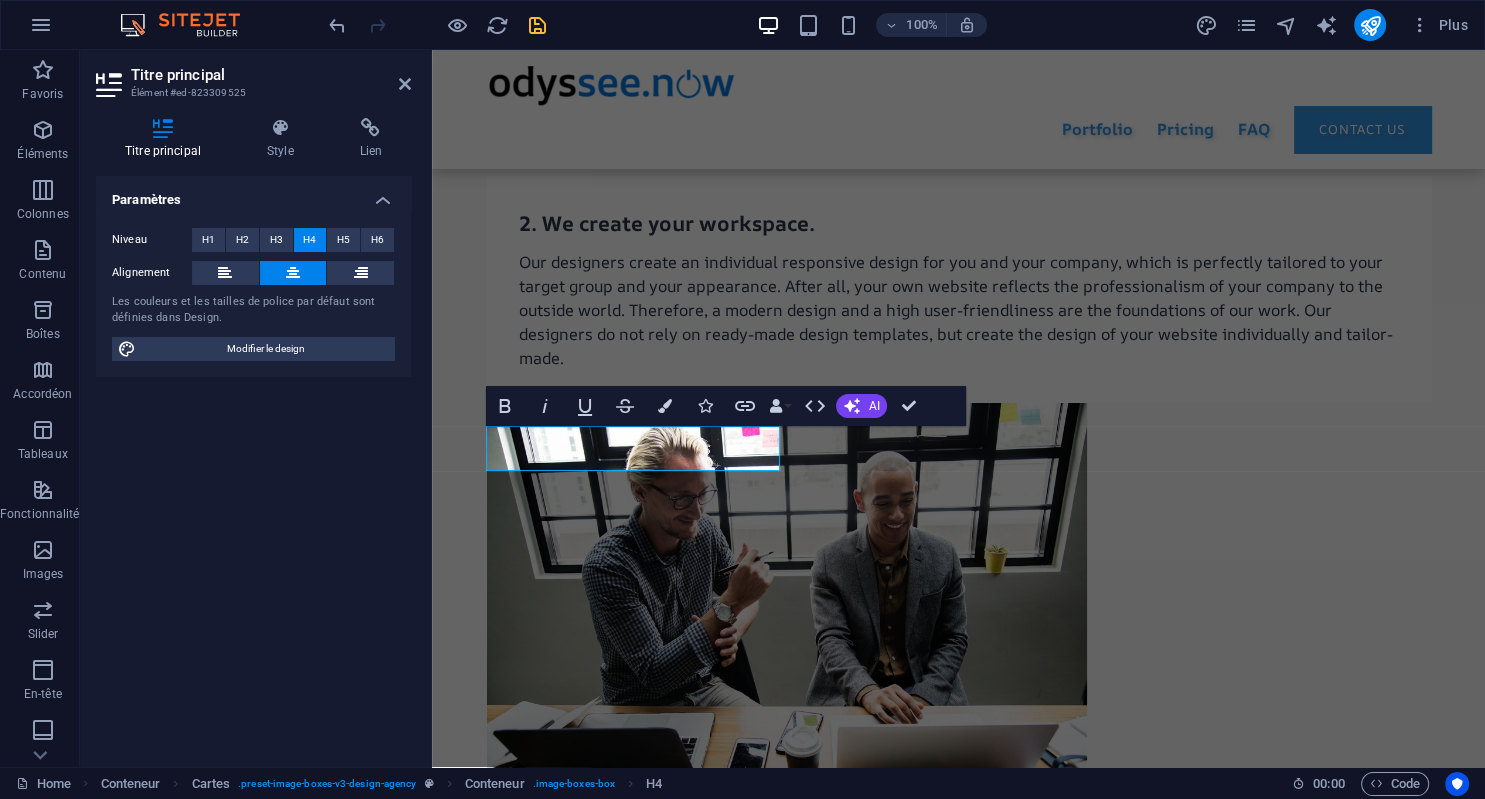 type 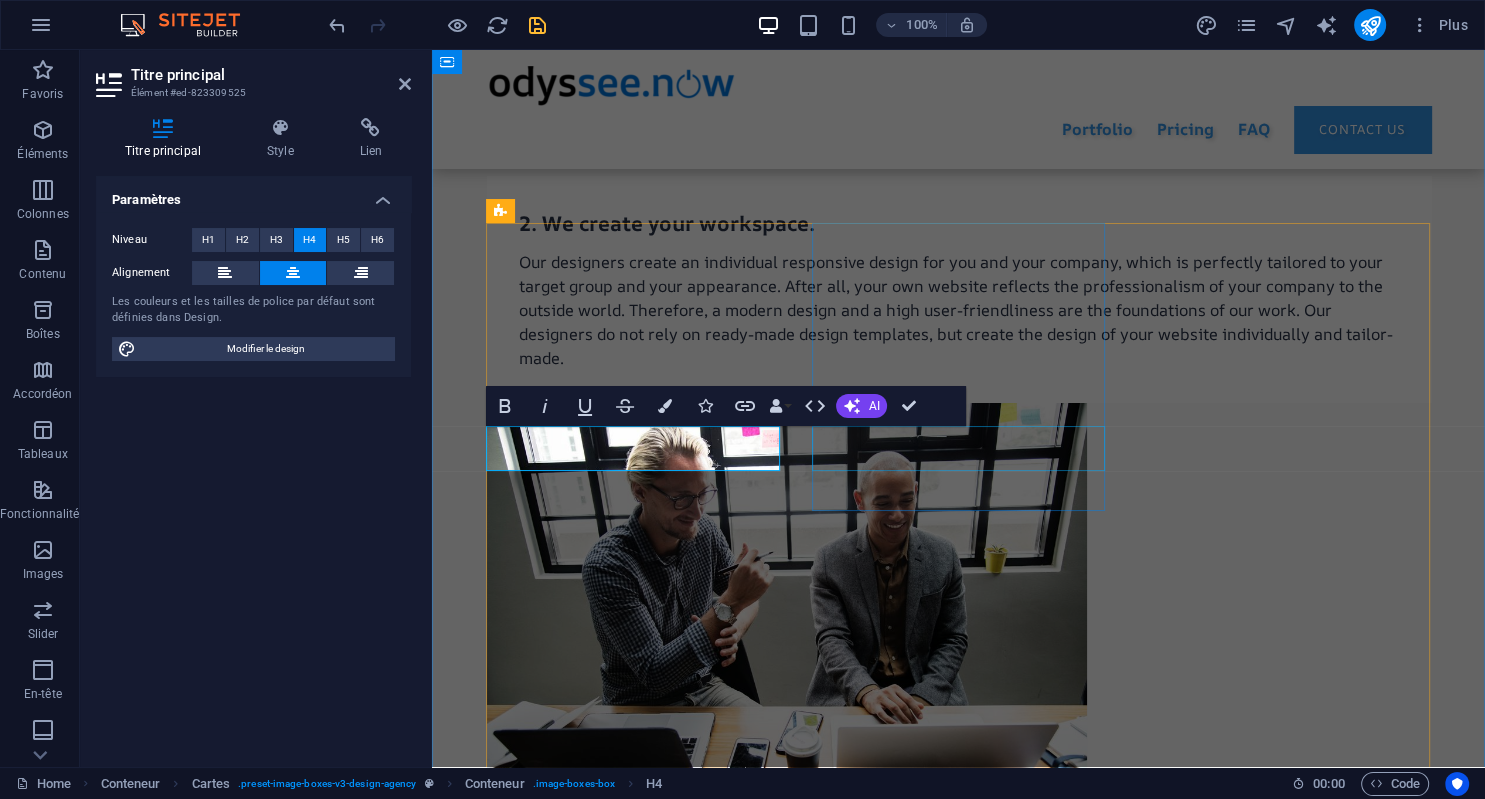 click on "Residence Real Estate Live-Version" at bounding box center (633, 2942) 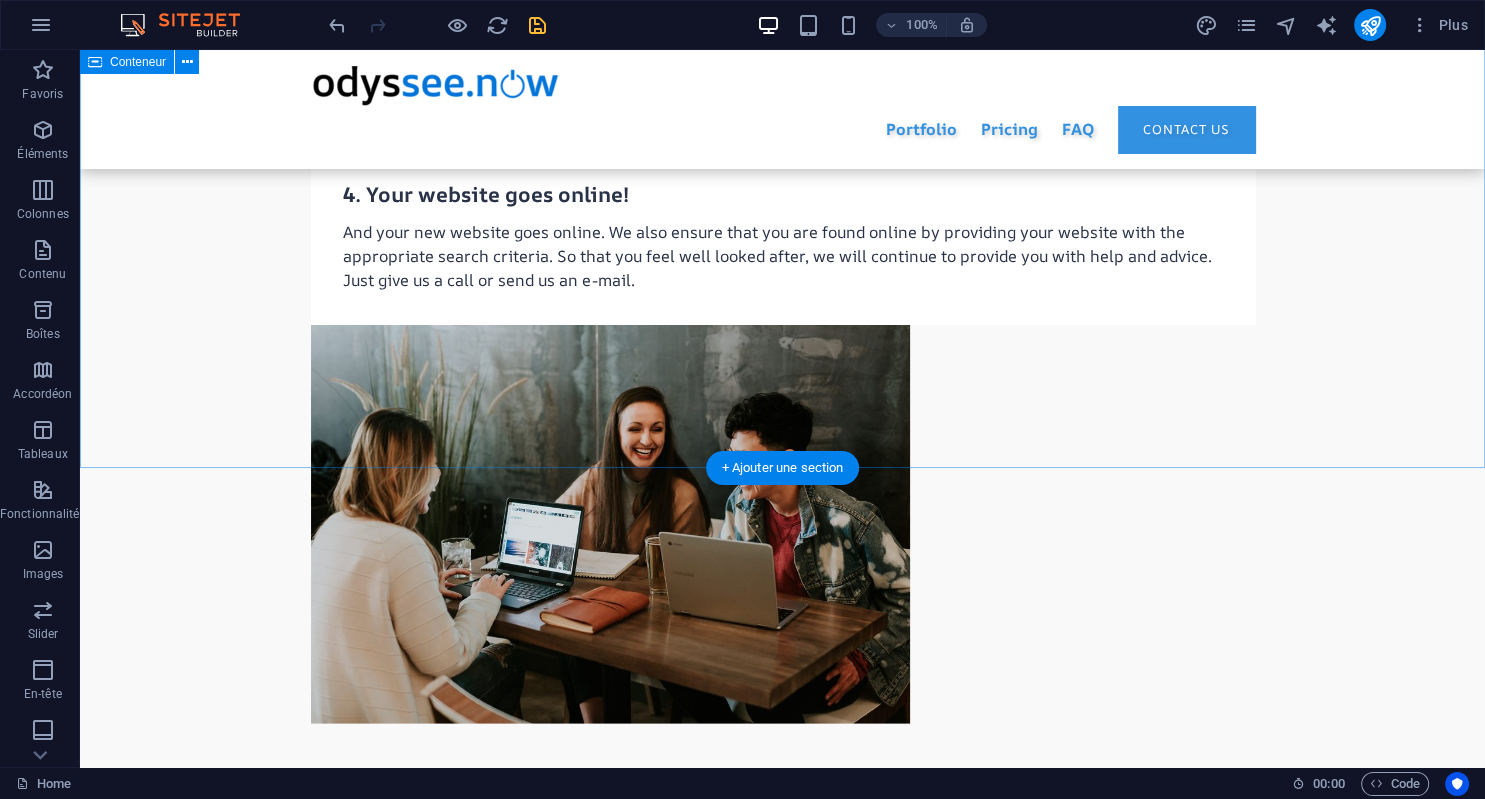 scroll, scrollTop: 5385, scrollLeft: 0, axis: vertical 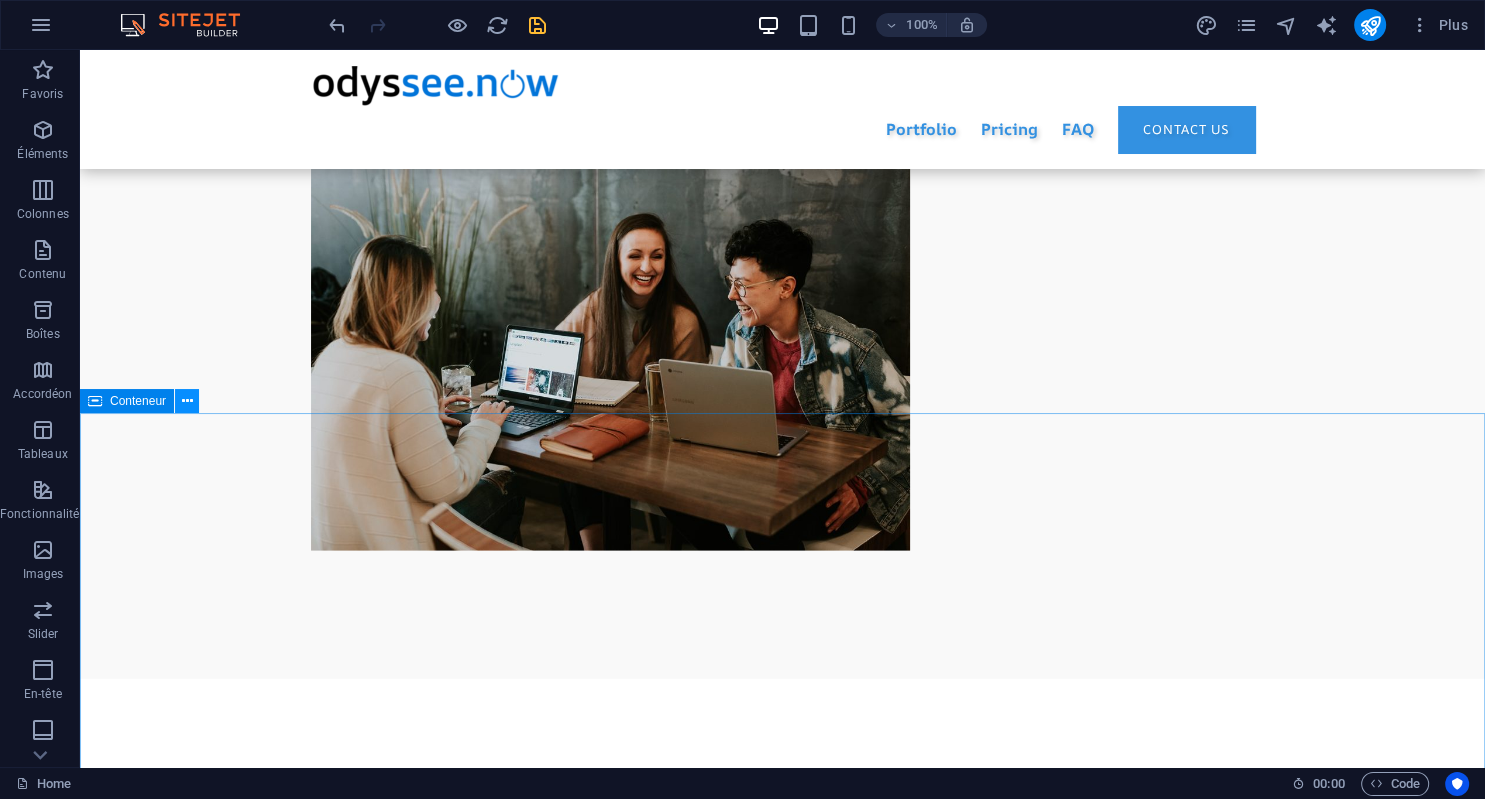 click at bounding box center (187, 401) 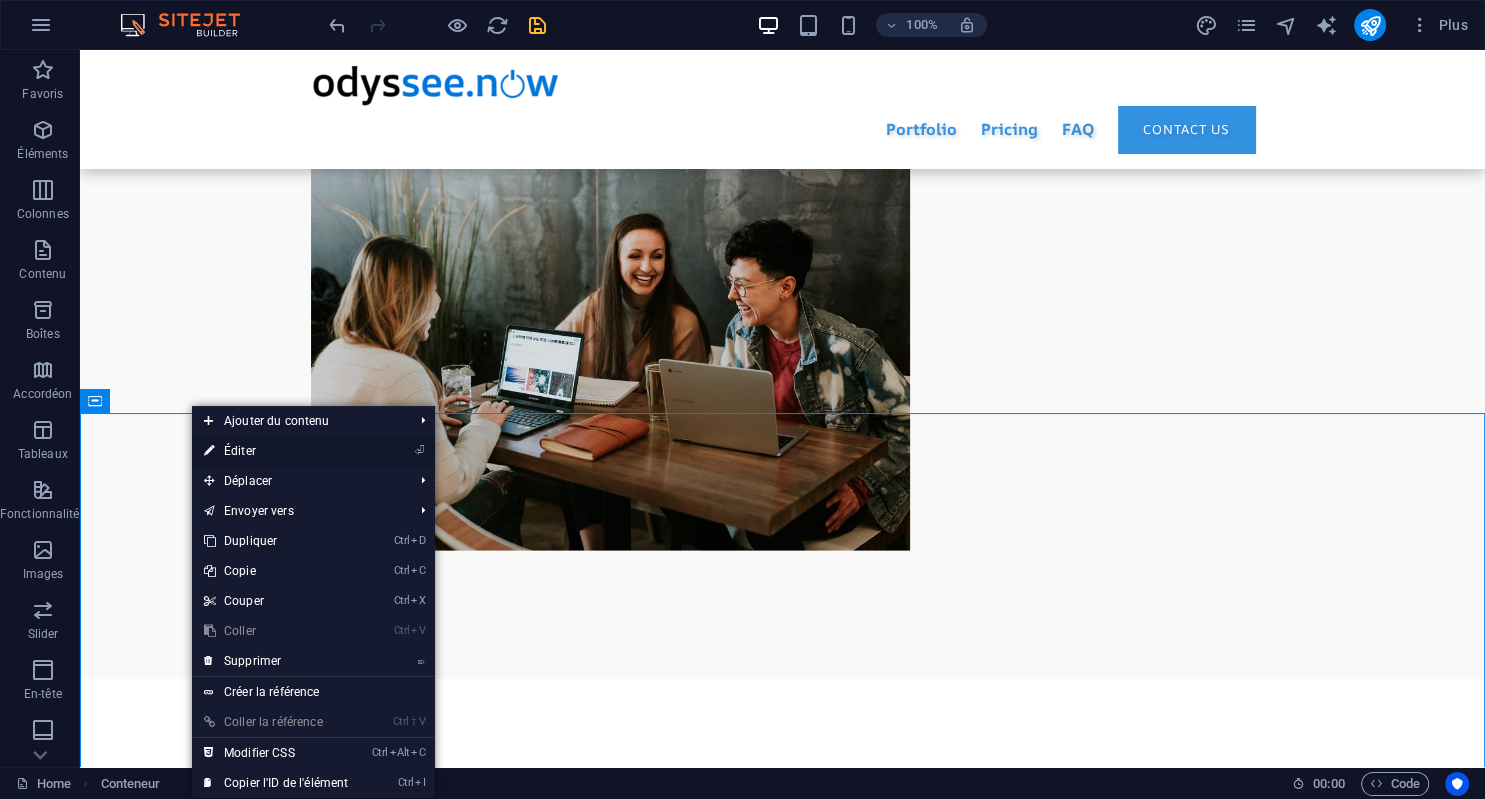 drag, startPoint x: 261, startPoint y: 446, endPoint x: 4, endPoint y: 419, distance: 258.4144 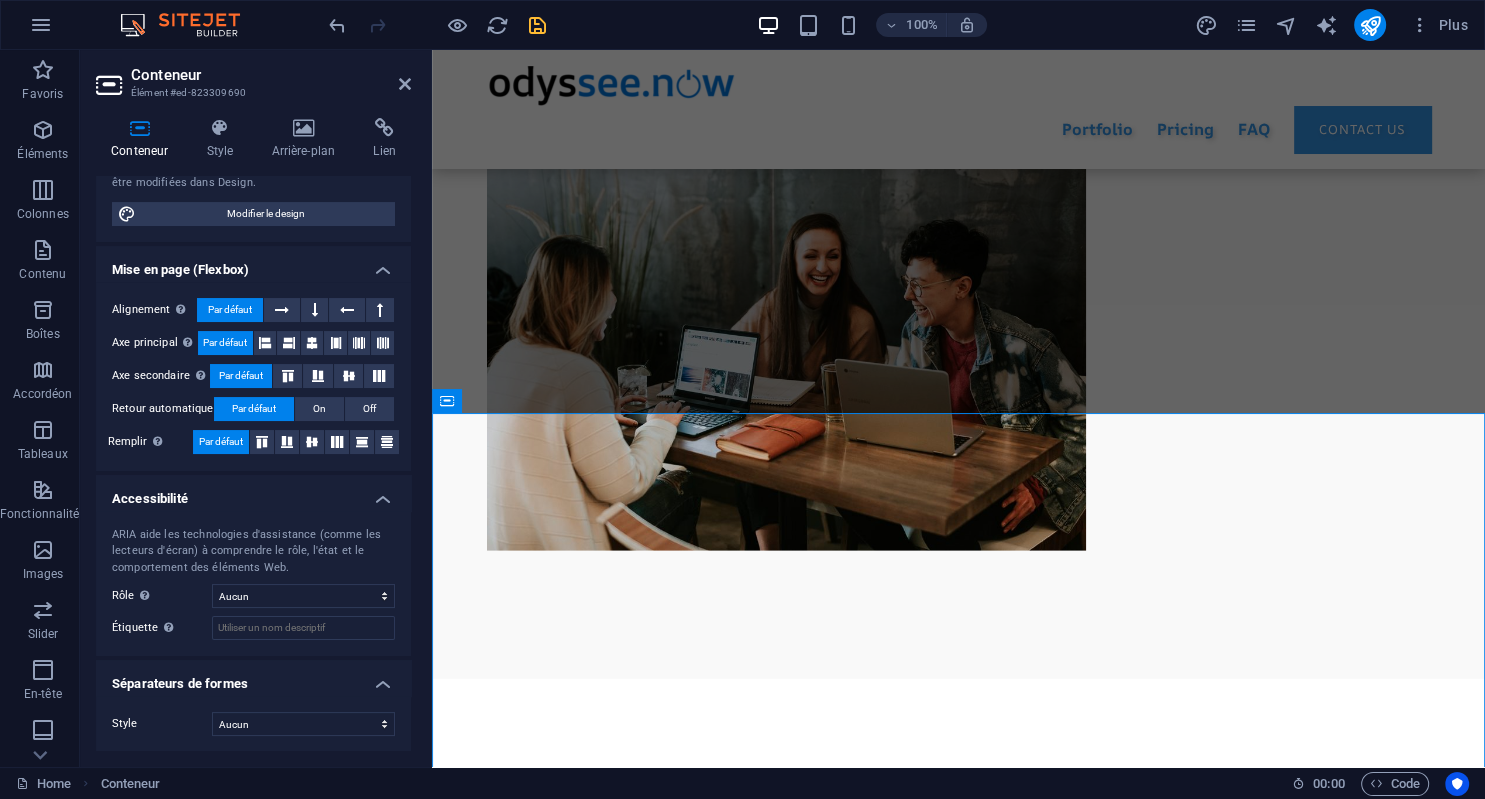 scroll, scrollTop: 0, scrollLeft: 0, axis: both 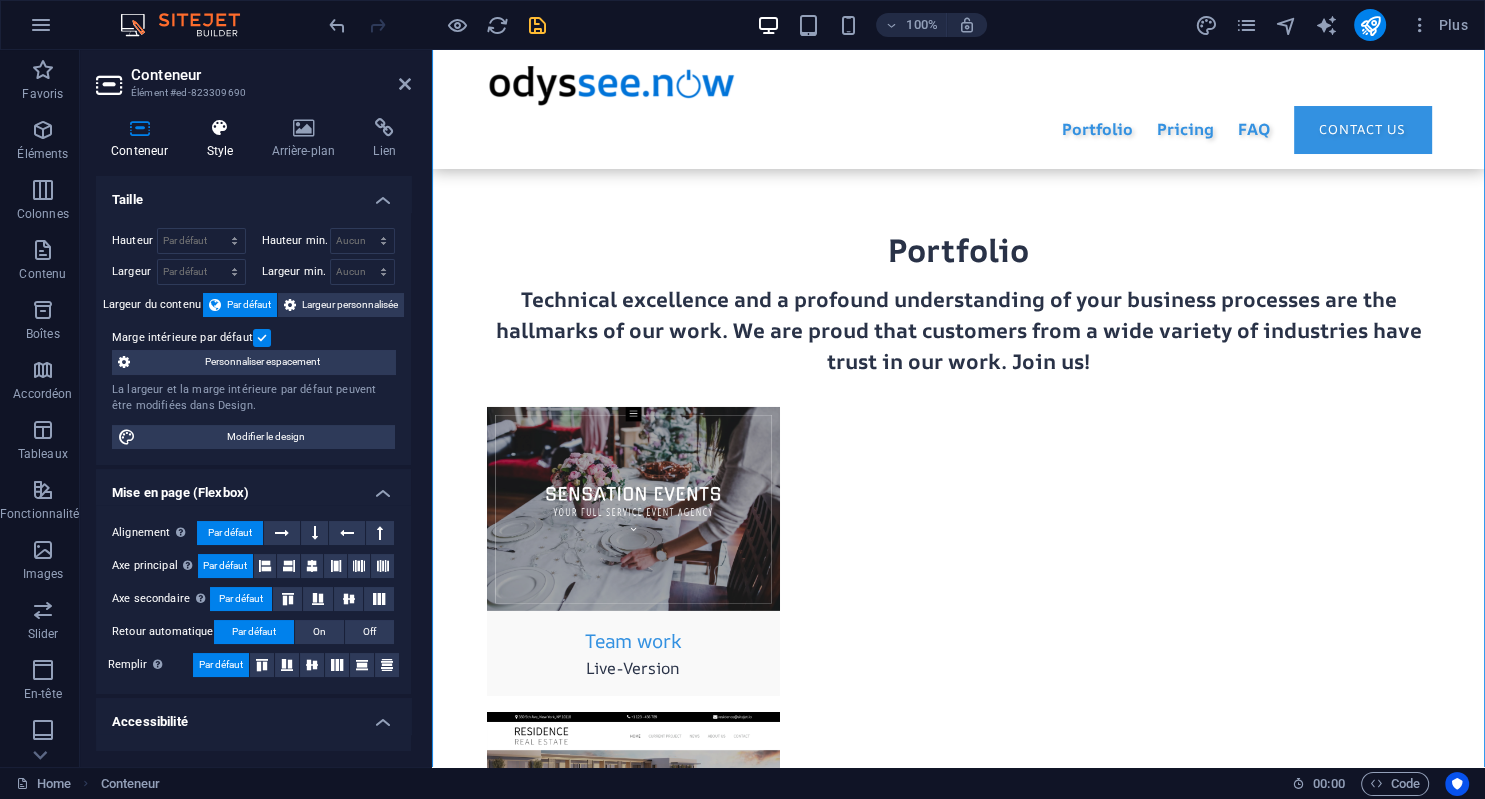 click on "Style" at bounding box center [223, 139] 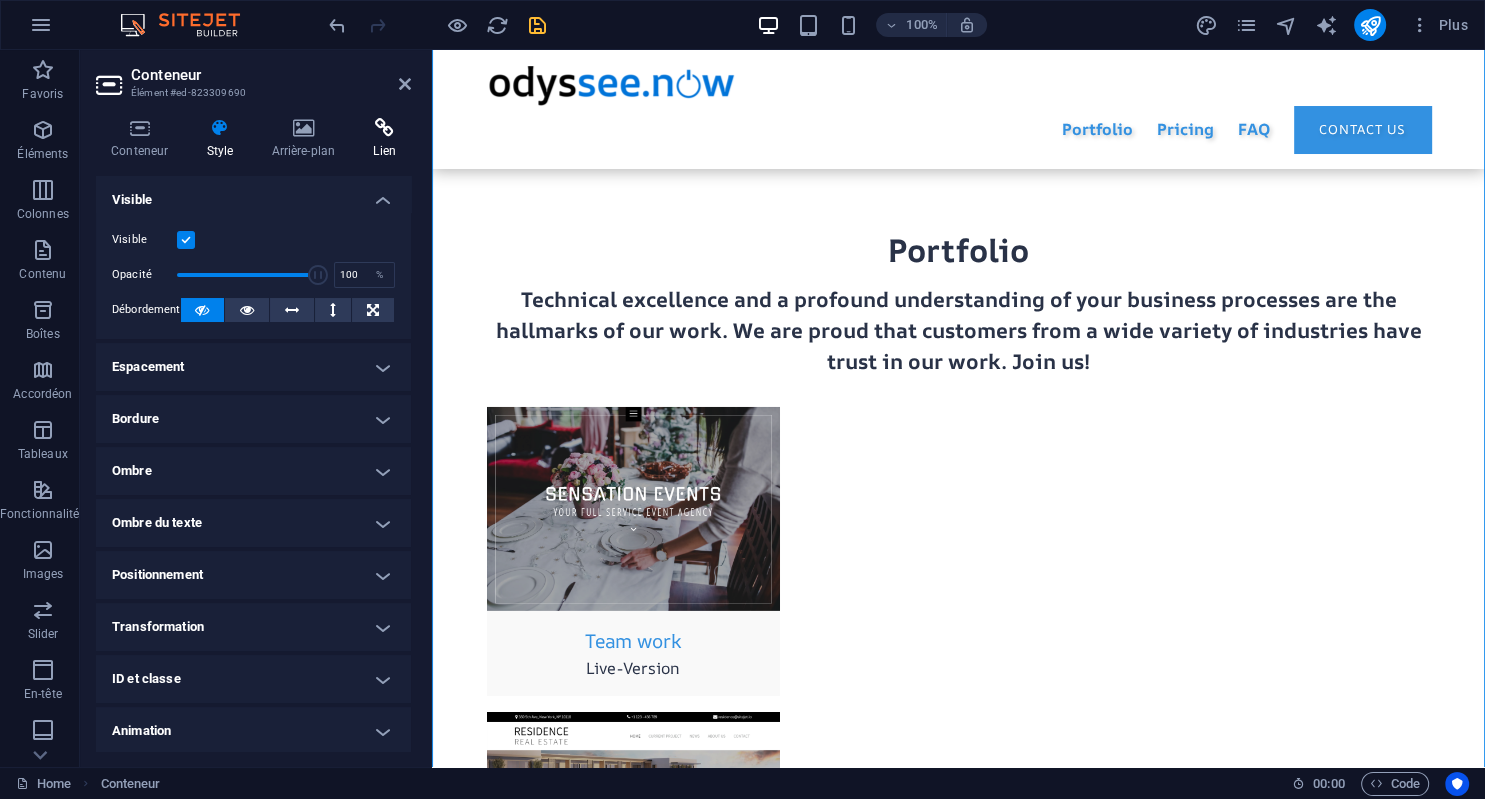 click at bounding box center (384, 128) 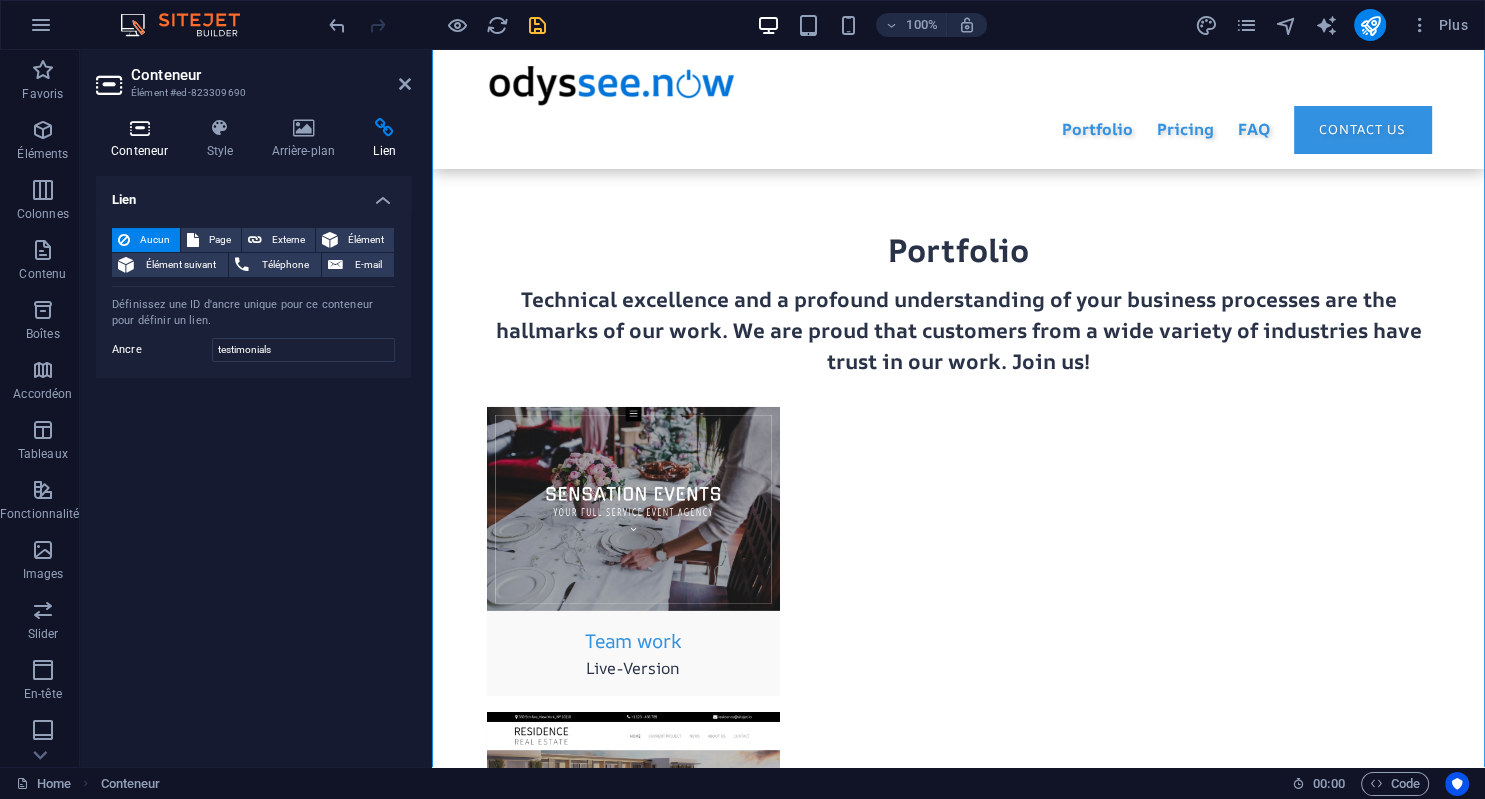 click on "Conteneur" at bounding box center [143, 139] 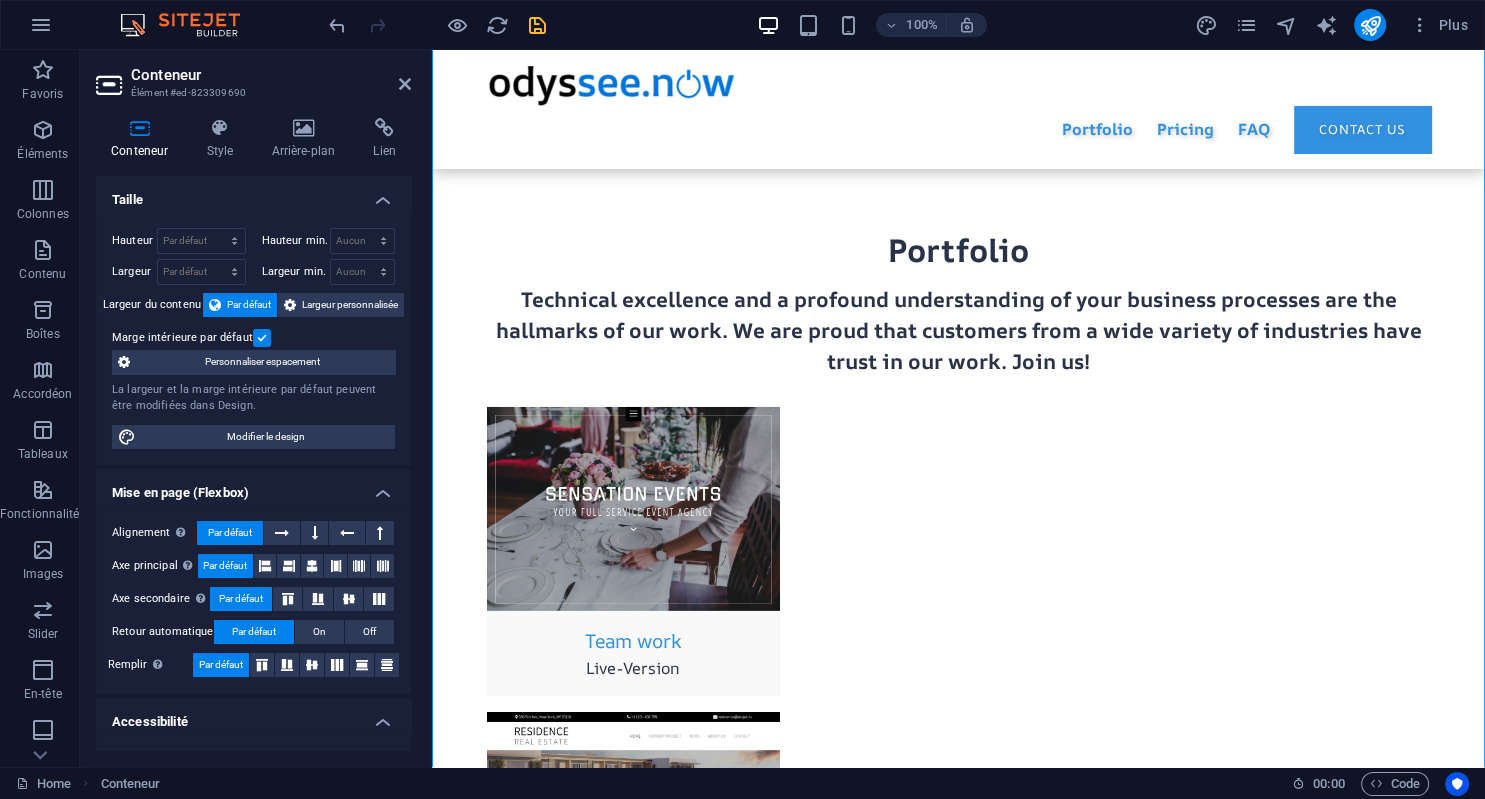 click on "Conteneur" at bounding box center [271, 75] 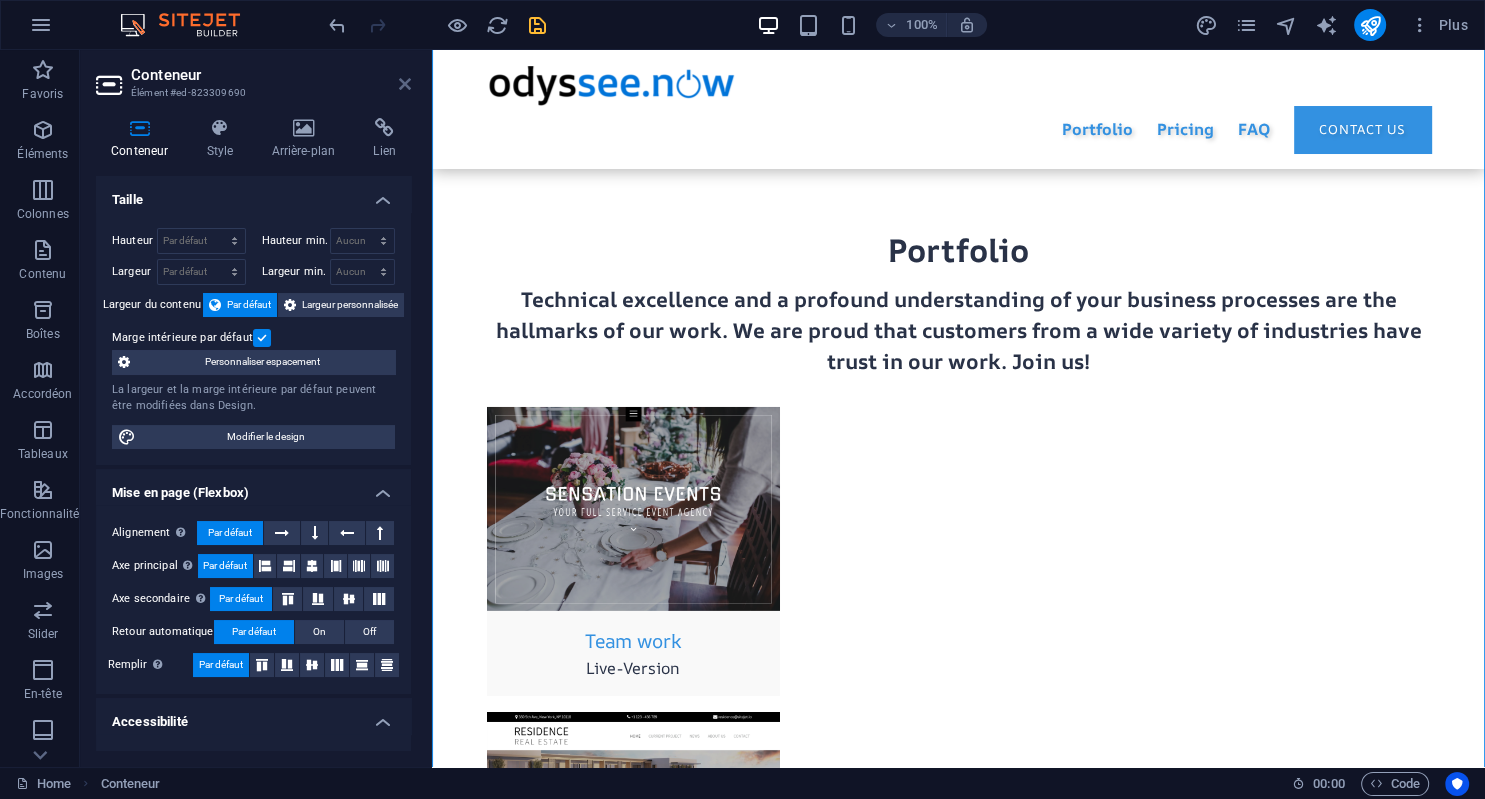click at bounding box center (405, 84) 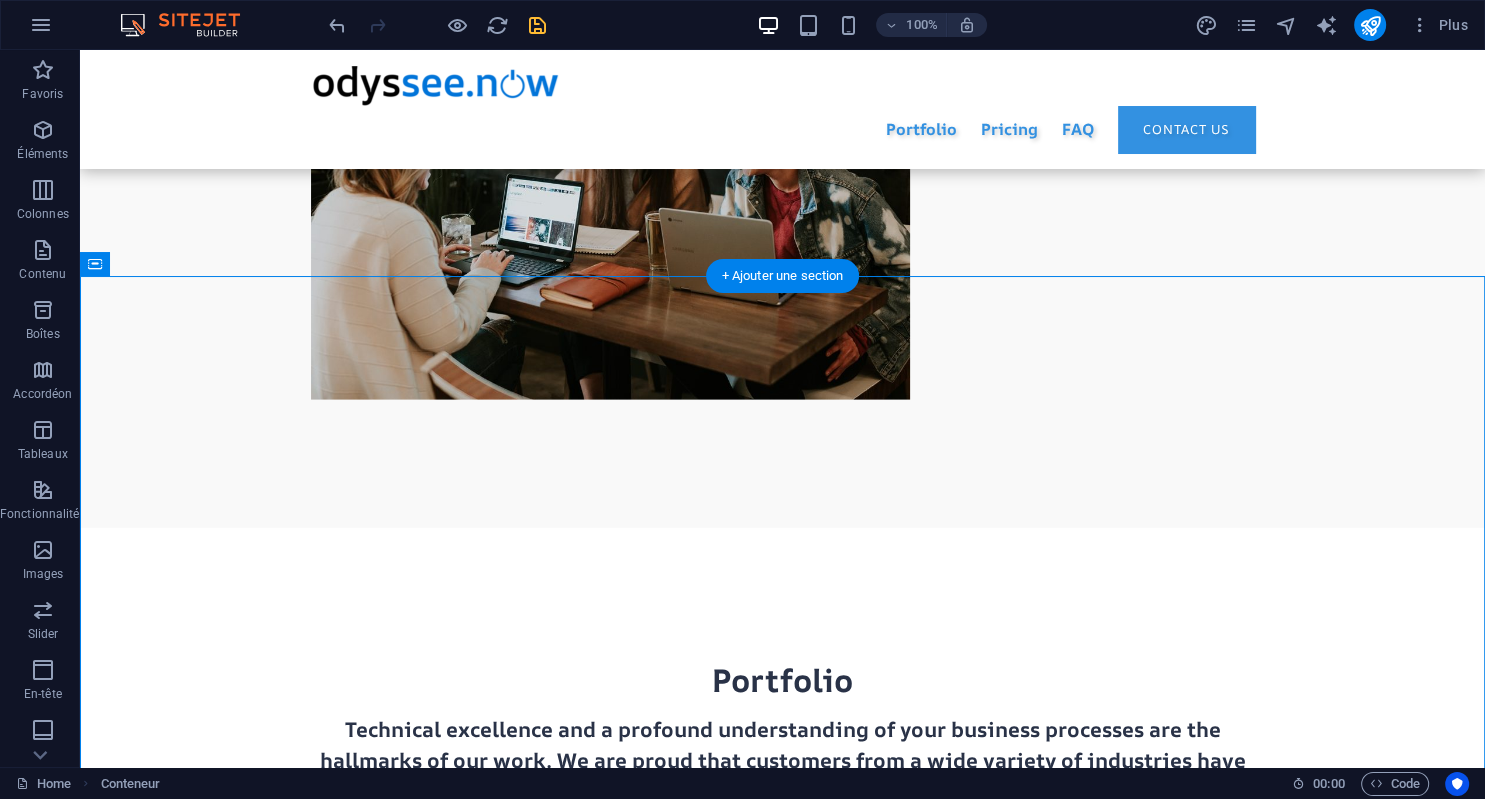scroll, scrollTop: 5523, scrollLeft: 0, axis: vertical 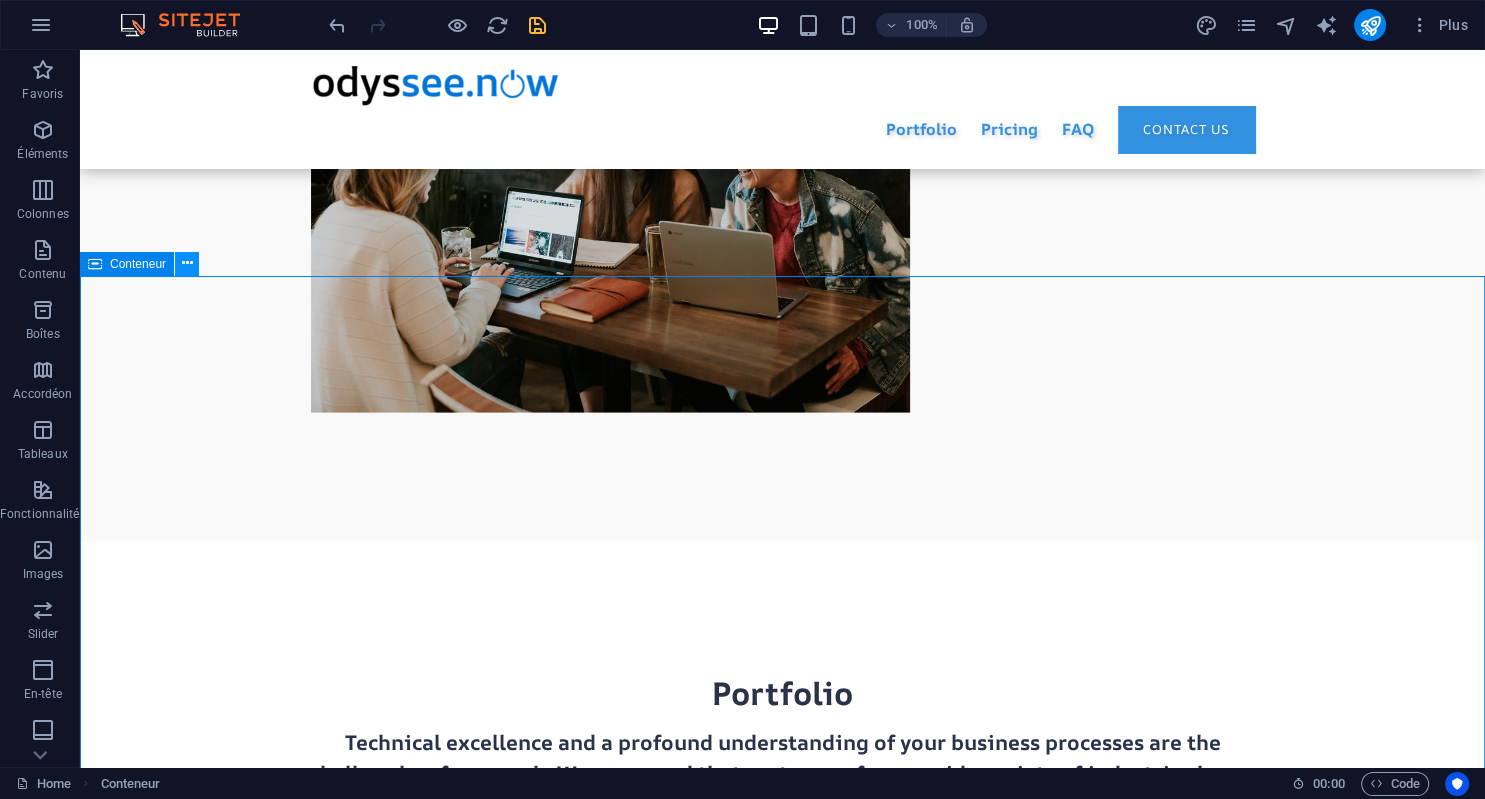 click at bounding box center [187, 264] 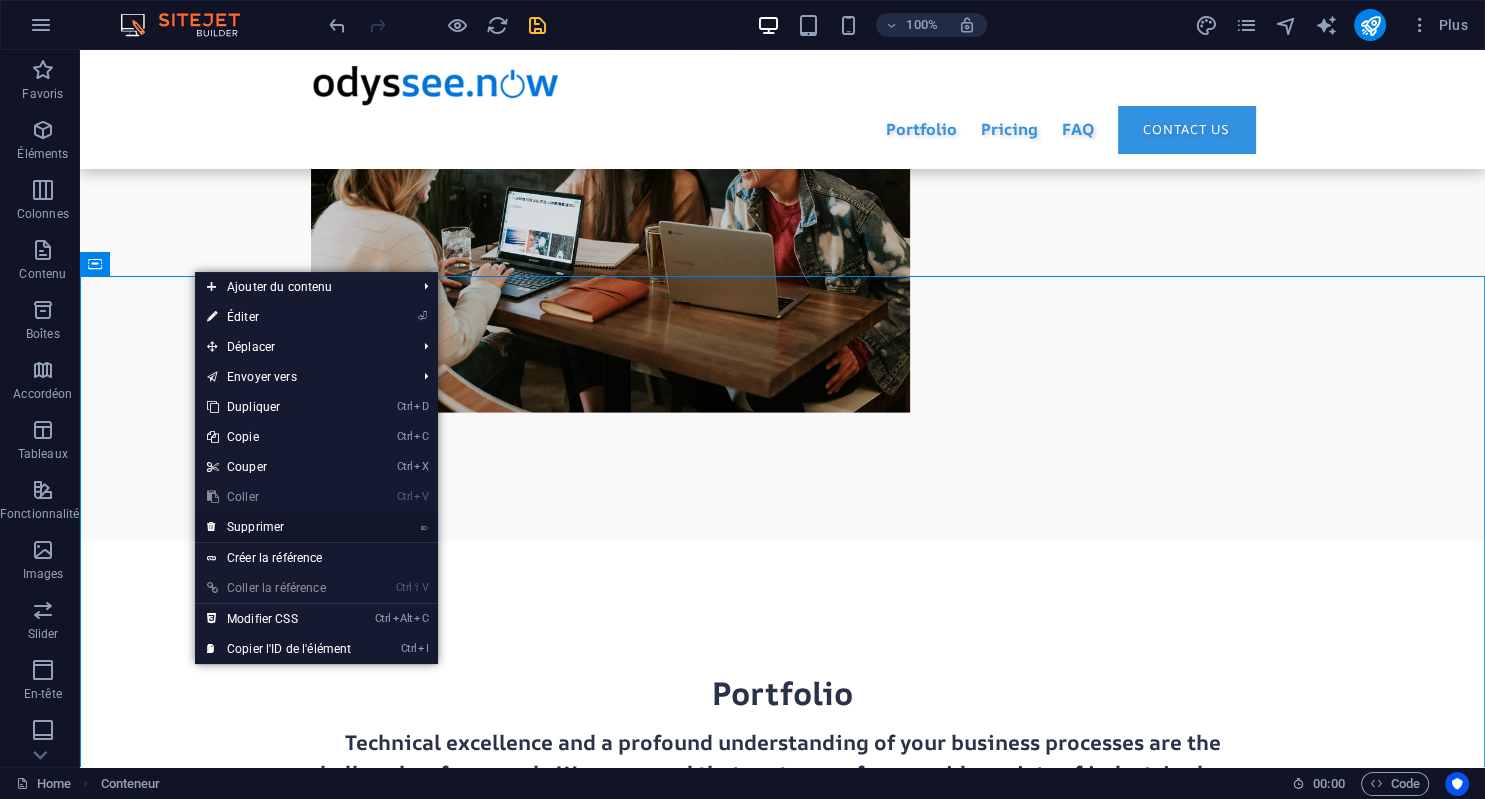 click on "⌦  Supprimer" at bounding box center [279, 527] 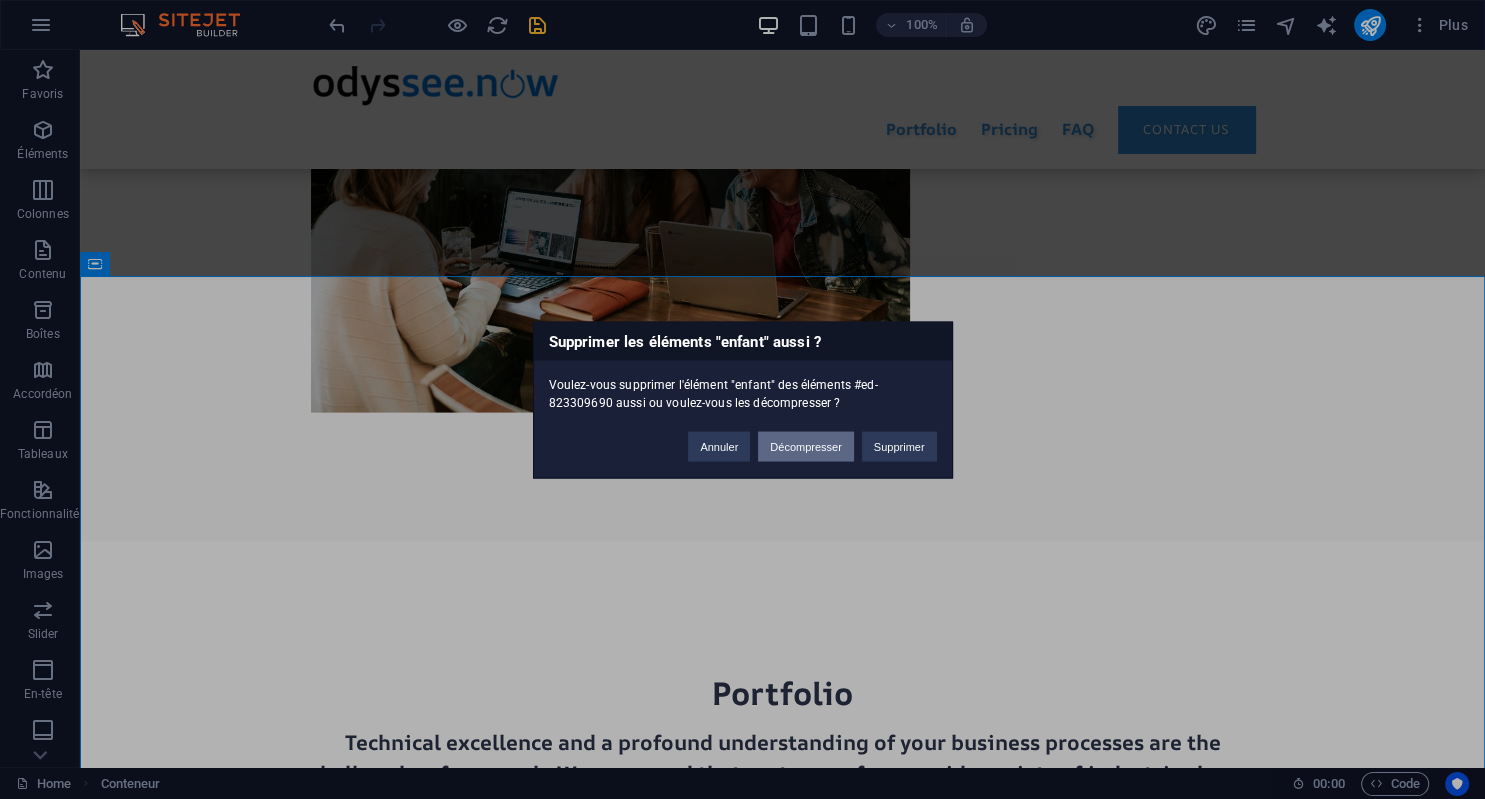 click on "Décompresser" at bounding box center (806, 446) 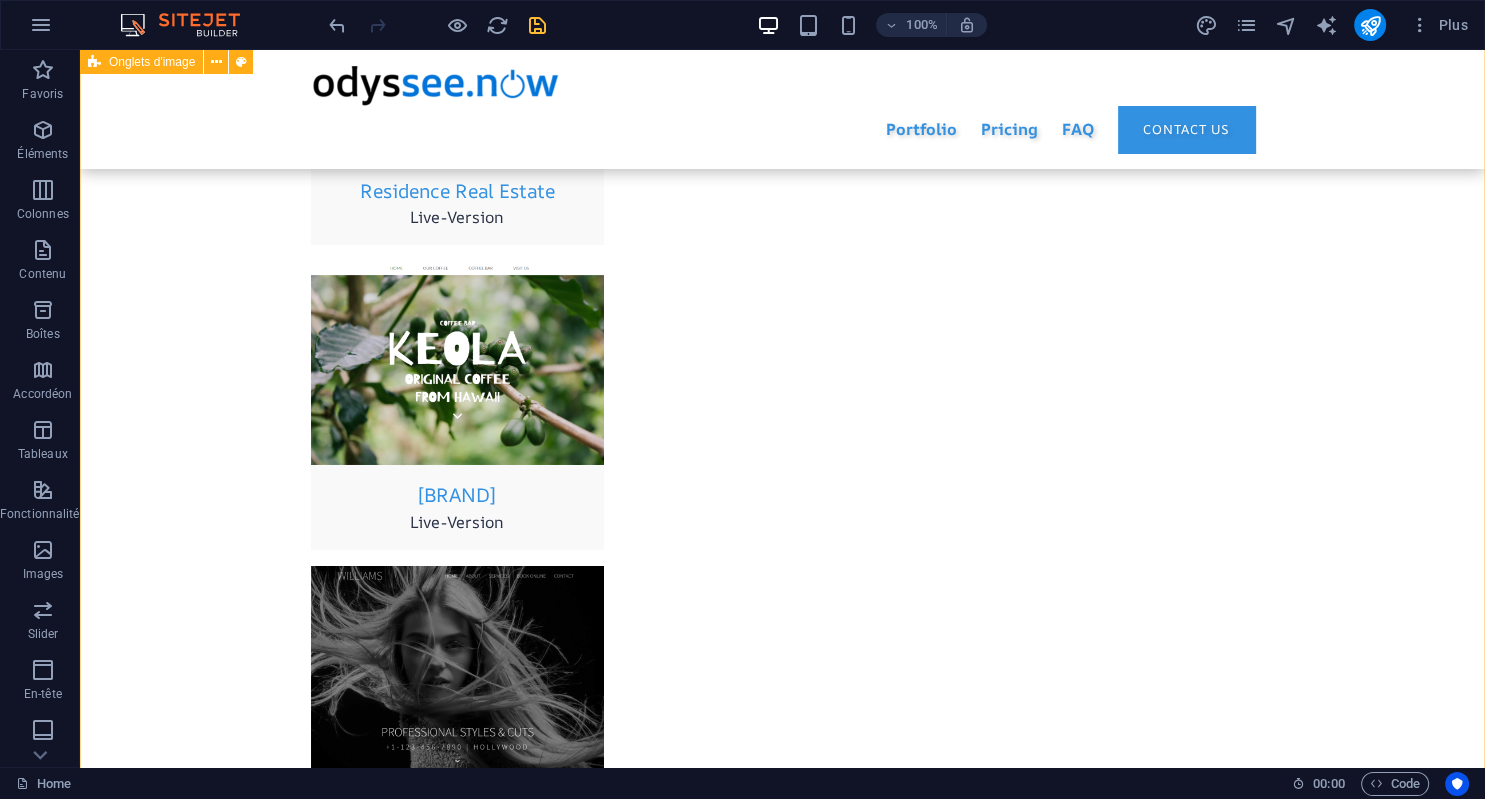 scroll, scrollTop: 6712, scrollLeft: 0, axis: vertical 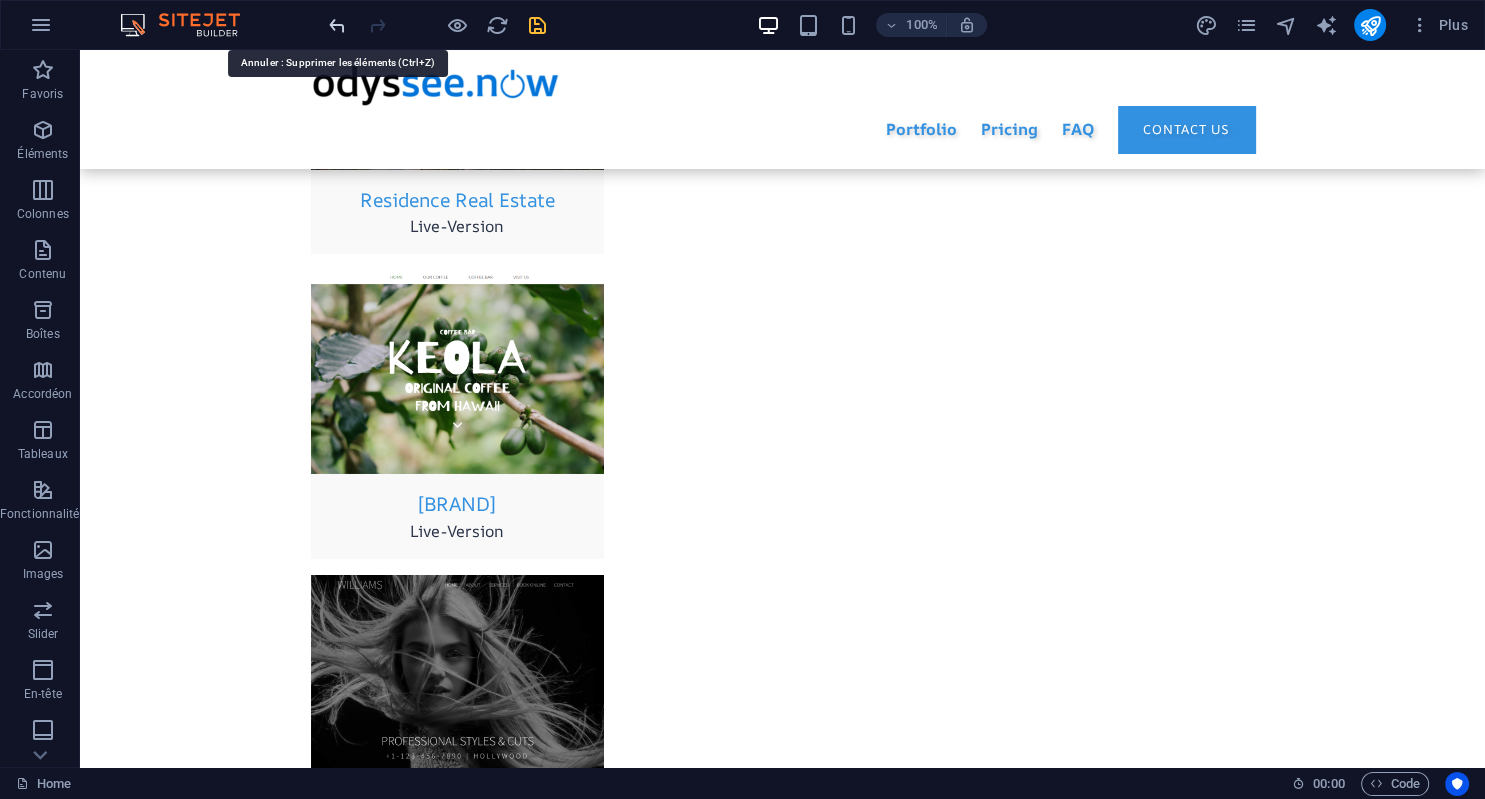 click at bounding box center [337, 25] 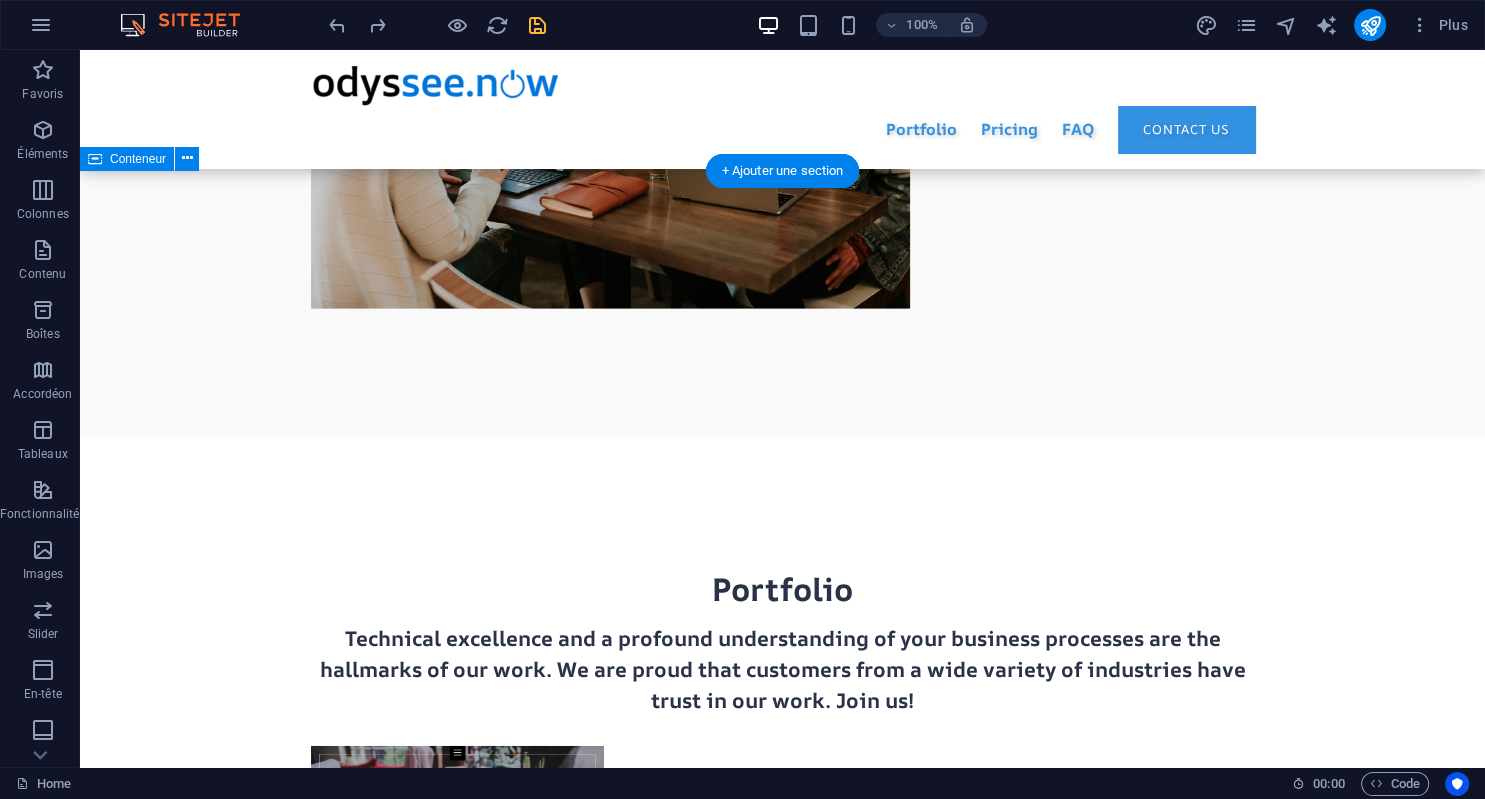 scroll, scrollTop: 5626, scrollLeft: 0, axis: vertical 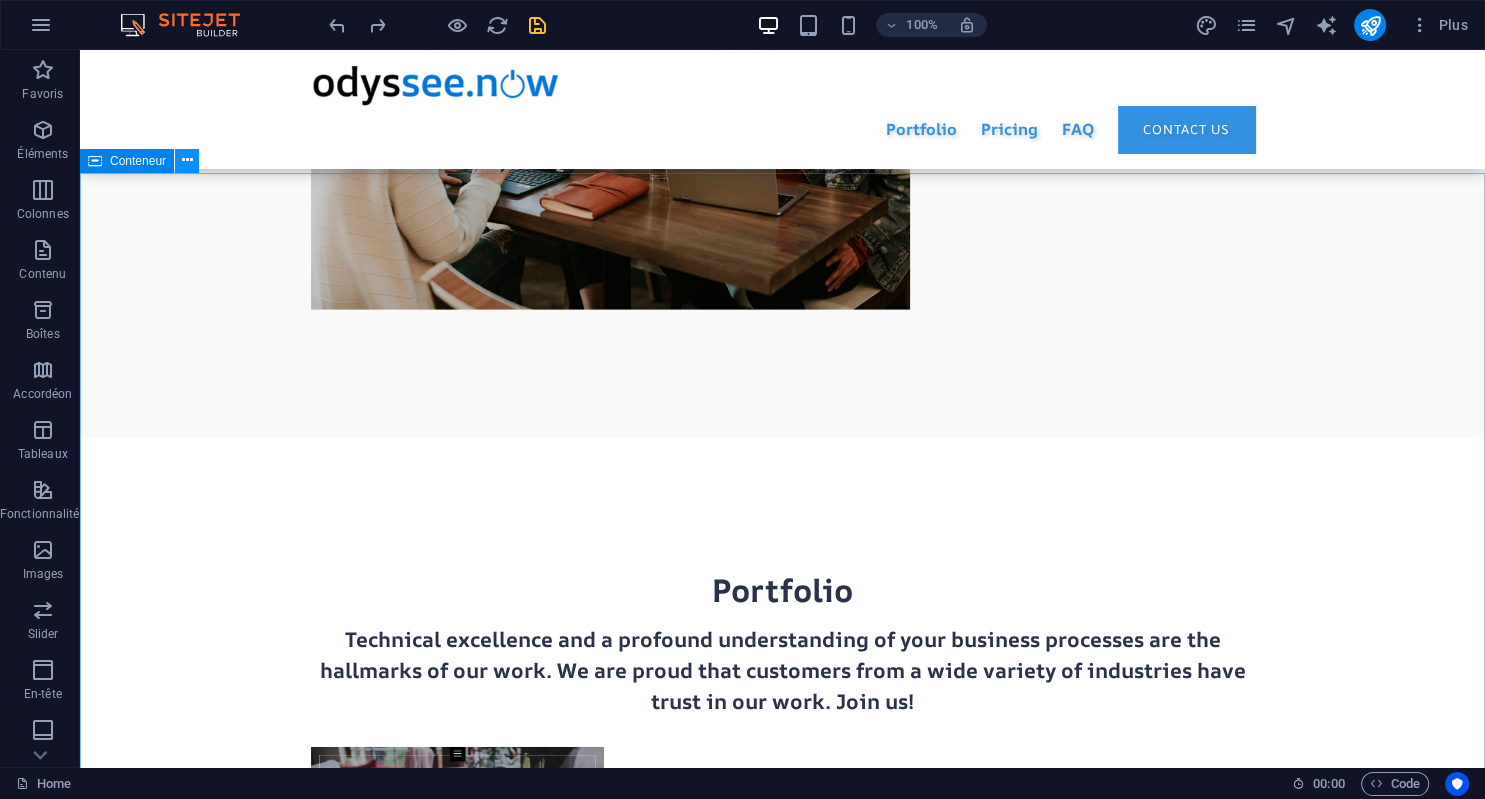 click at bounding box center [187, 160] 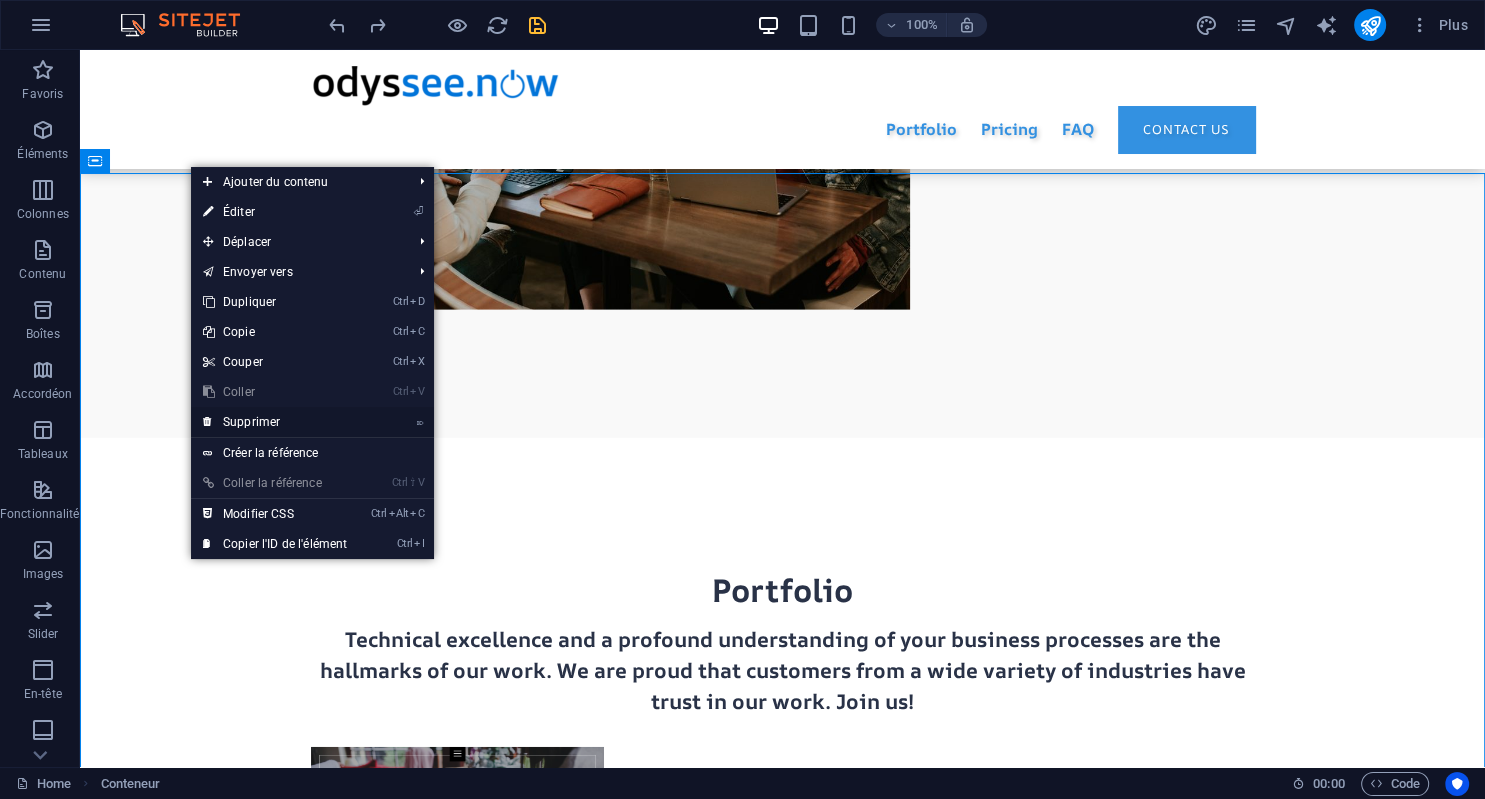 click on "⌦  Supprimer" at bounding box center (275, 422) 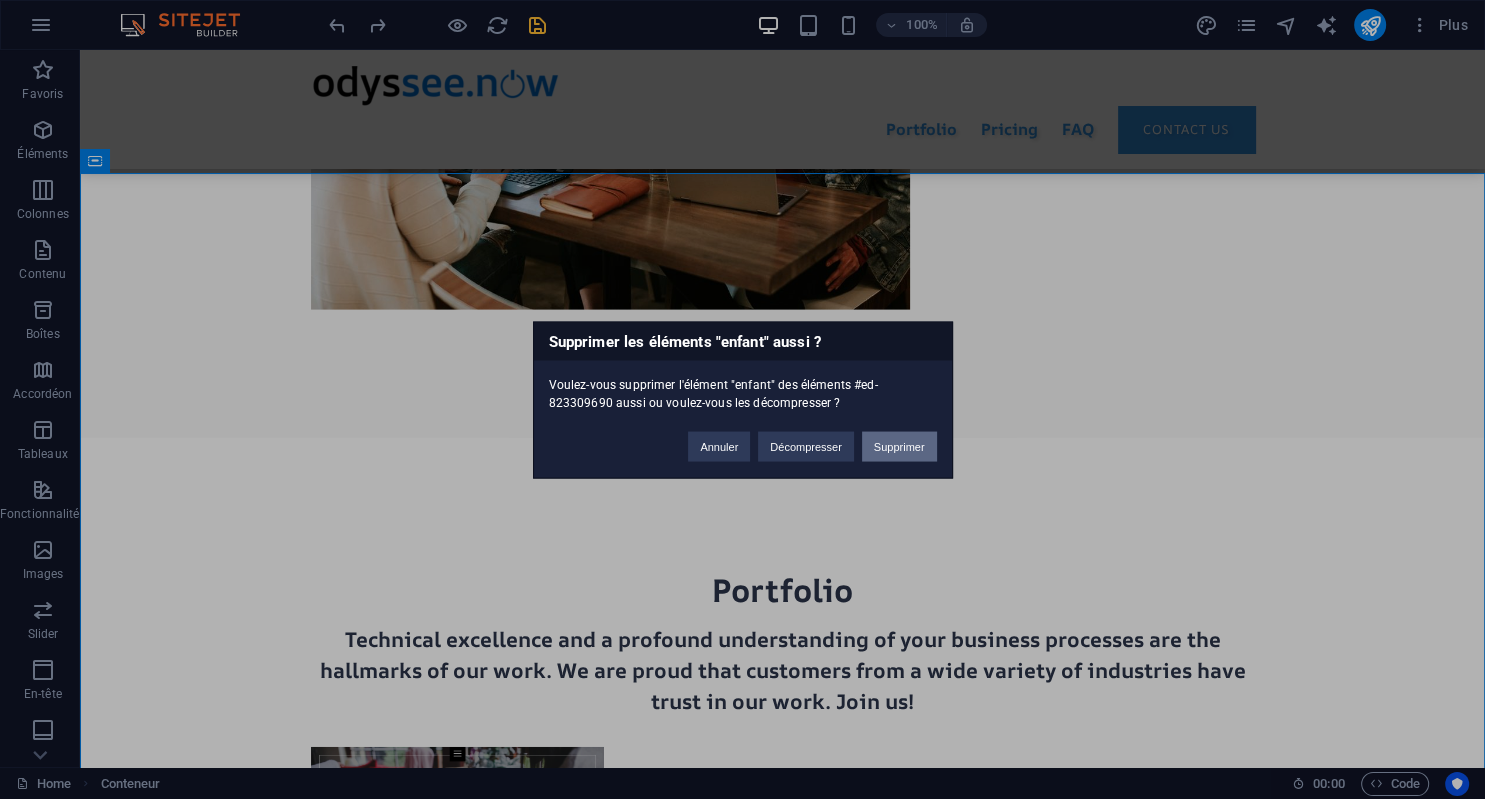 click on "Supprimer" at bounding box center [899, 446] 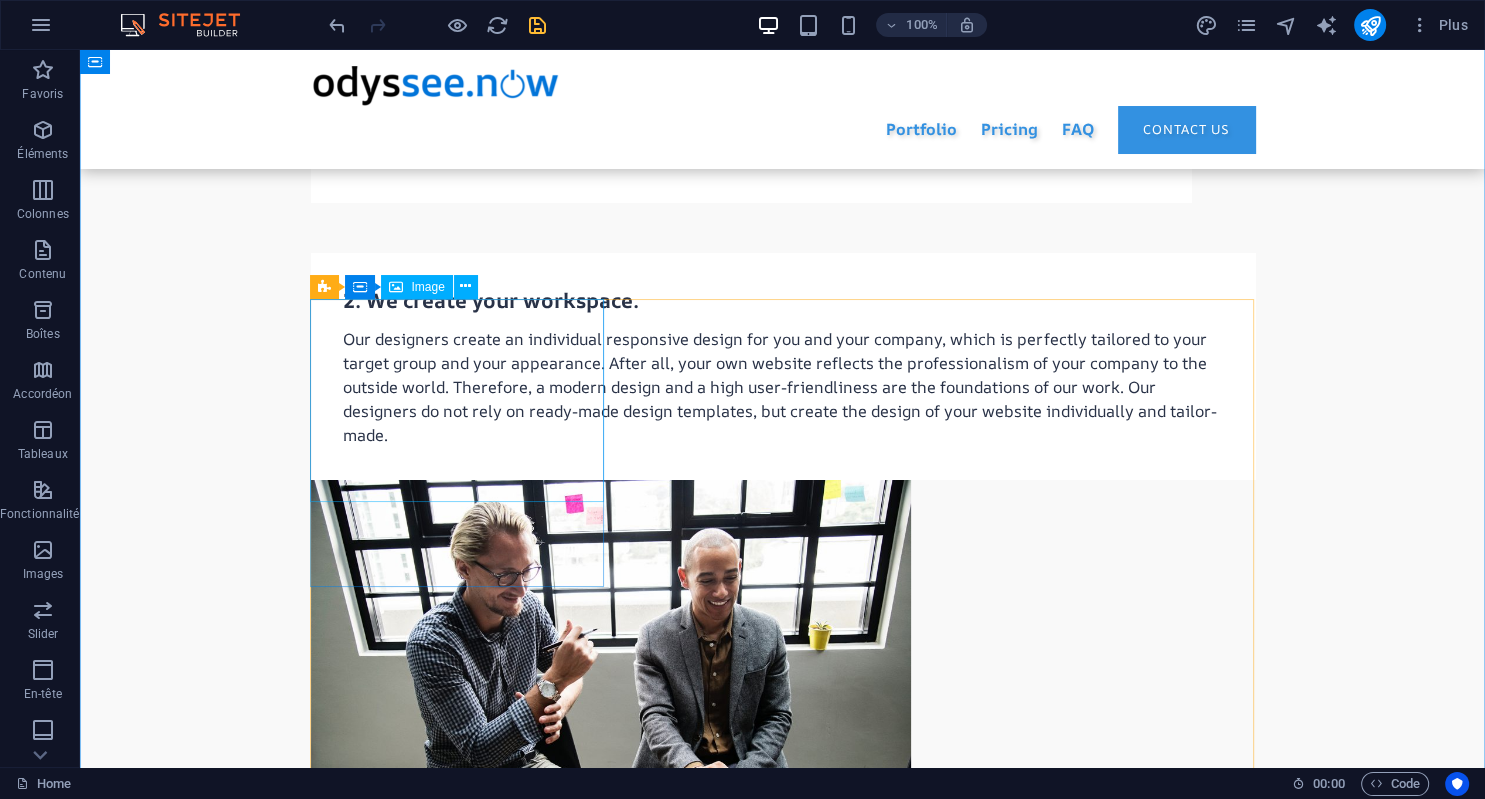 scroll, scrollTop: 3804, scrollLeft: 0, axis: vertical 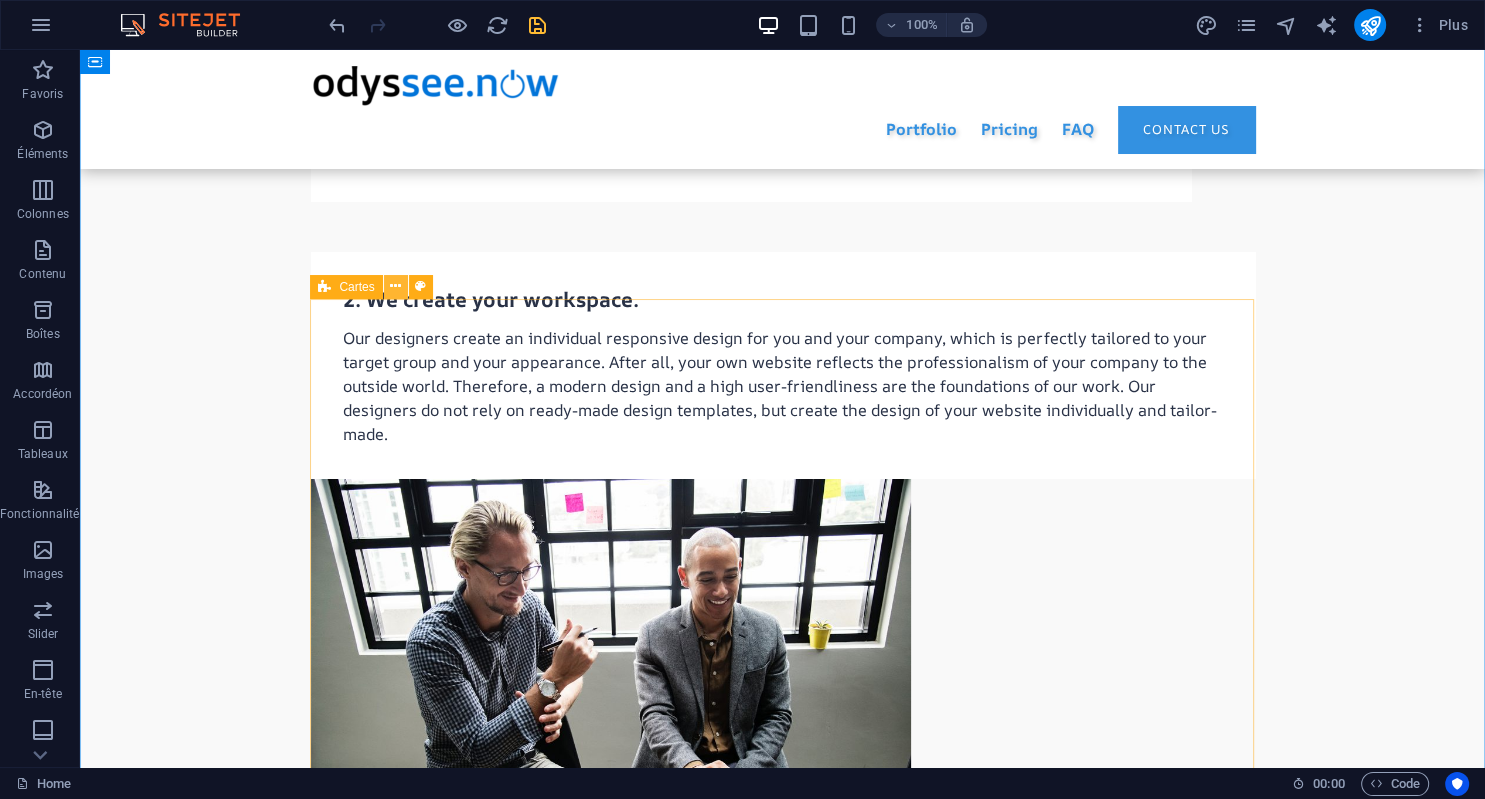 click at bounding box center (395, 286) 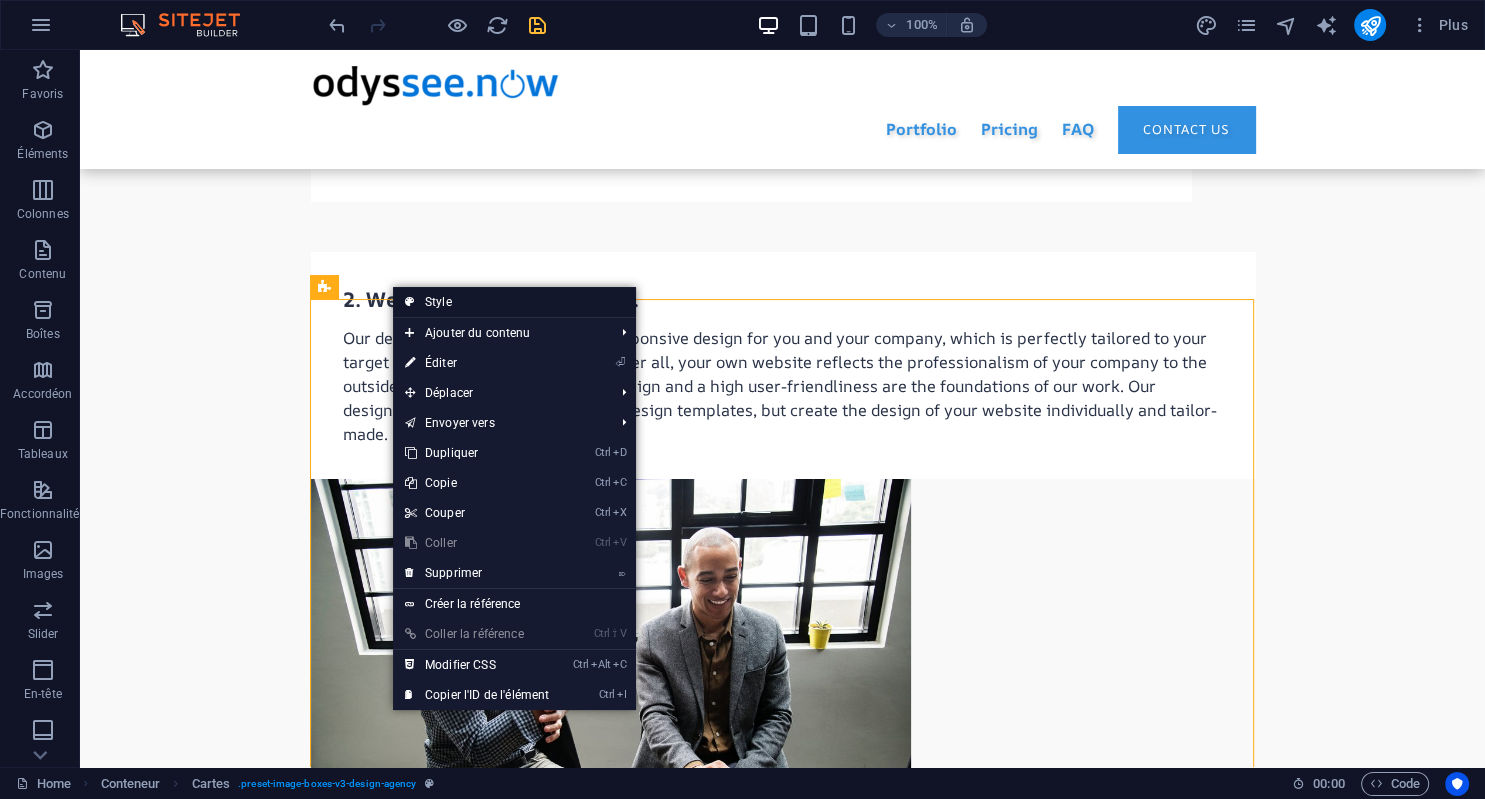 click on "Style" at bounding box center [514, 302] 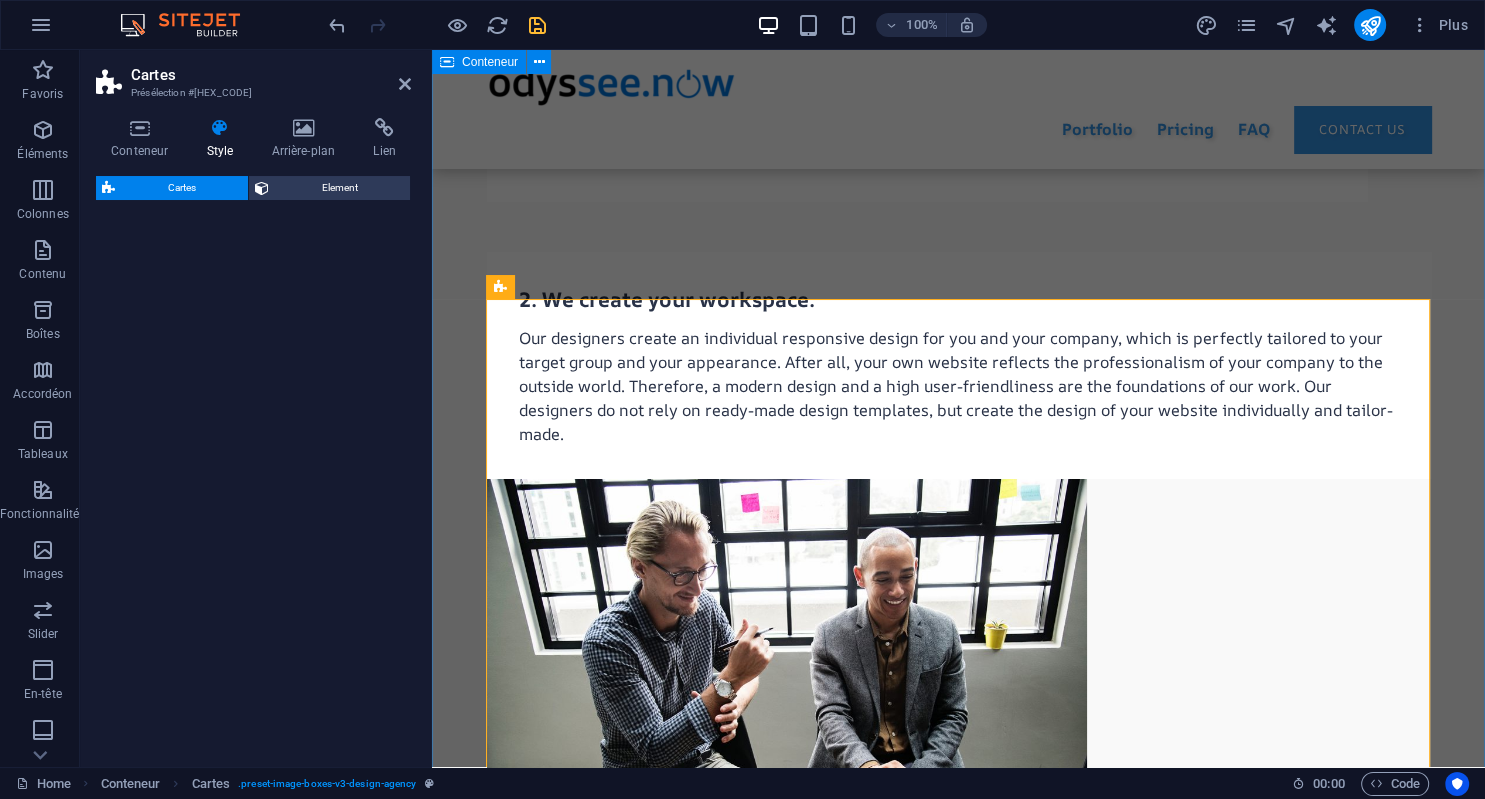 select on "rem" 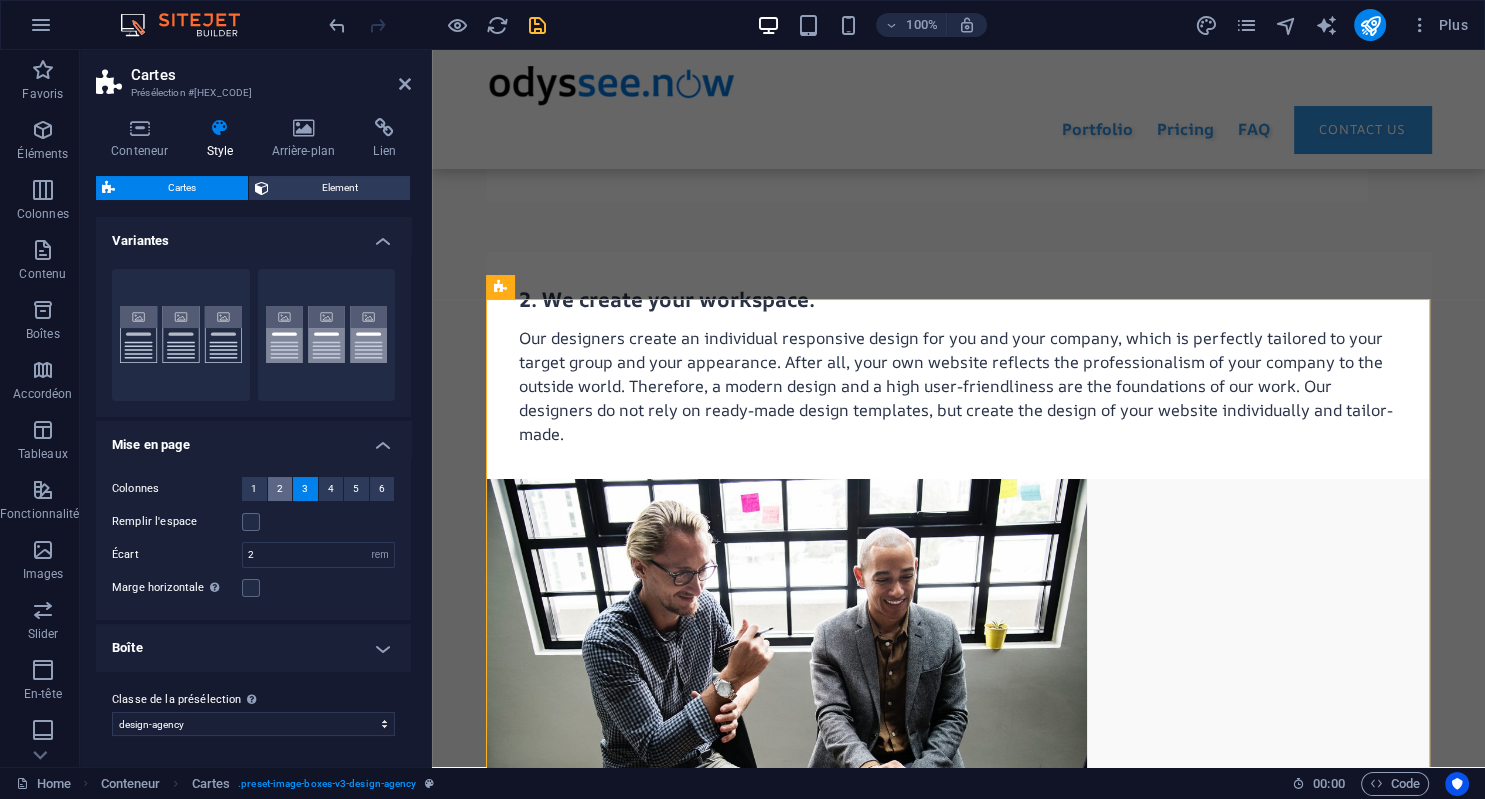 click on "2" at bounding box center [280, 489] 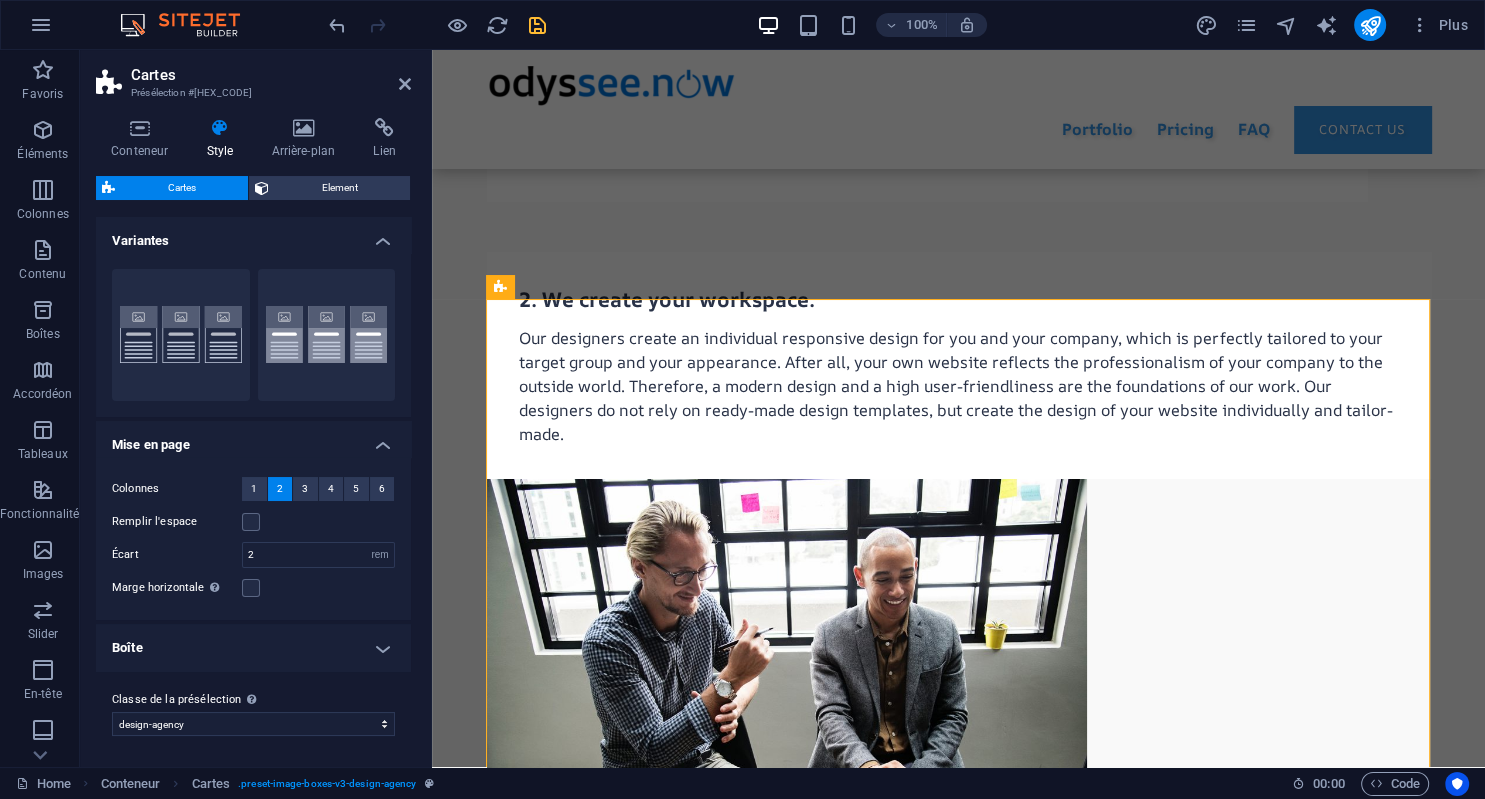 type 